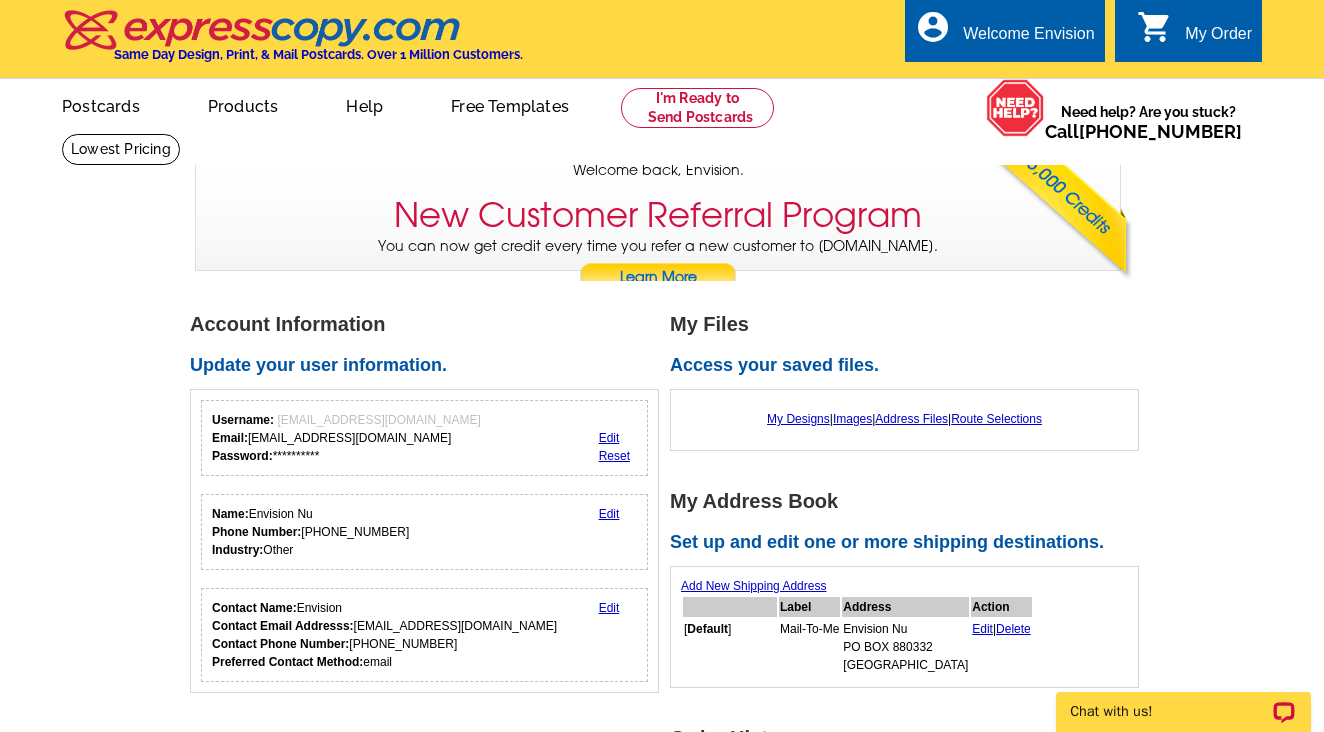 scroll, scrollTop: 0, scrollLeft: 0, axis: both 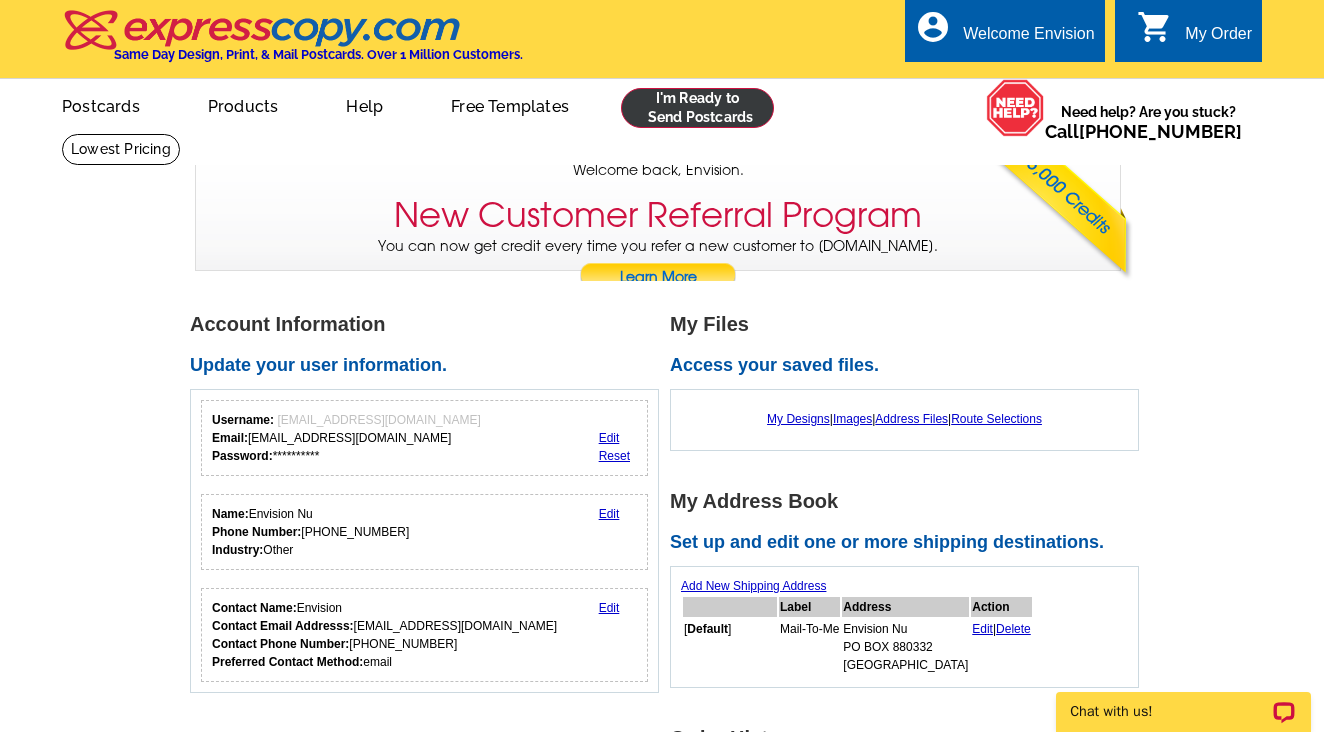 click at bounding box center [697, 108] 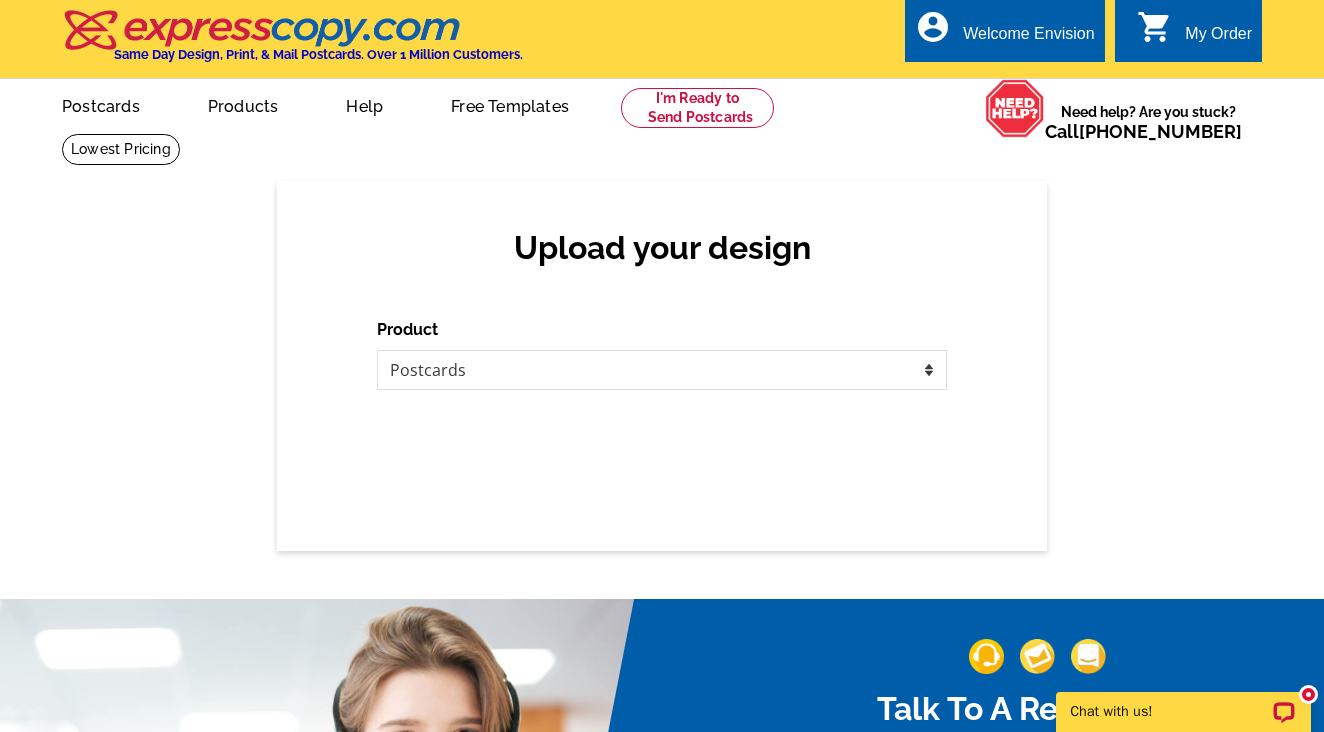 scroll, scrollTop: 0, scrollLeft: 0, axis: both 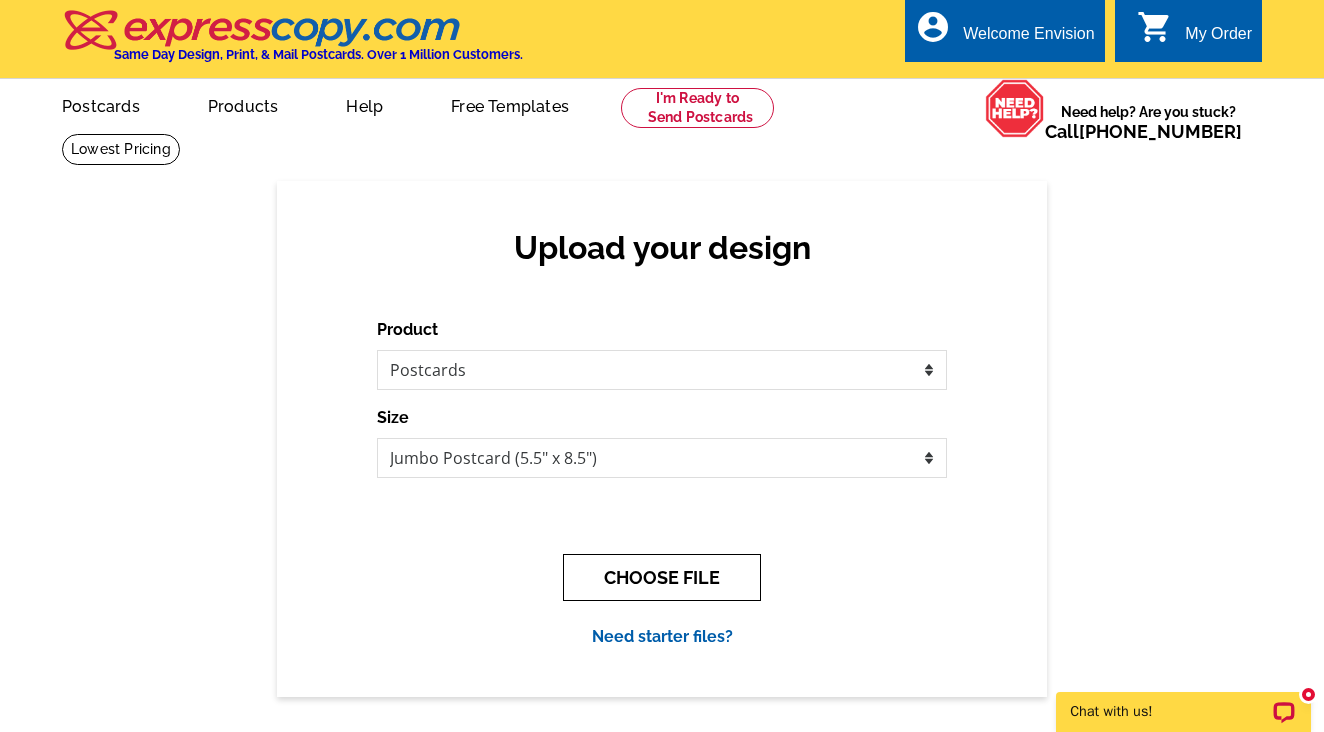 click on "CHOOSE FILE" at bounding box center [662, 577] 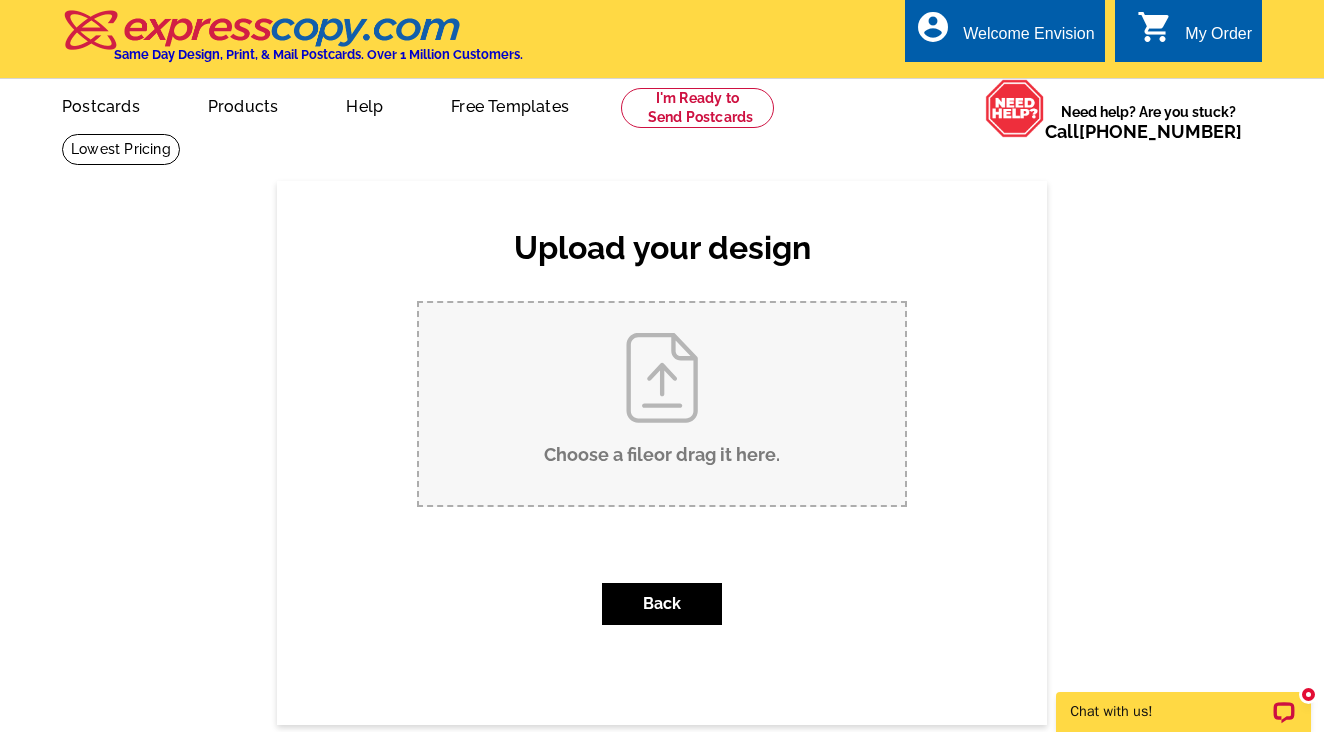 click on "Choose a file  or drag it here ." at bounding box center (662, 404) 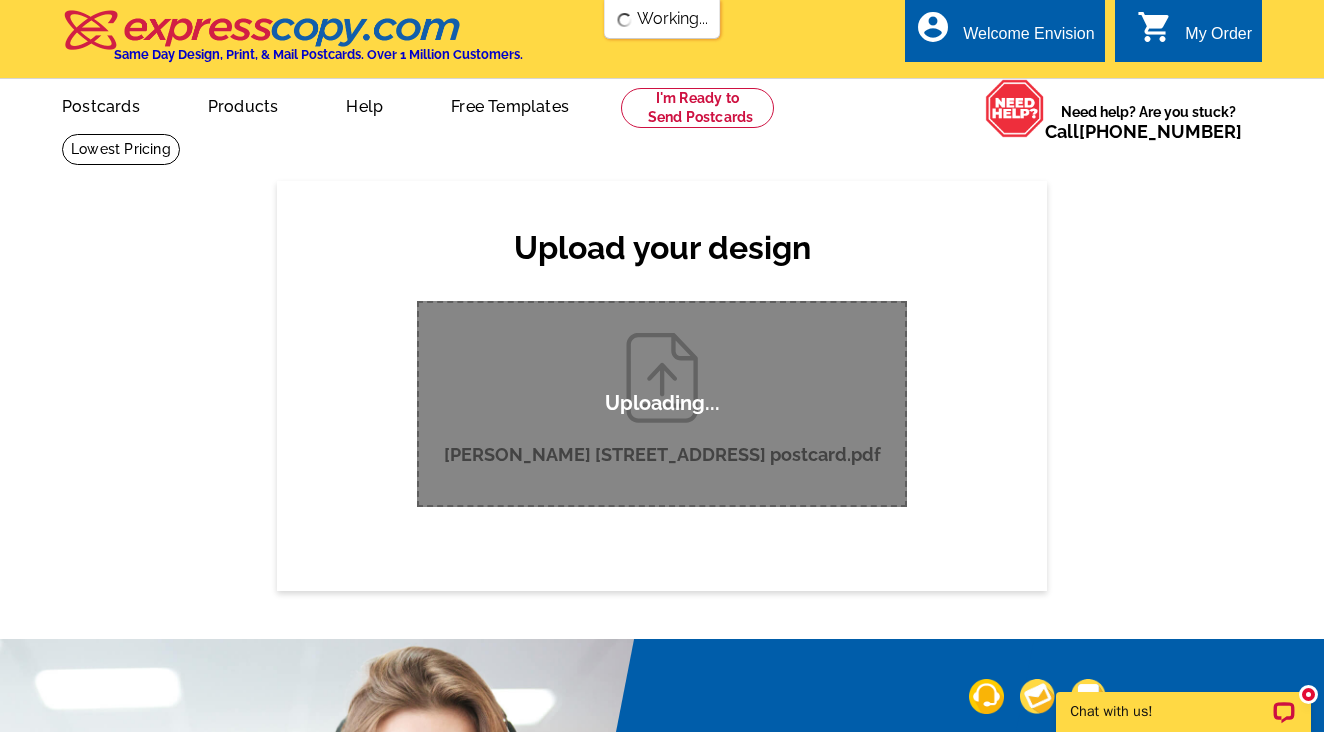 scroll, scrollTop: 0, scrollLeft: 0, axis: both 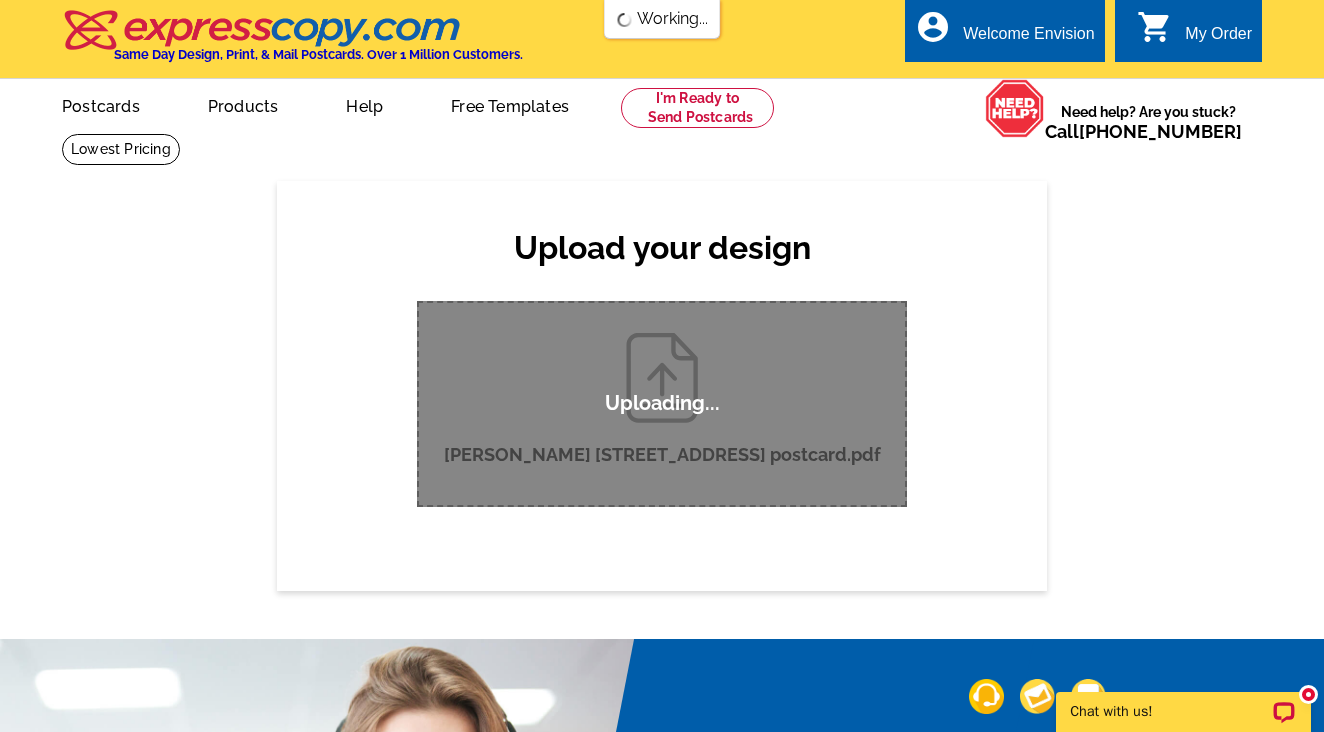type 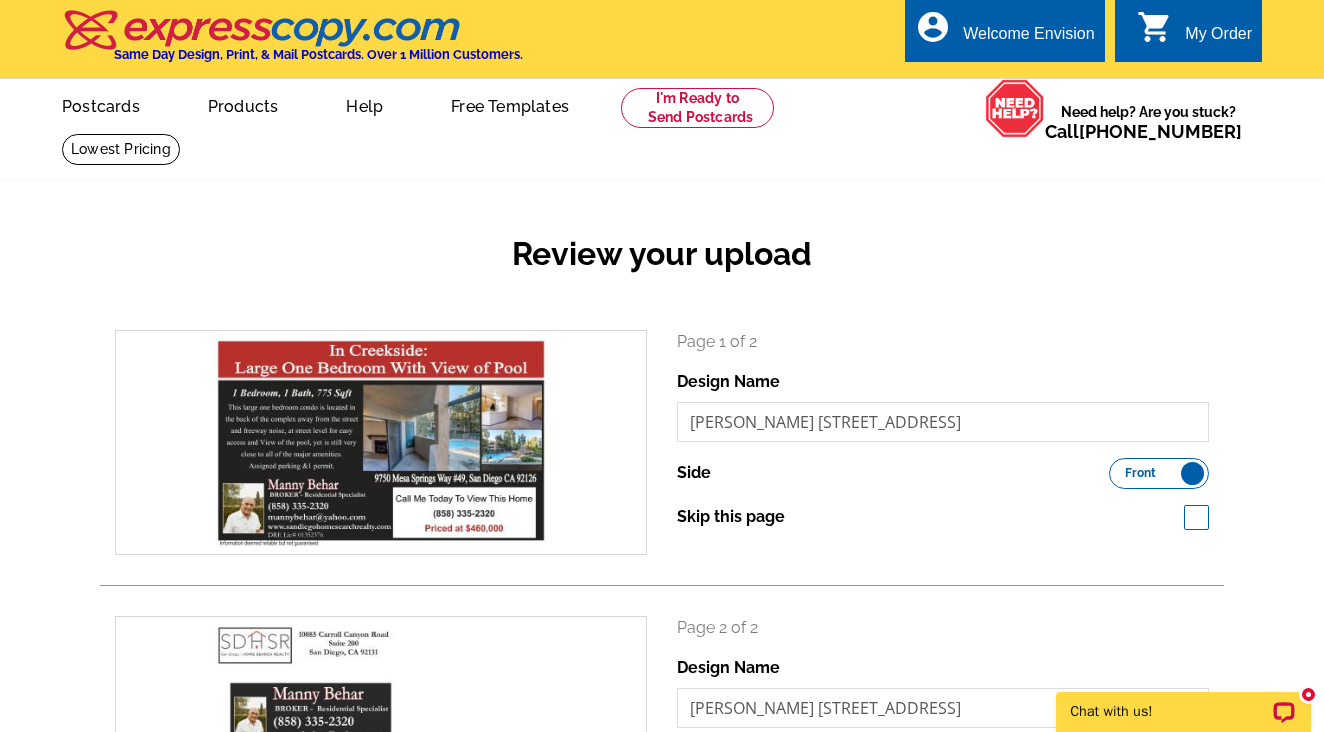 scroll, scrollTop: 0, scrollLeft: 0, axis: both 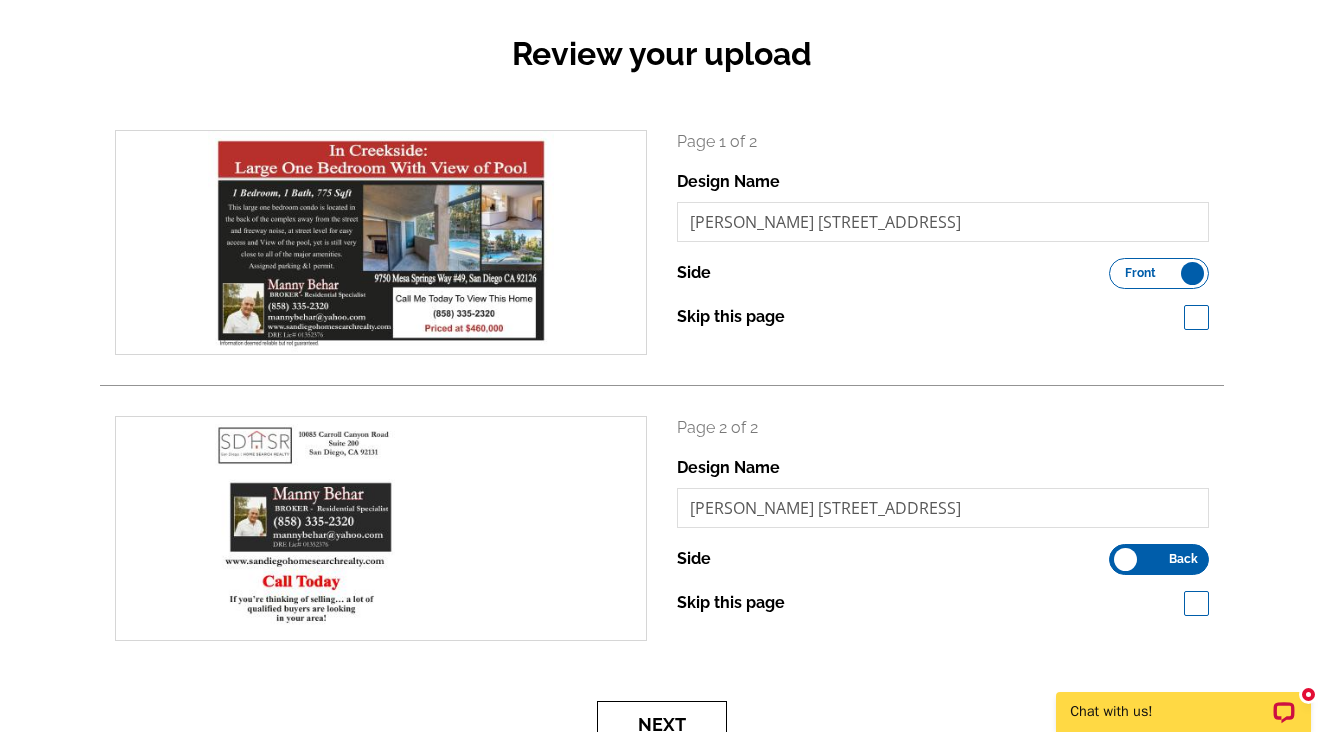 click on "Next" at bounding box center [662, 724] 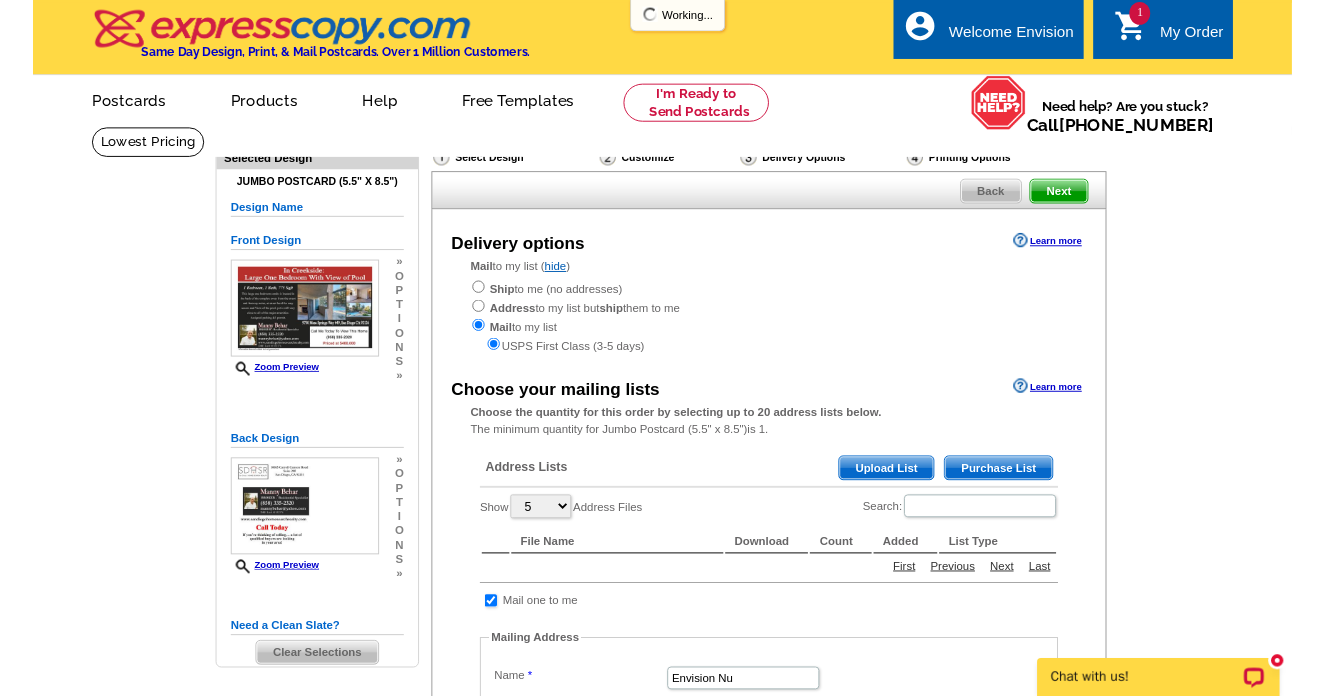 scroll, scrollTop: 0, scrollLeft: 0, axis: both 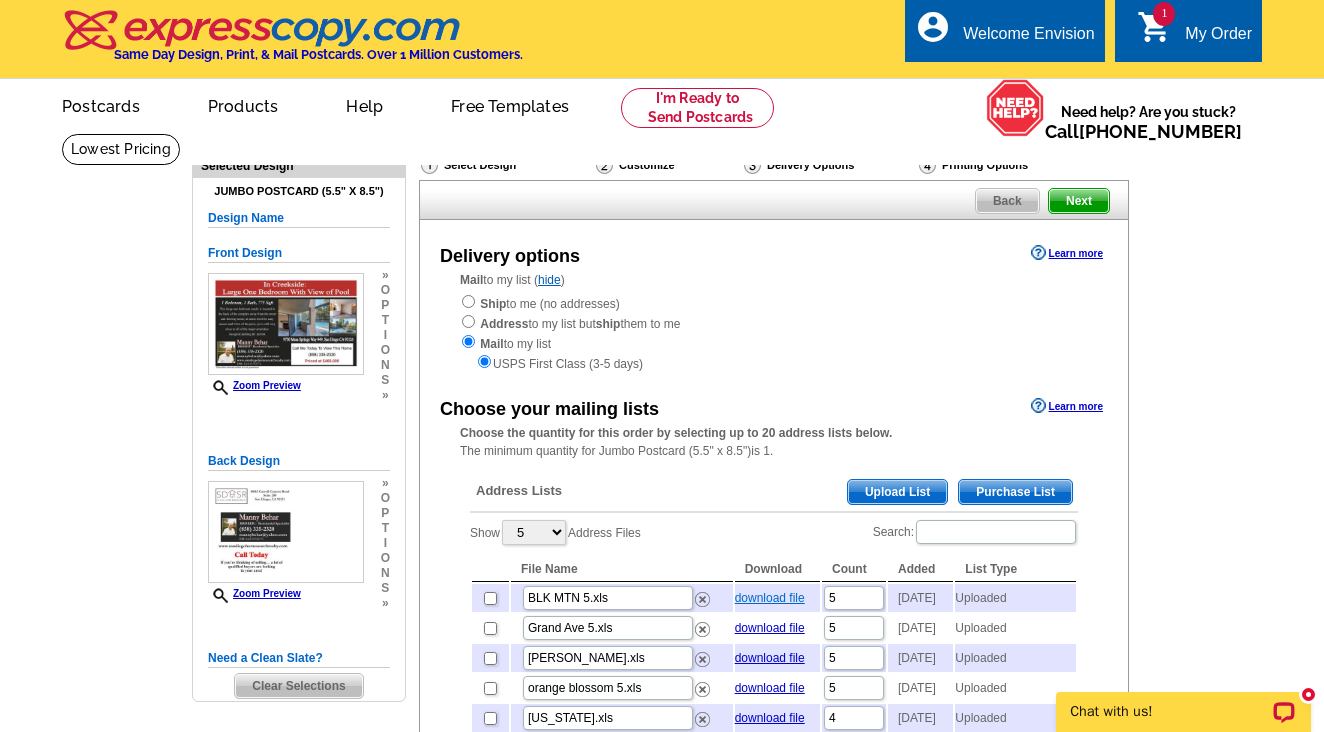 click on "download file" at bounding box center (770, 598) 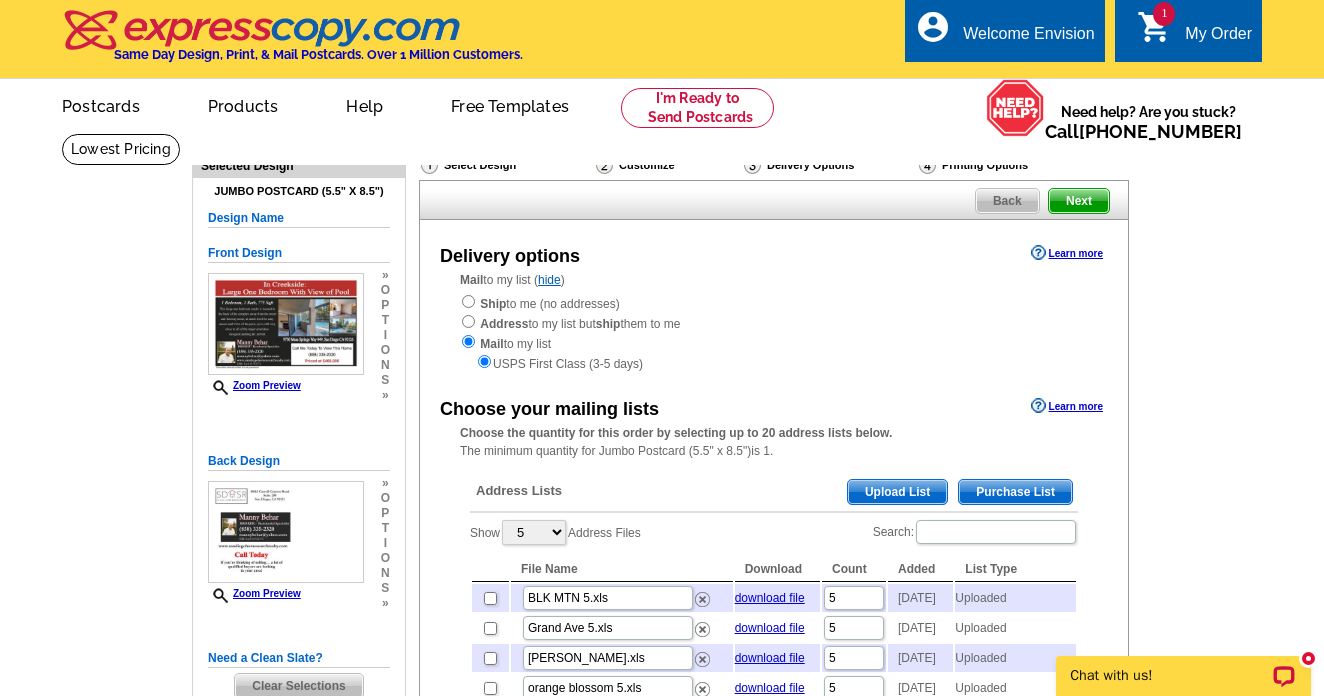 click on "Upload List" at bounding box center [897, 492] 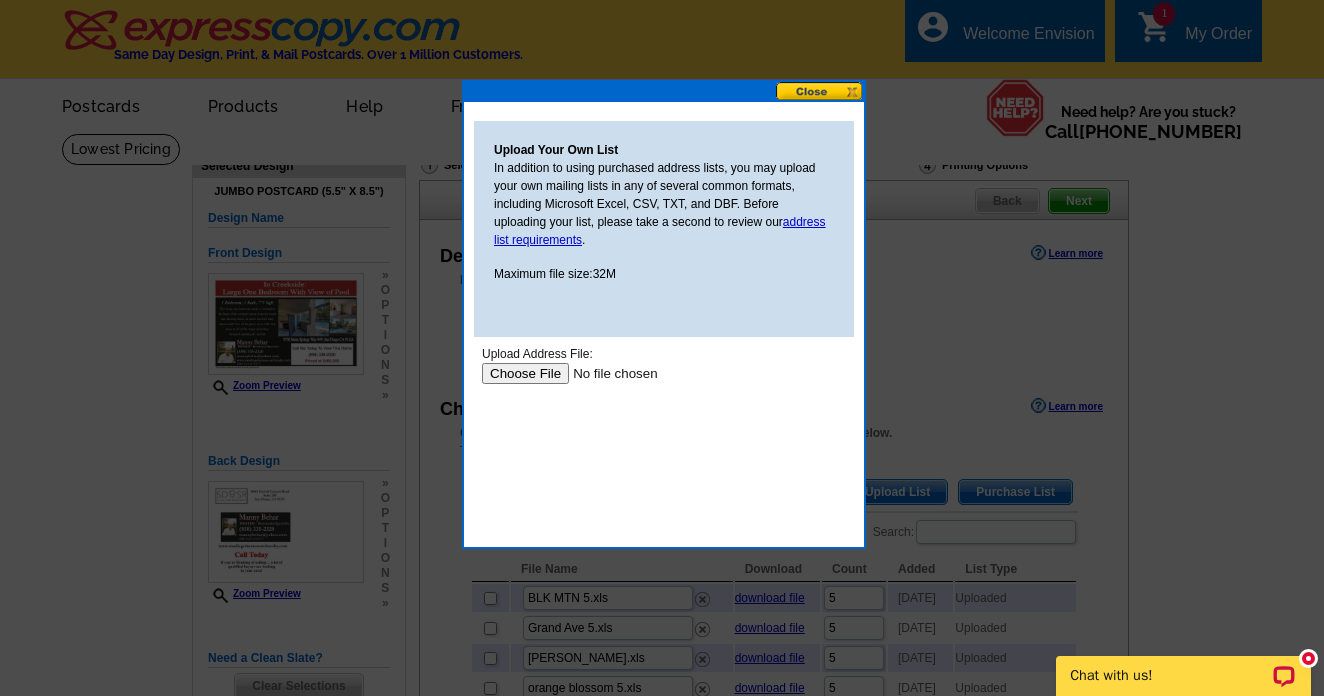 scroll, scrollTop: 0, scrollLeft: 0, axis: both 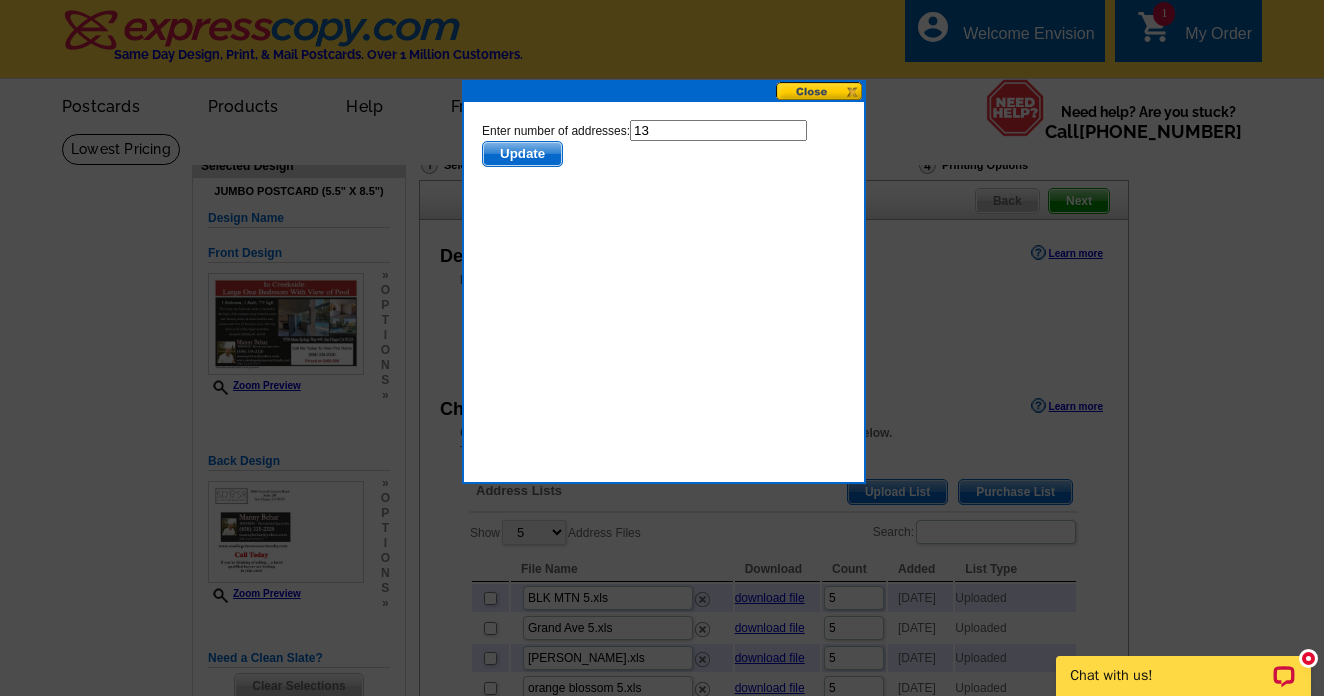 click on "13" at bounding box center (718, 130) 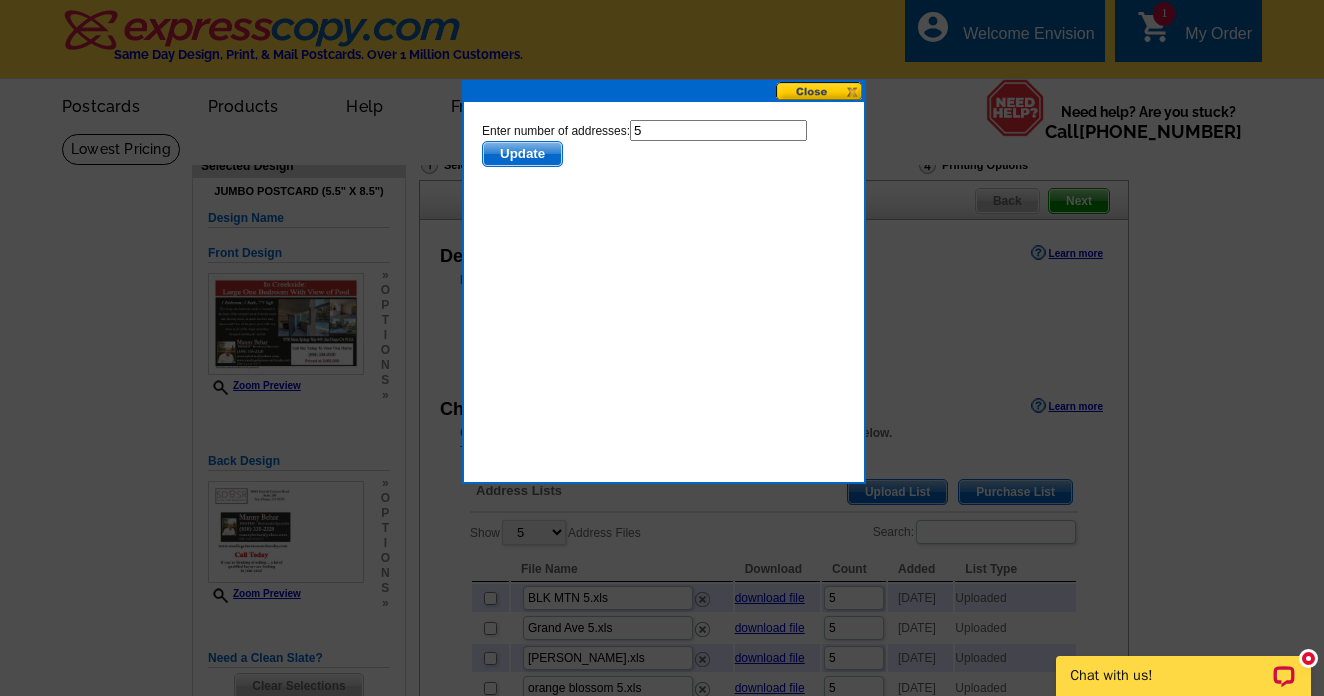 type on "5" 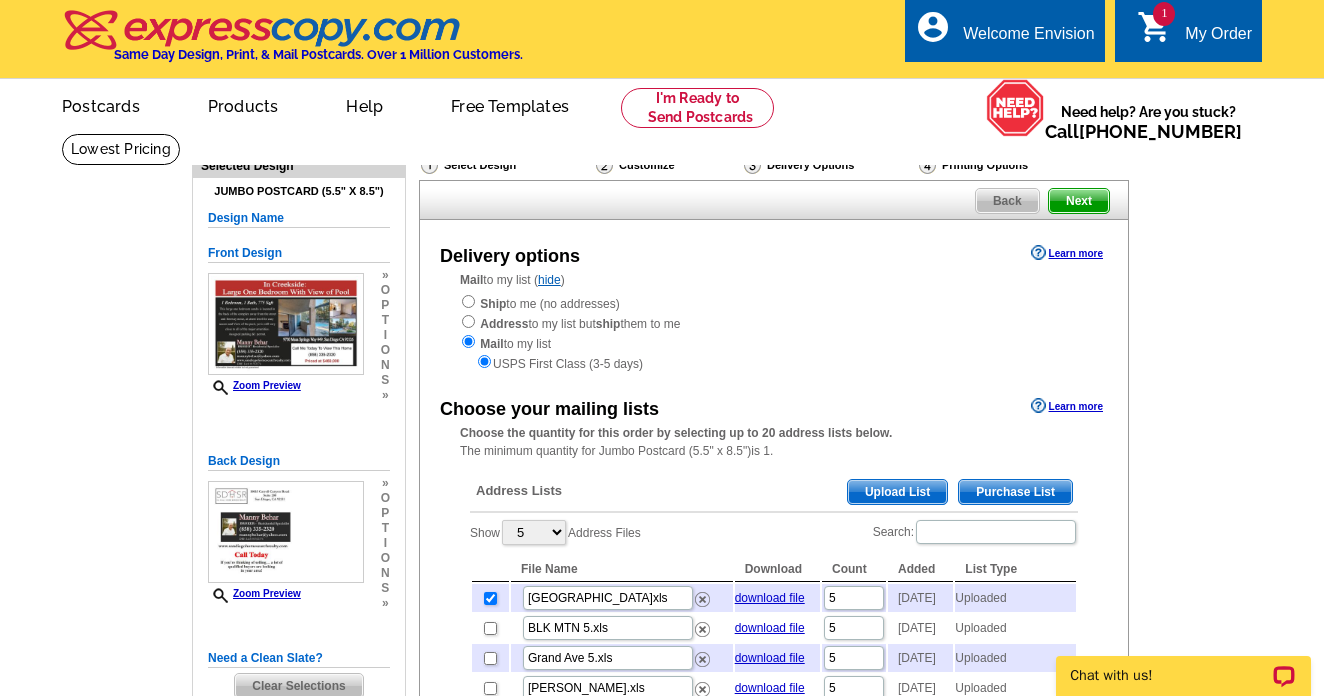 scroll, scrollTop: 0, scrollLeft: 0, axis: both 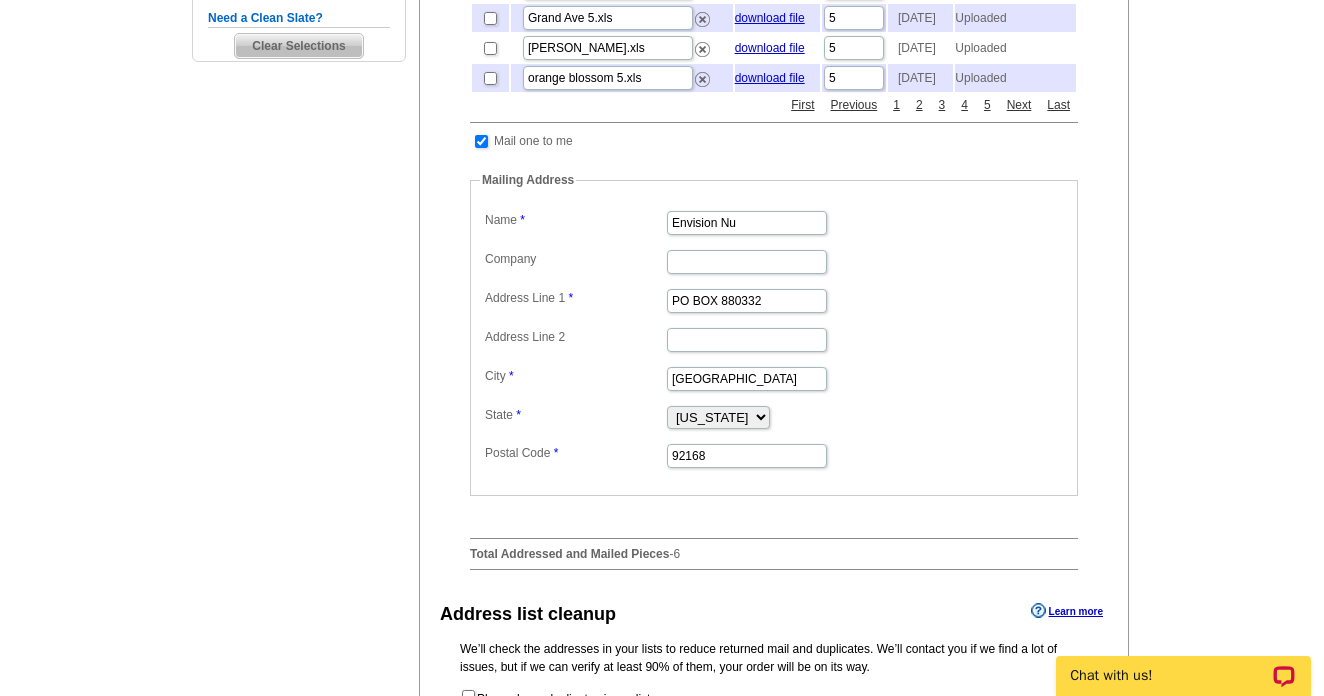 click at bounding box center [481, 141] 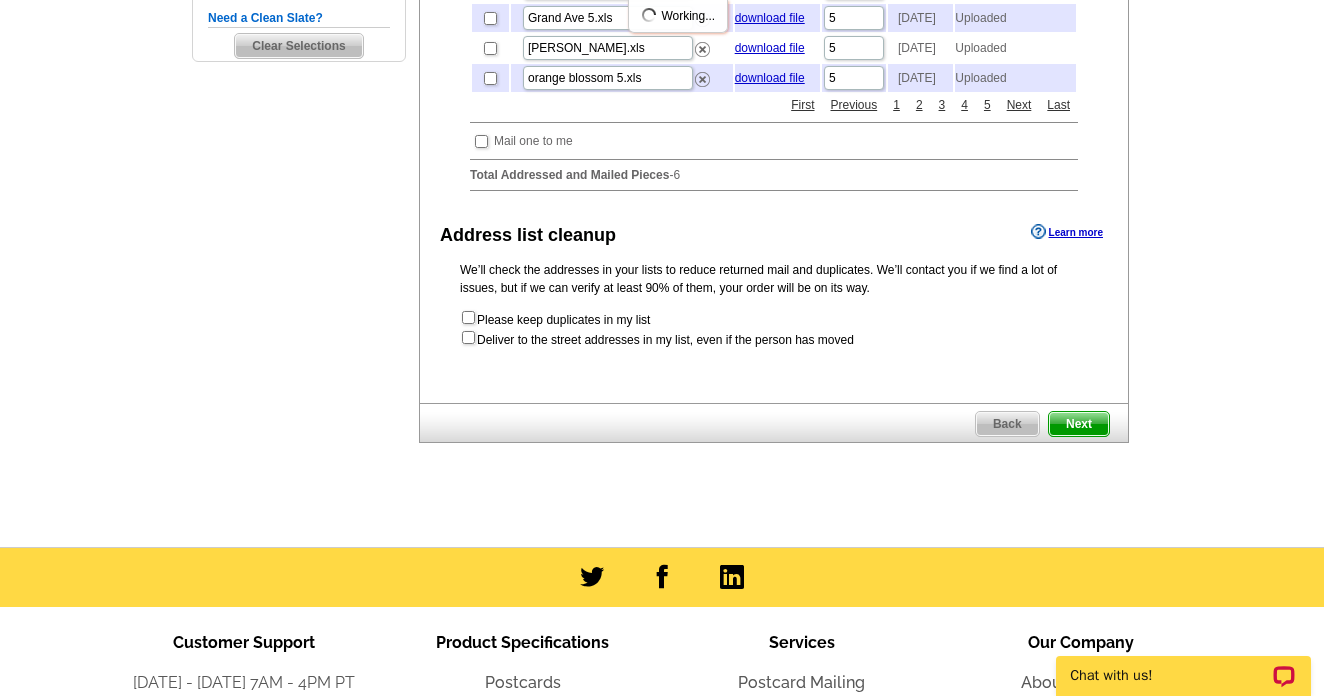 click on "Next" at bounding box center (1079, 424) 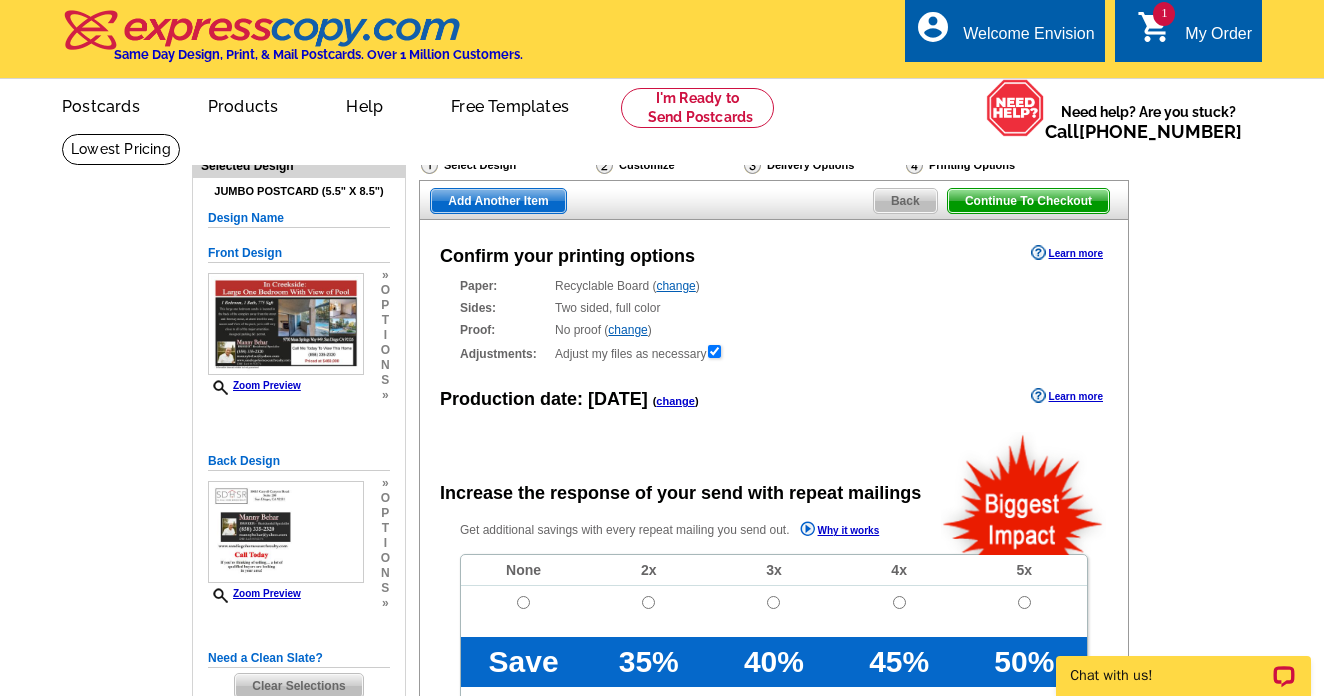 scroll, scrollTop: 0, scrollLeft: 0, axis: both 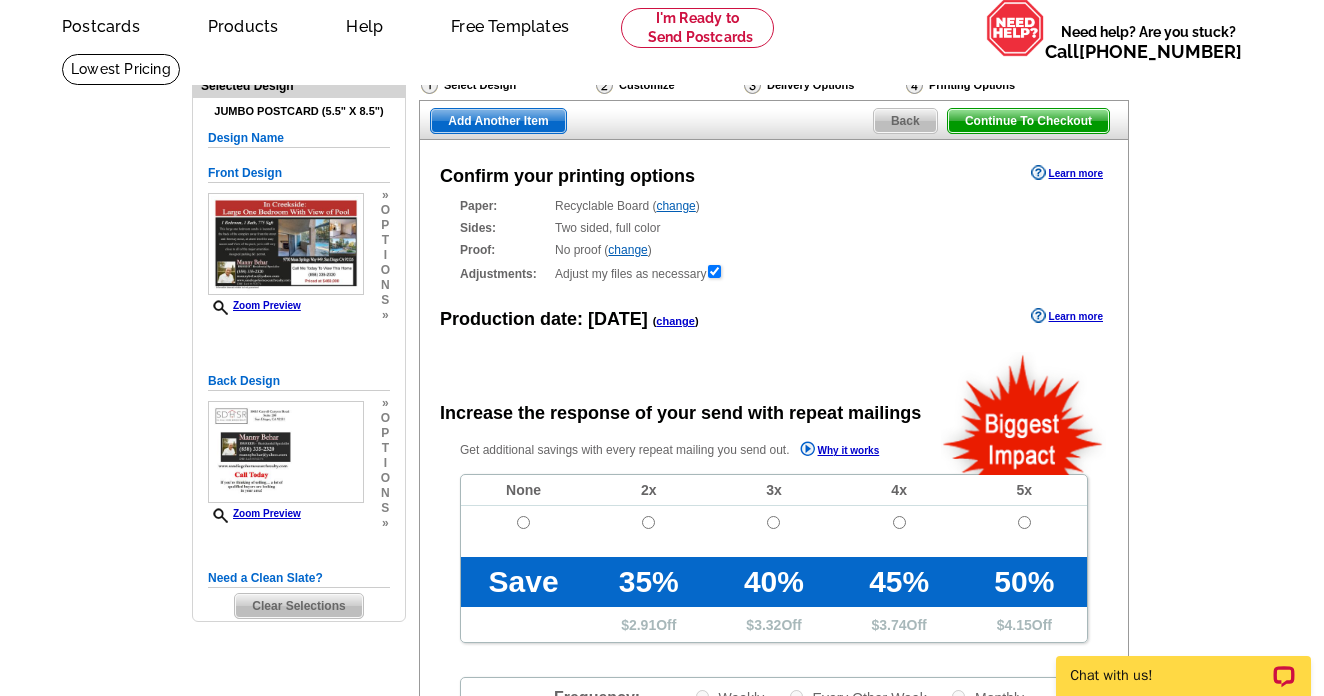 click at bounding box center [523, 522] 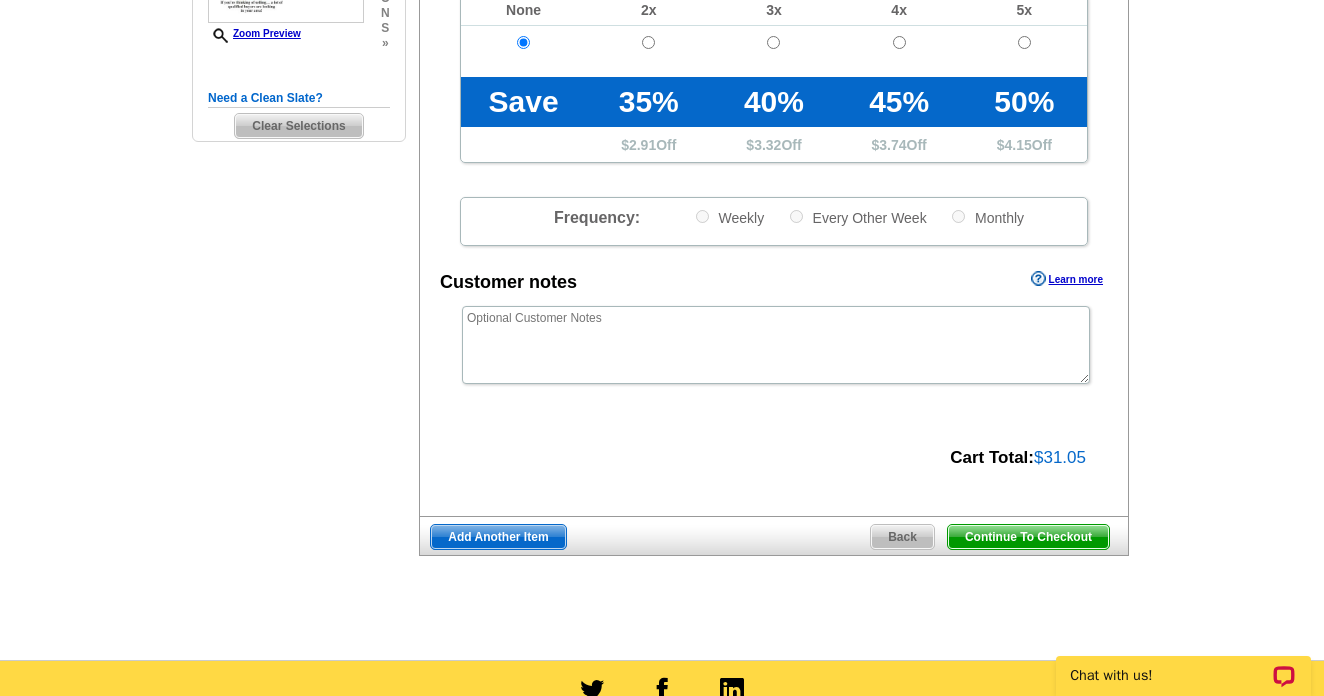 scroll, scrollTop: 600, scrollLeft: 0, axis: vertical 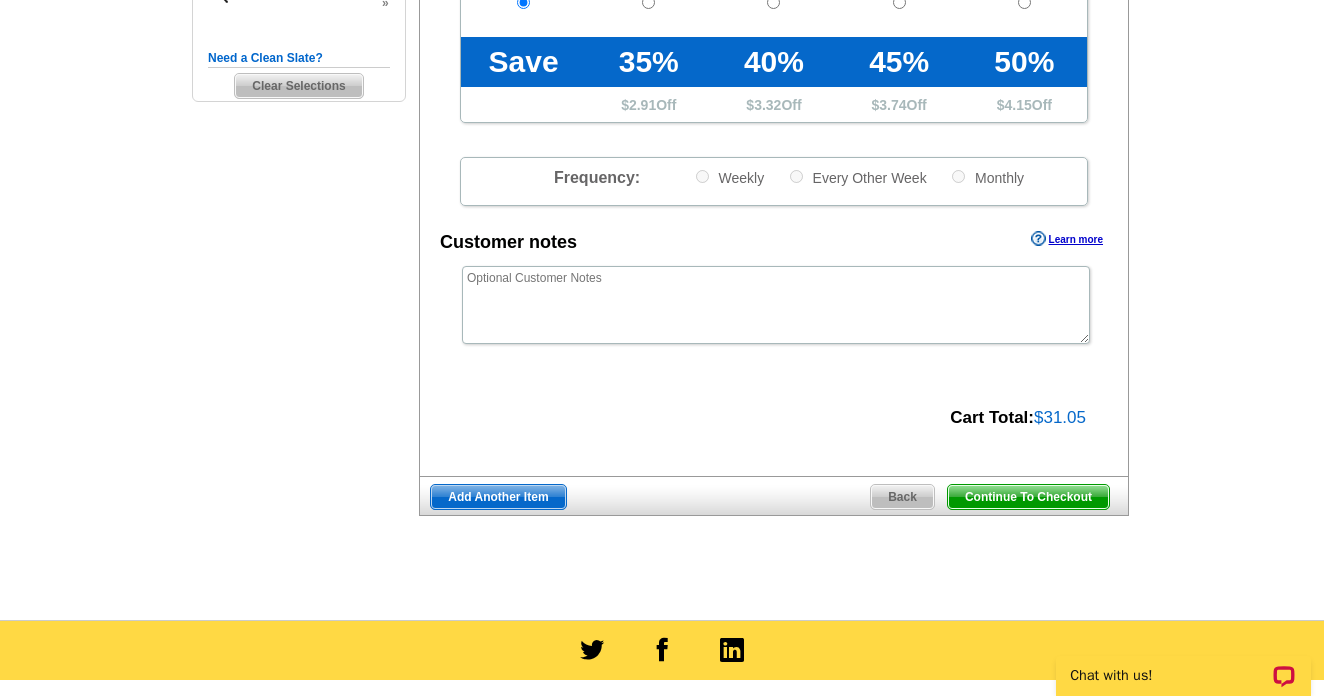 click on "Continue To Checkout" at bounding box center [1028, 497] 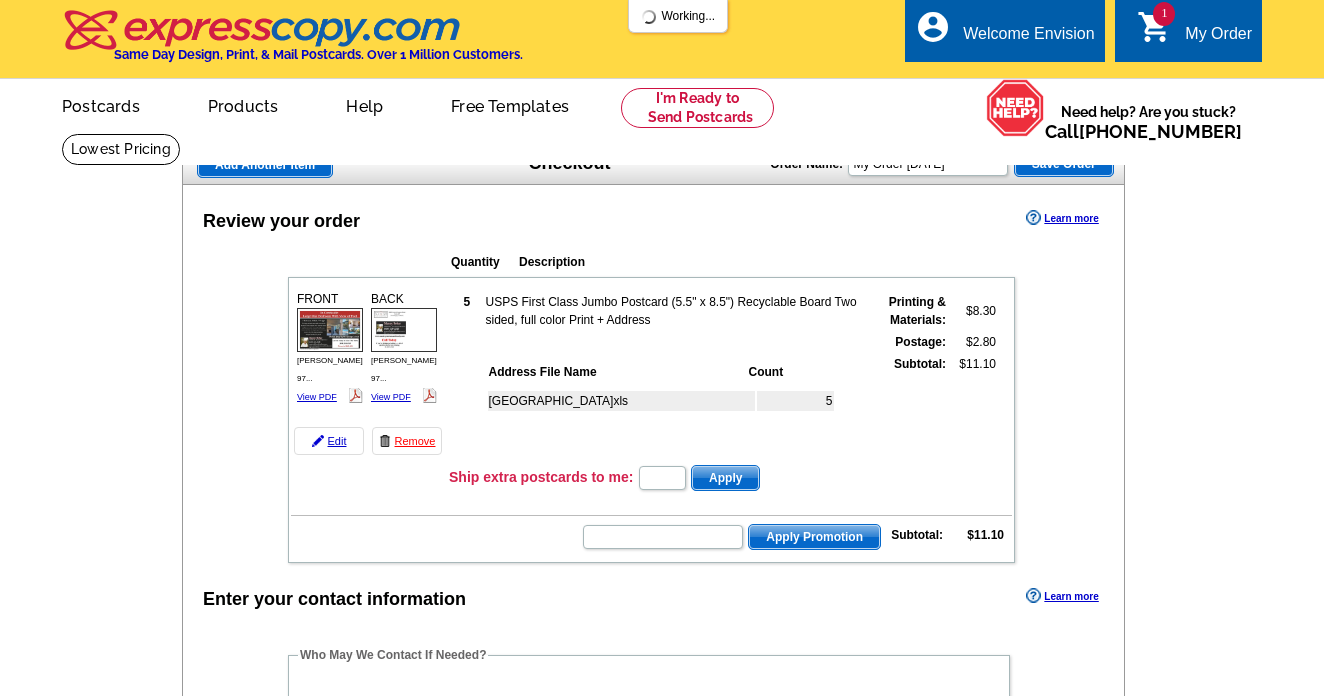 scroll, scrollTop: 0, scrollLeft: 0, axis: both 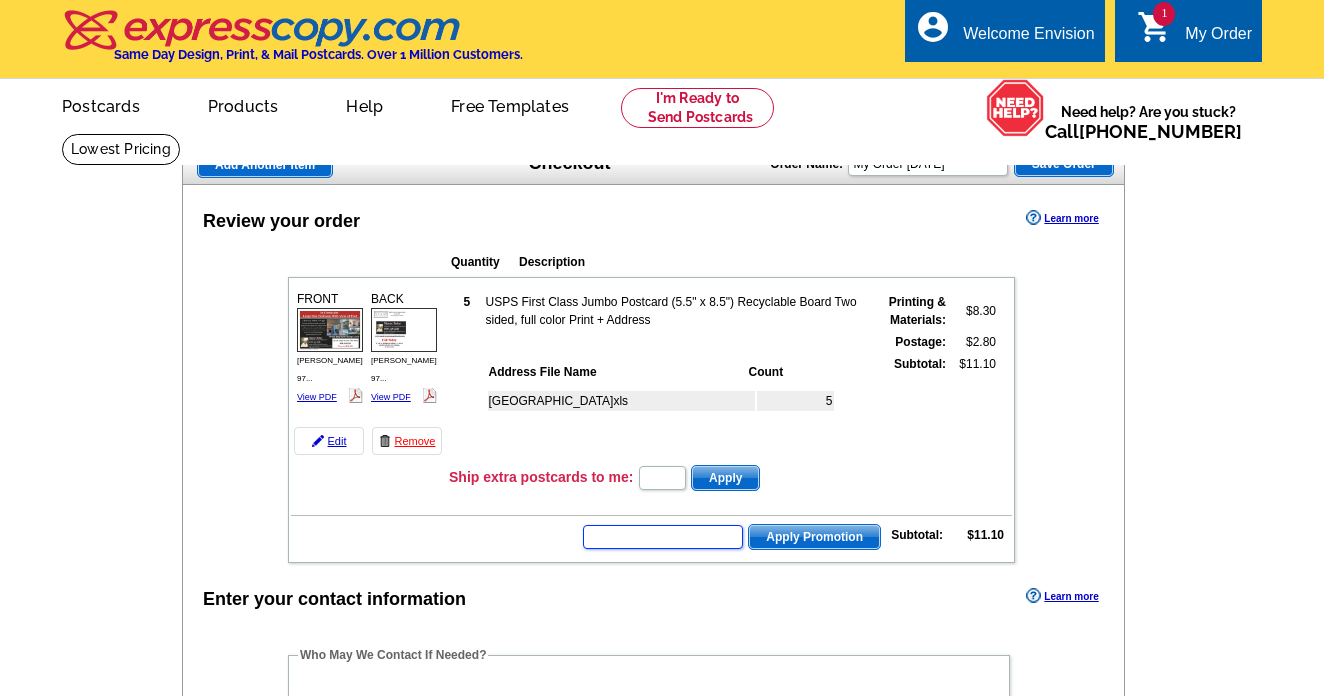 click at bounding box center [663, 537] 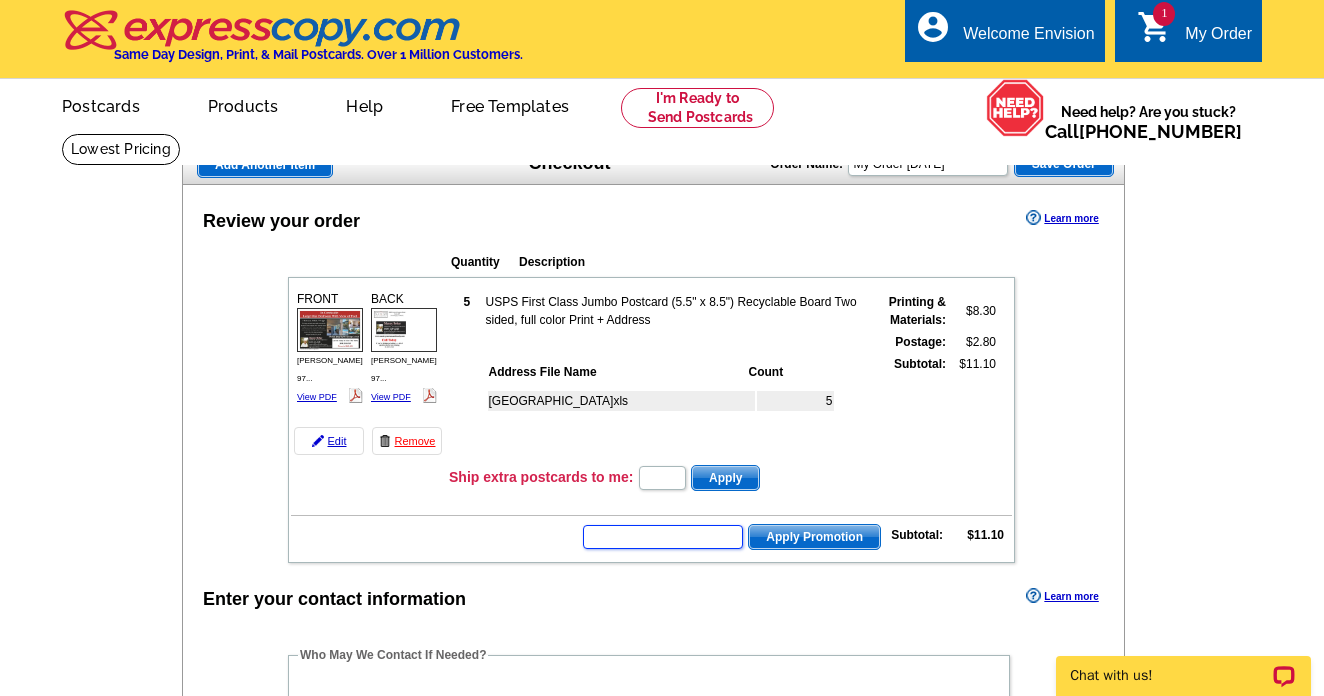 scroll, scrollTop: 0, scrollLeft: 0, axis: both 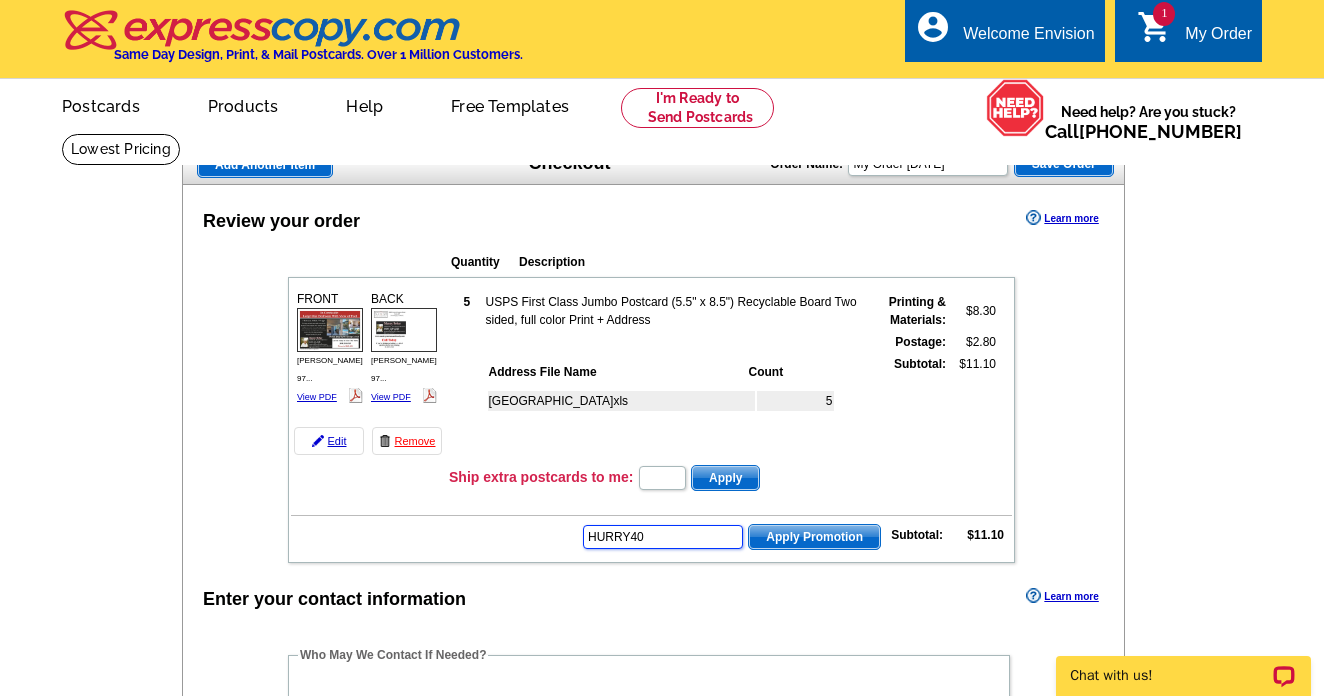 type on "HURRY40" 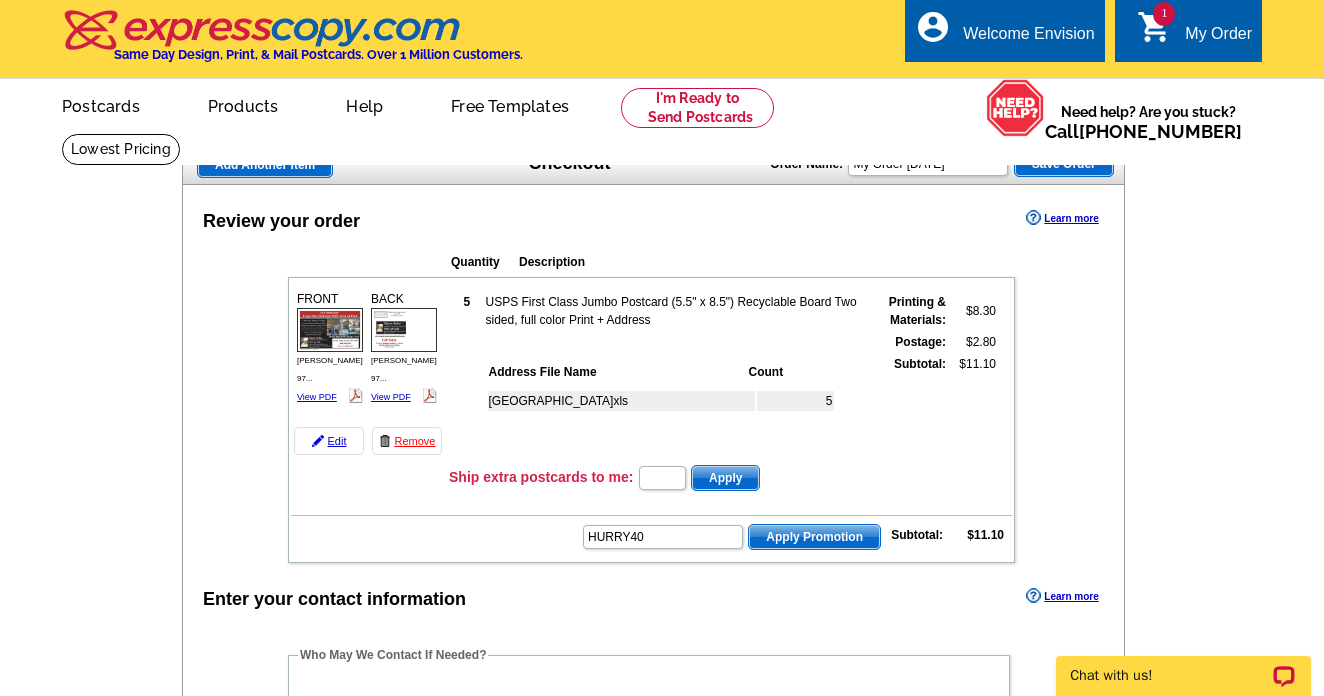click on "Apply Promotion" at bounding box center (814, 537) 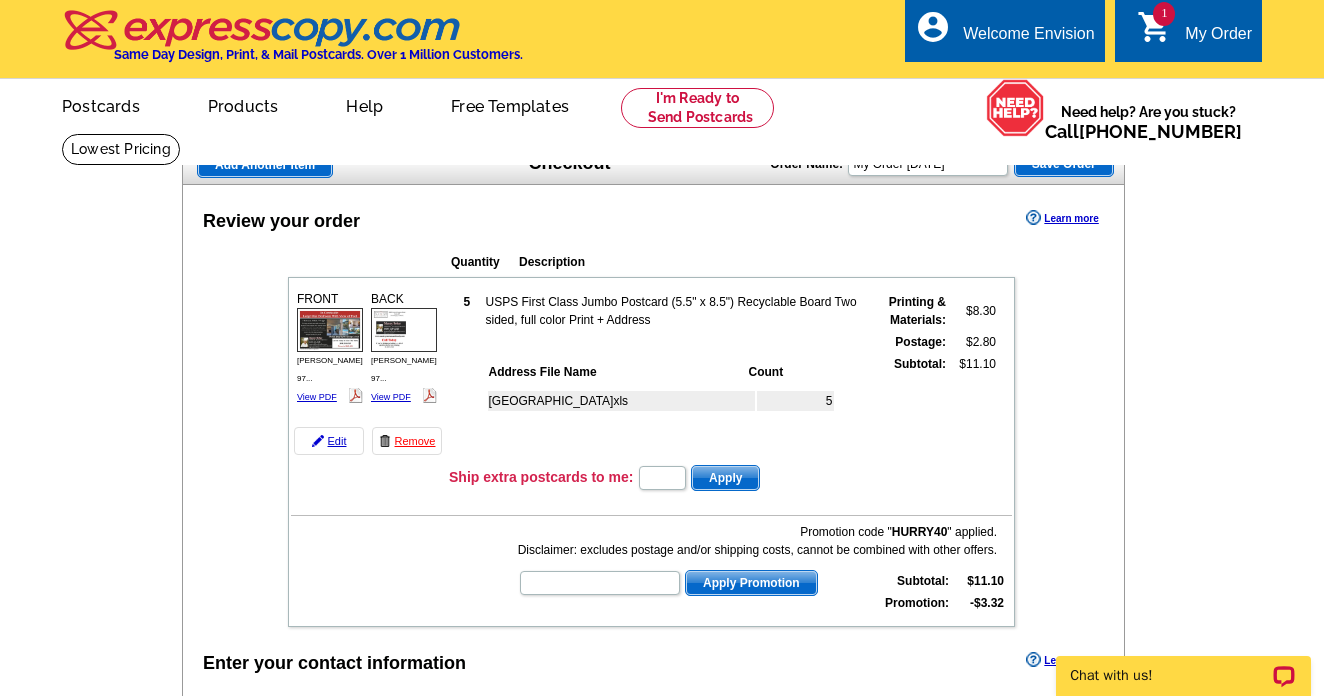 click on "Review your order
Learn more
Quantity
Description
FRONT
5 5" at bounding box center (653, 816) 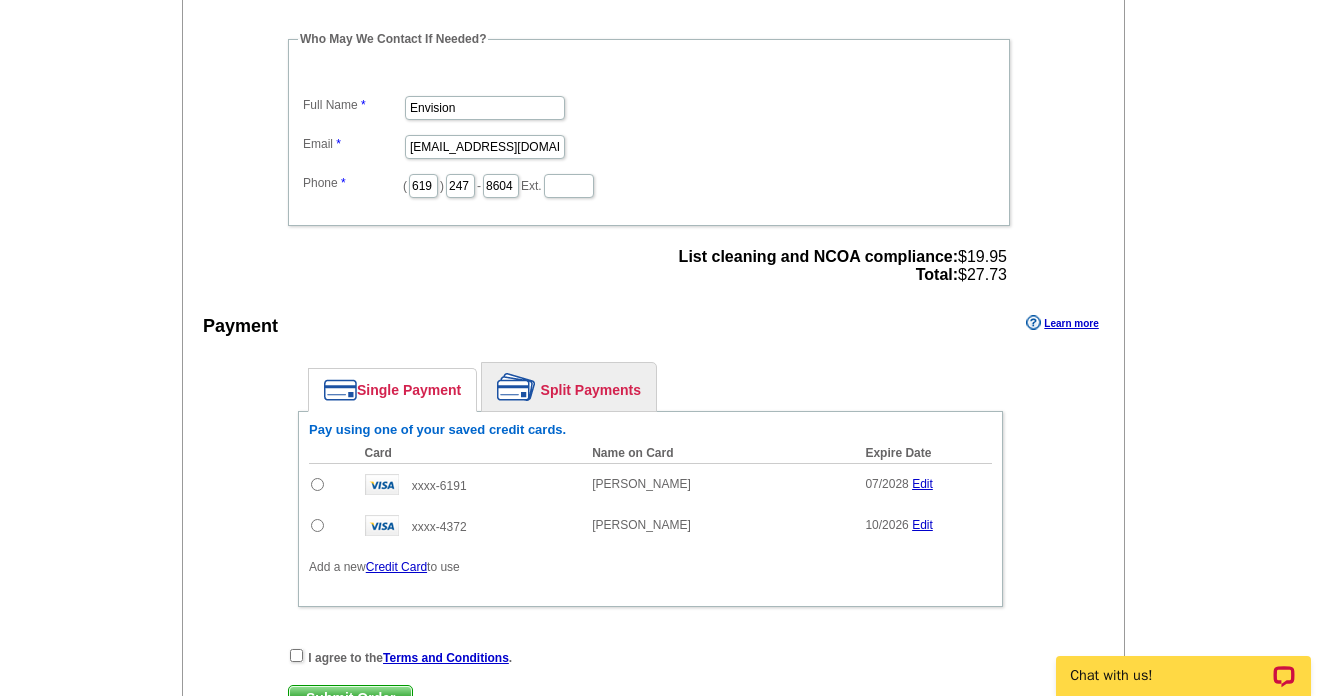 scroll, scrollTop: 720, scrollLeft: 0, axis: vertical 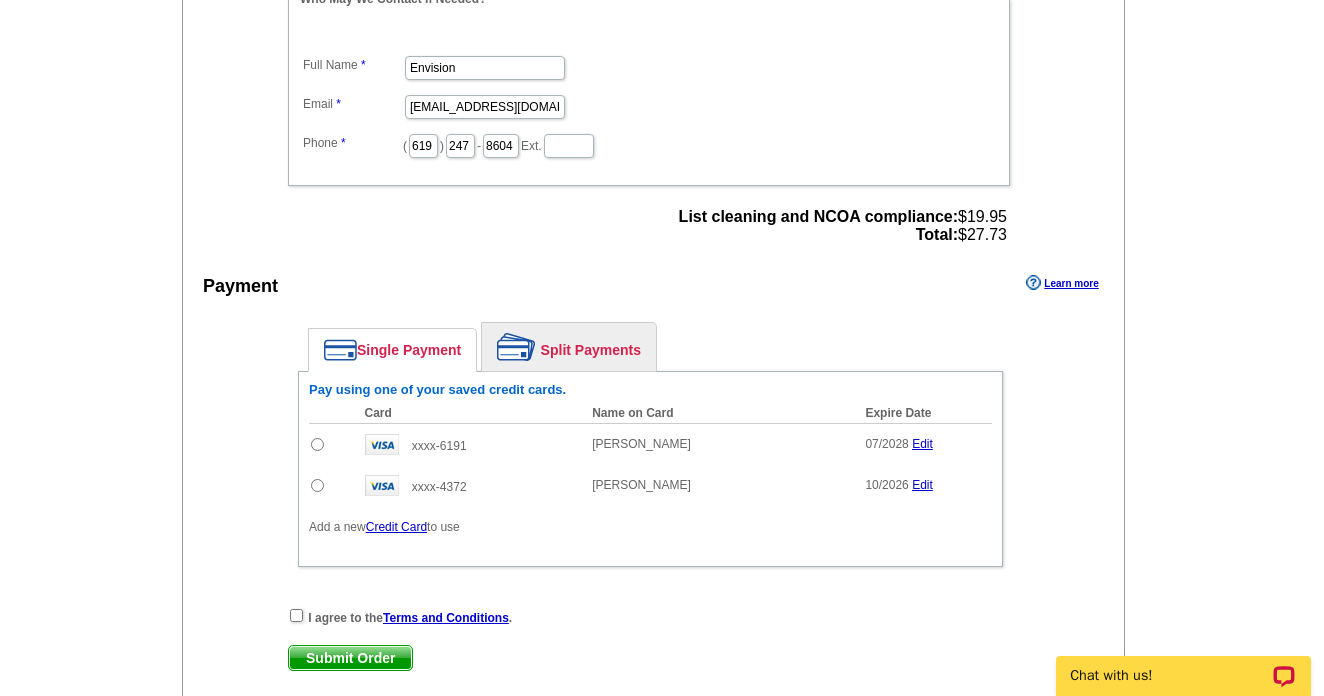 click at bounding box center (317, 444) 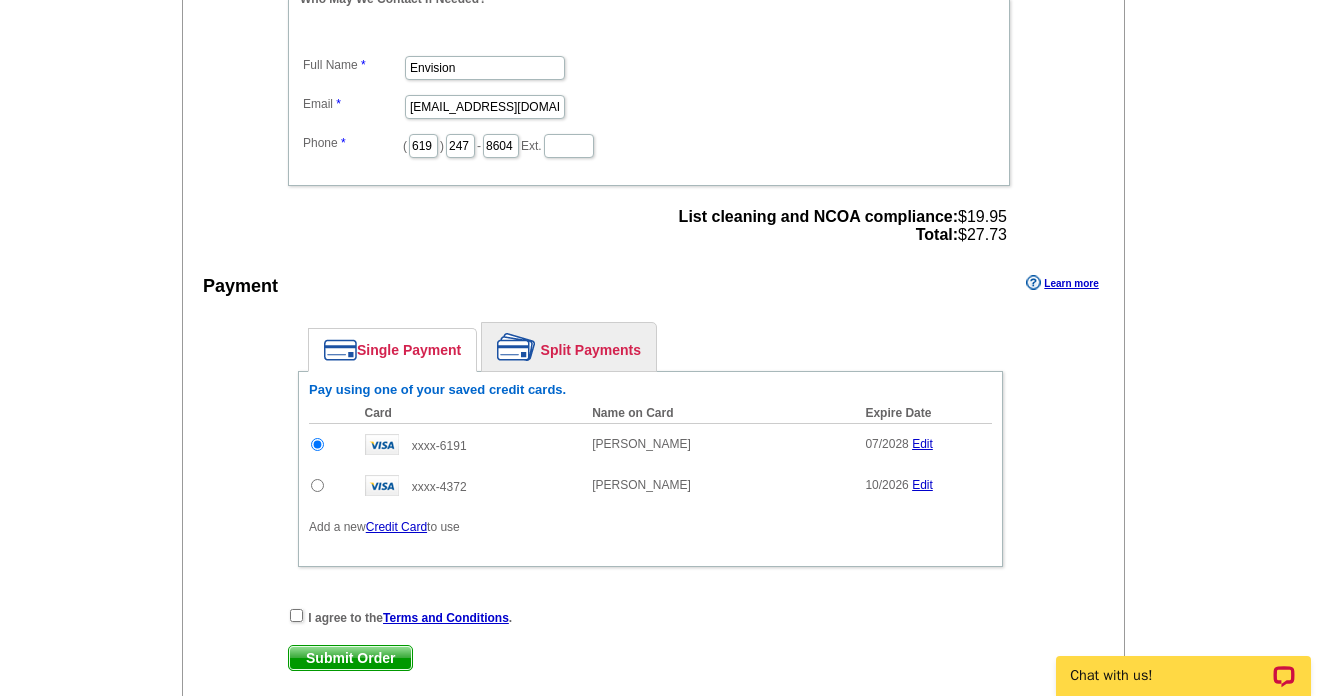 click on "Single Payment
Split Payments
Pay using one of your saved credit cards.
Card
Name on Card
Expire Date
Amount to Pay
Add
xxxx-6191
R Adams
07/2028
Edit
$ $" at bounding box center [650, 449] 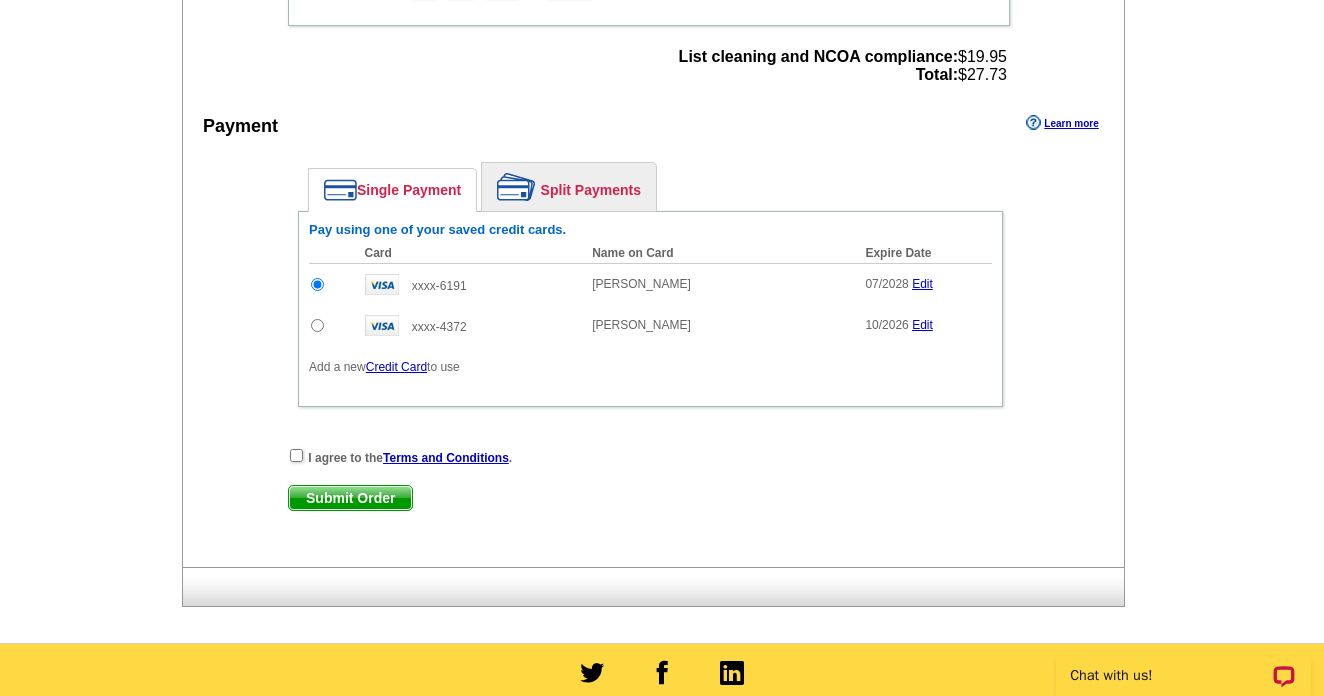 scroll, scrollTop: 920, scrollLeft: 0, axis: vertical 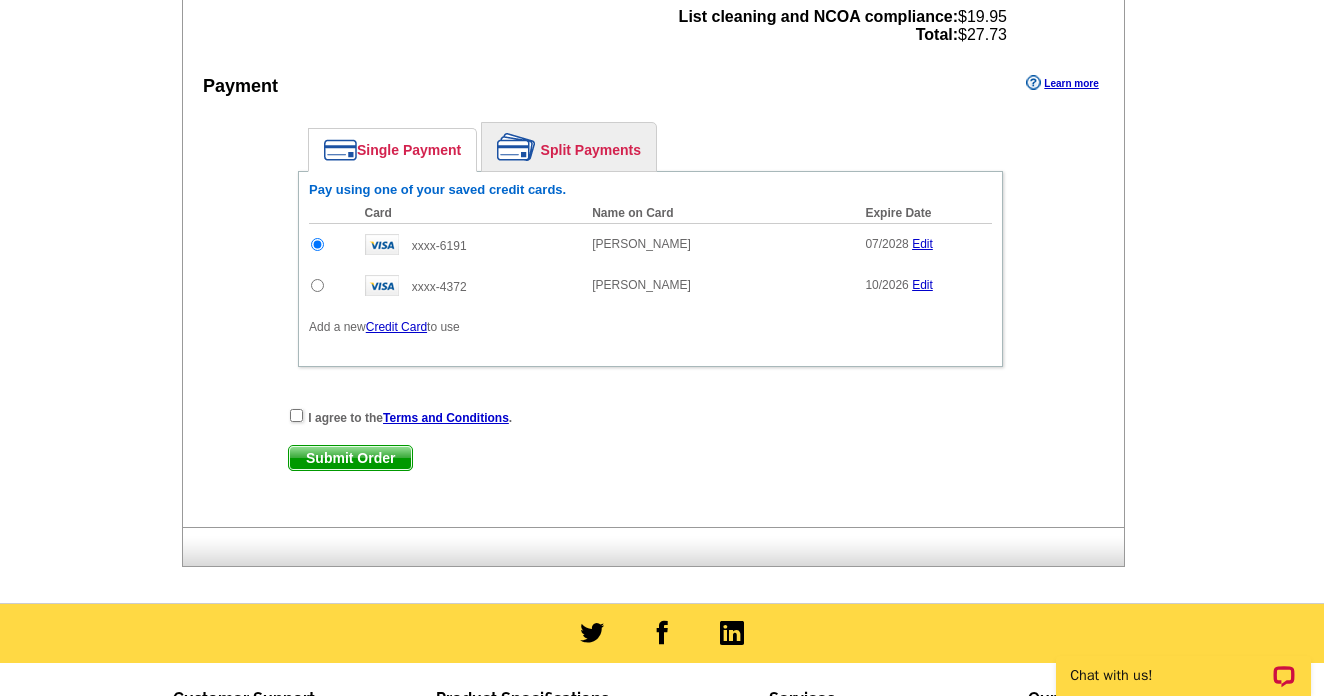 click at bounding box center [296, 415] 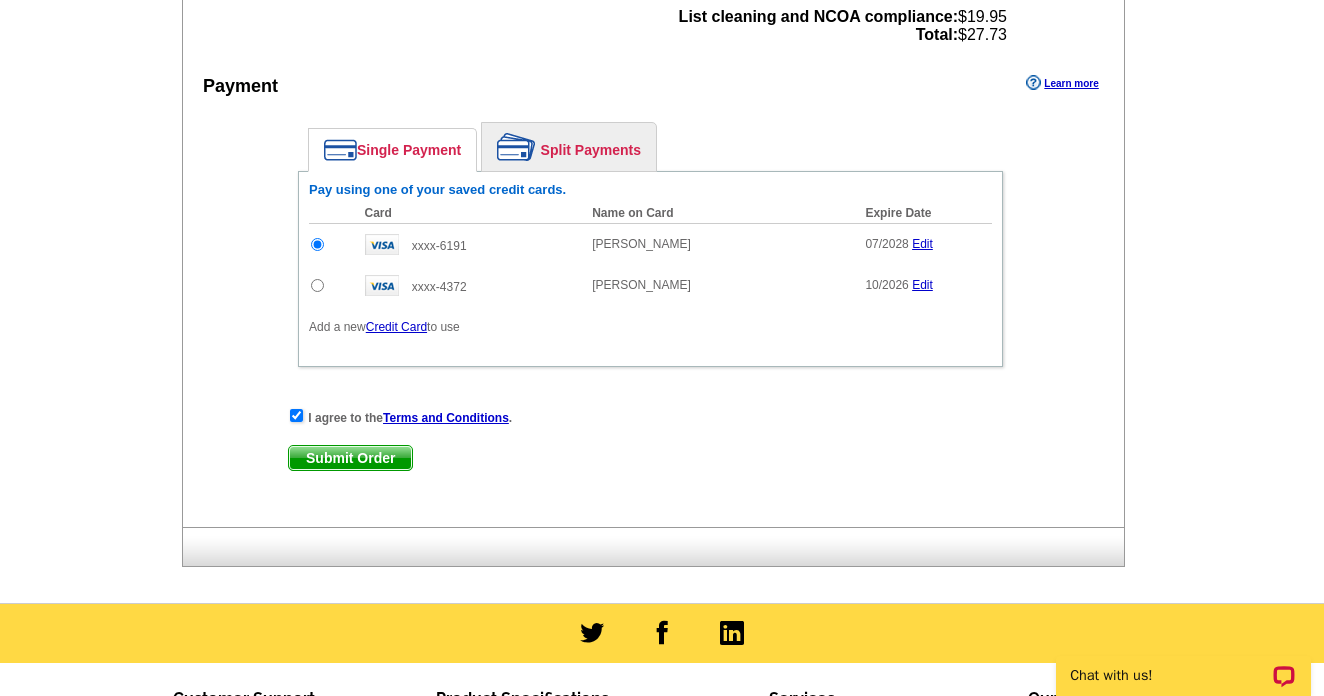 click on "Submit Order" at bounding box center (350, 458) 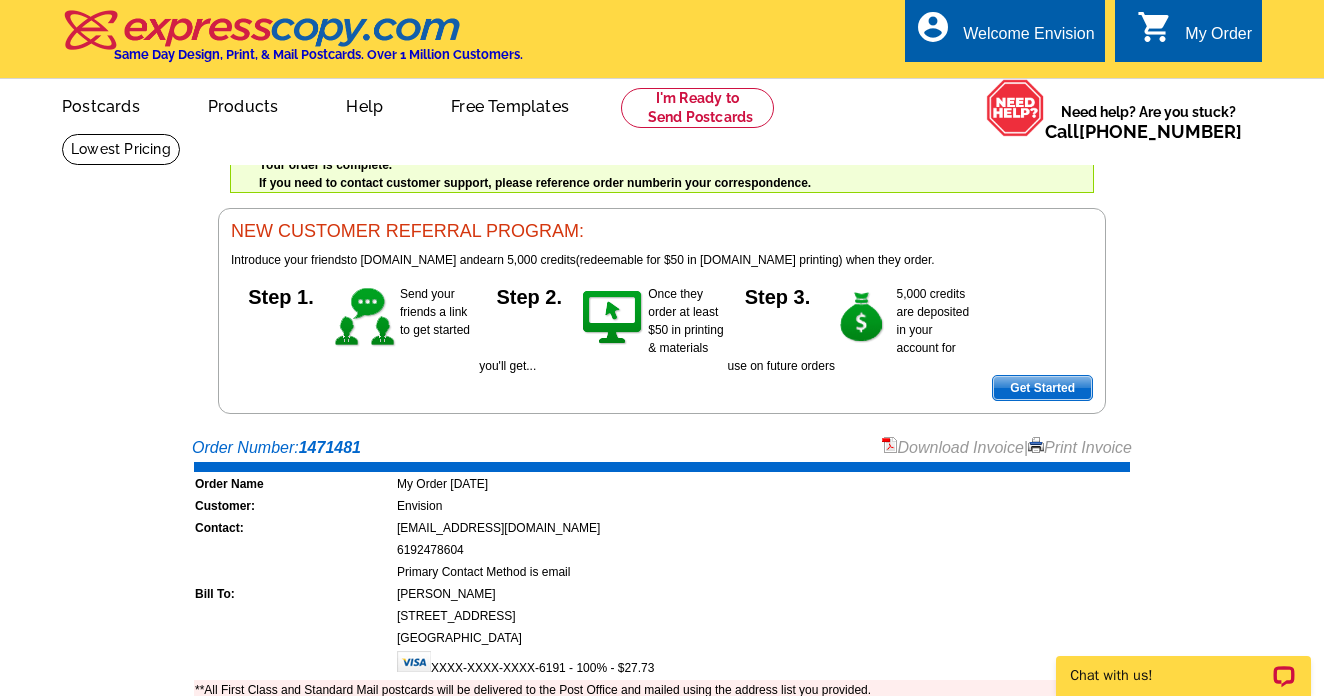 scroll, scrollTop: 0, scrollLeft: 0, axis: both 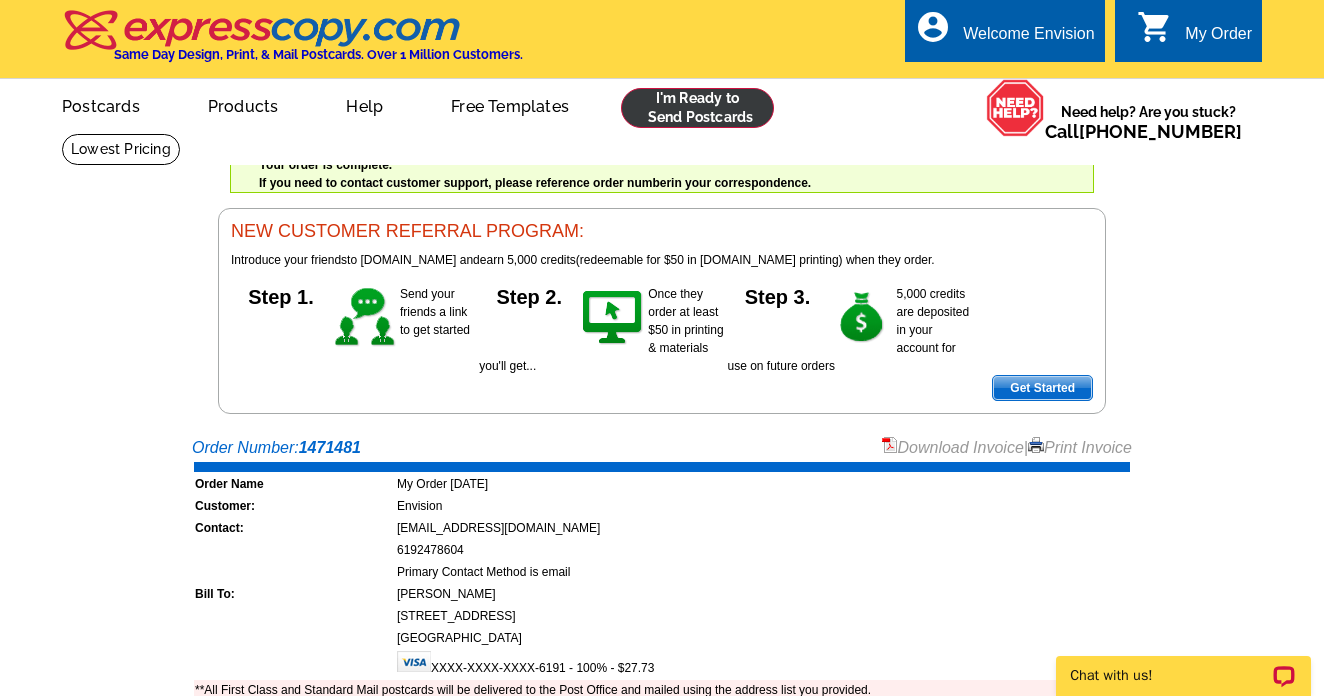 click at bounding box center (697, 108) 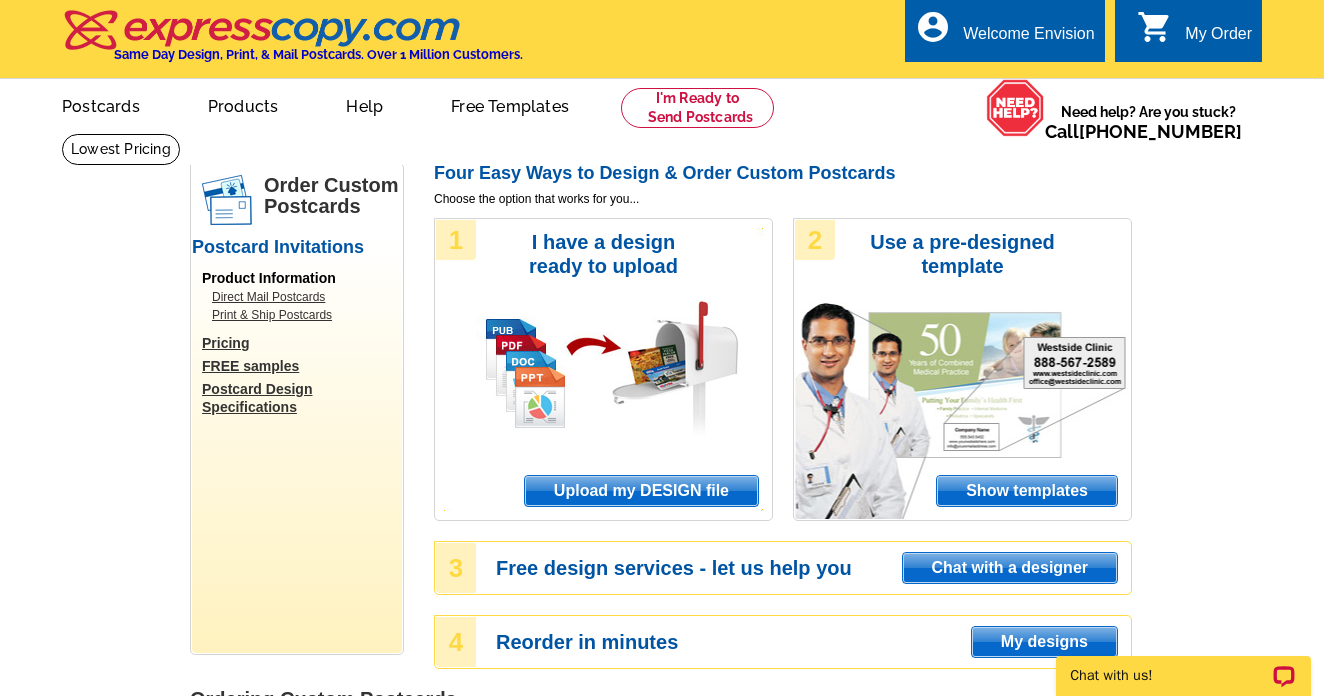 scroll, scrollTop: 0, scrollLeft: 0, axis: both 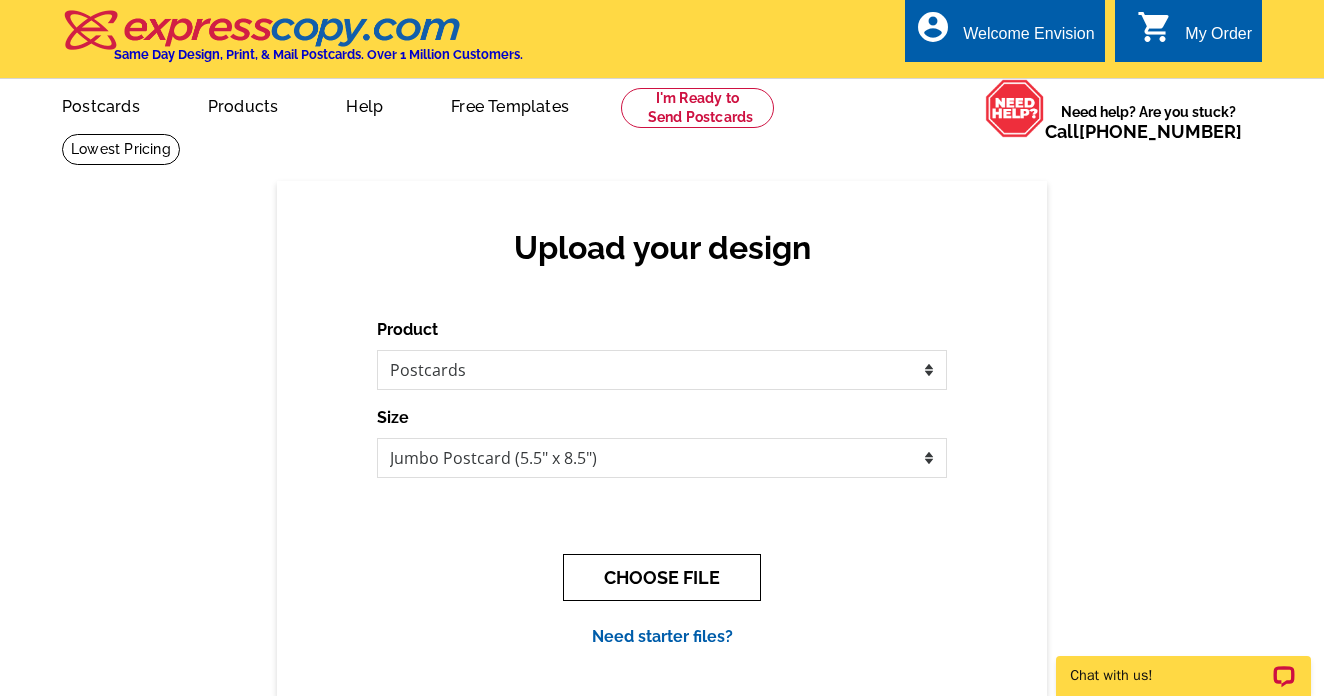 click on "CHOOSE FILE" at bounding box center [662, 577] 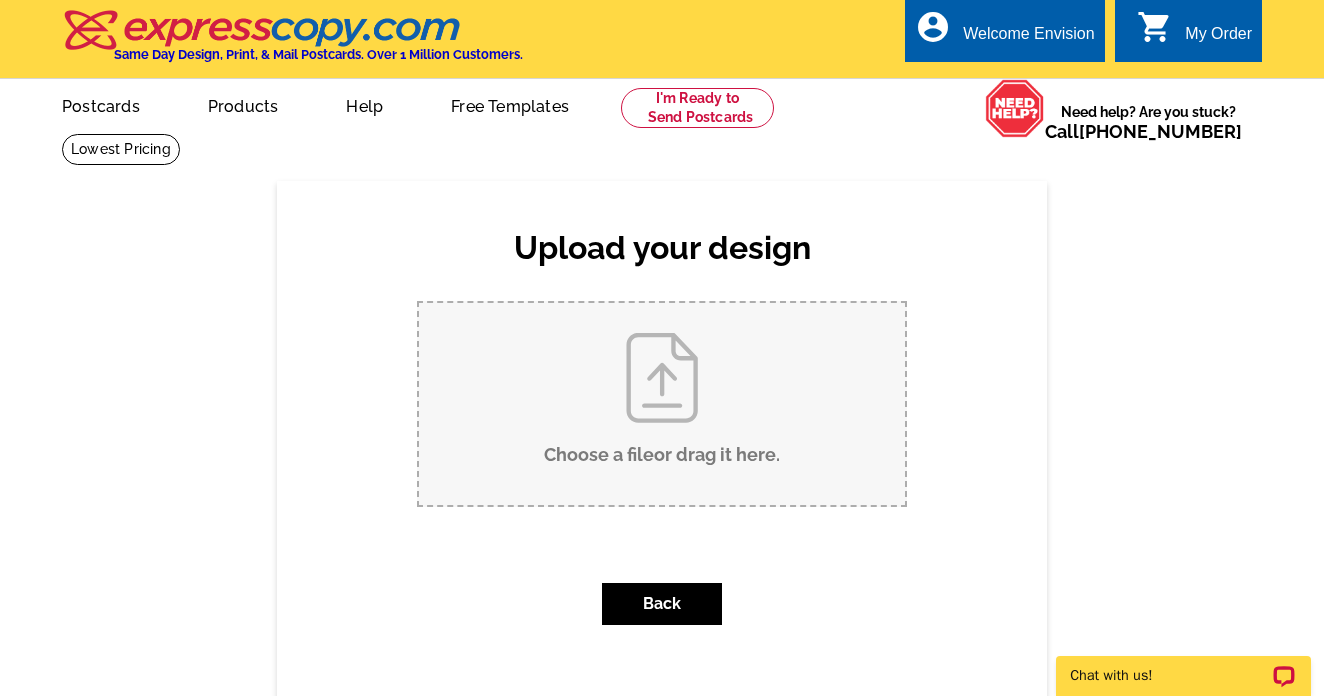 click on "Choose a file  or drag it here ." at bounding box center [662, 404] 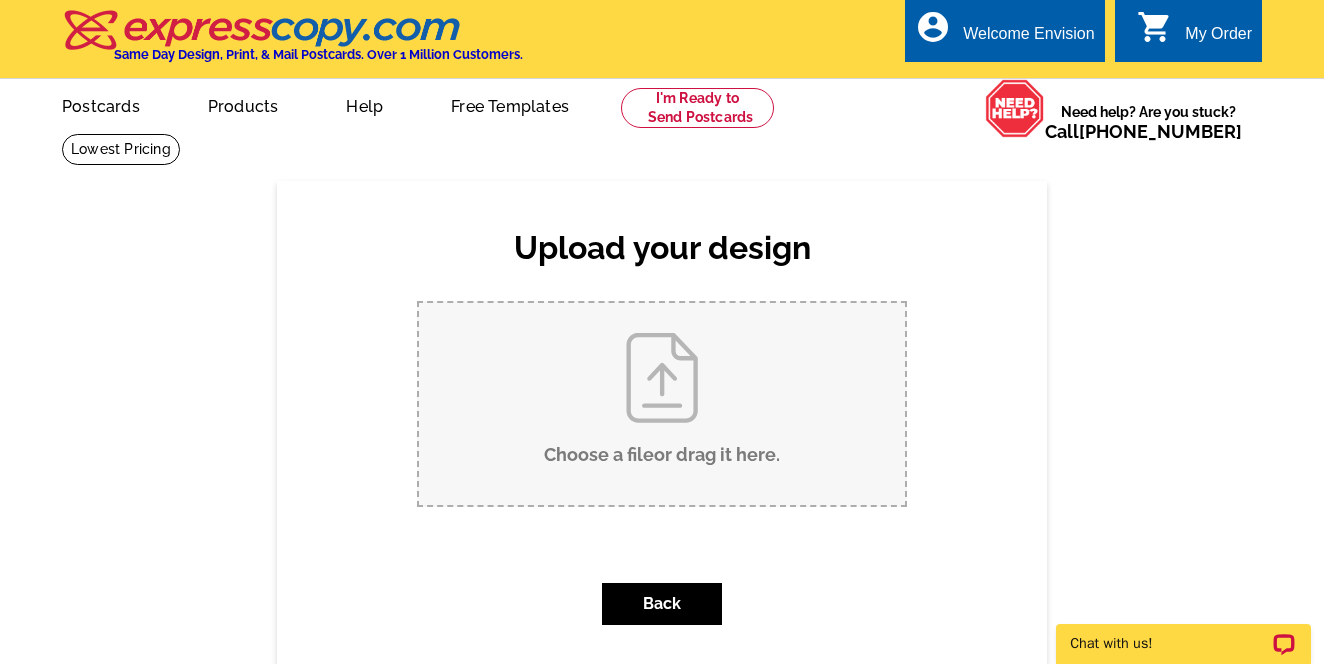 type on "C:\fakepath\Bob 3275 5th Avenue SOLD postcard.pdf" 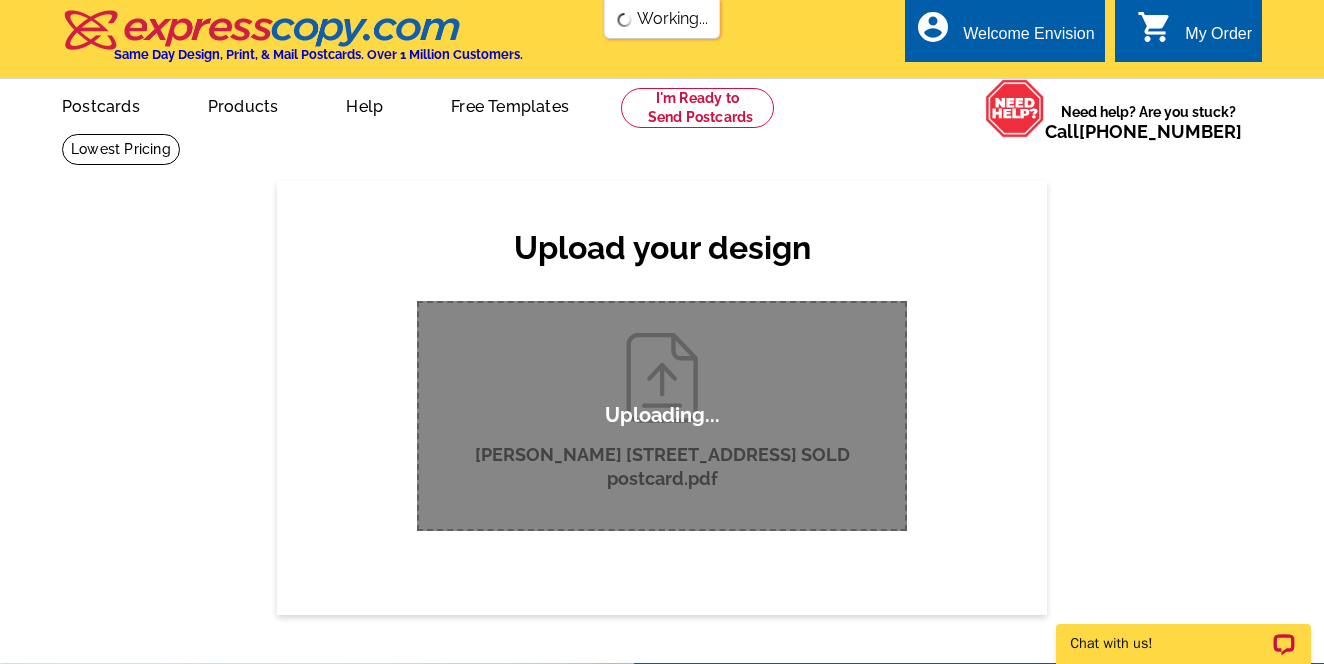 scroll, scrollTop: 0, scrollLeft: 0, axis: both 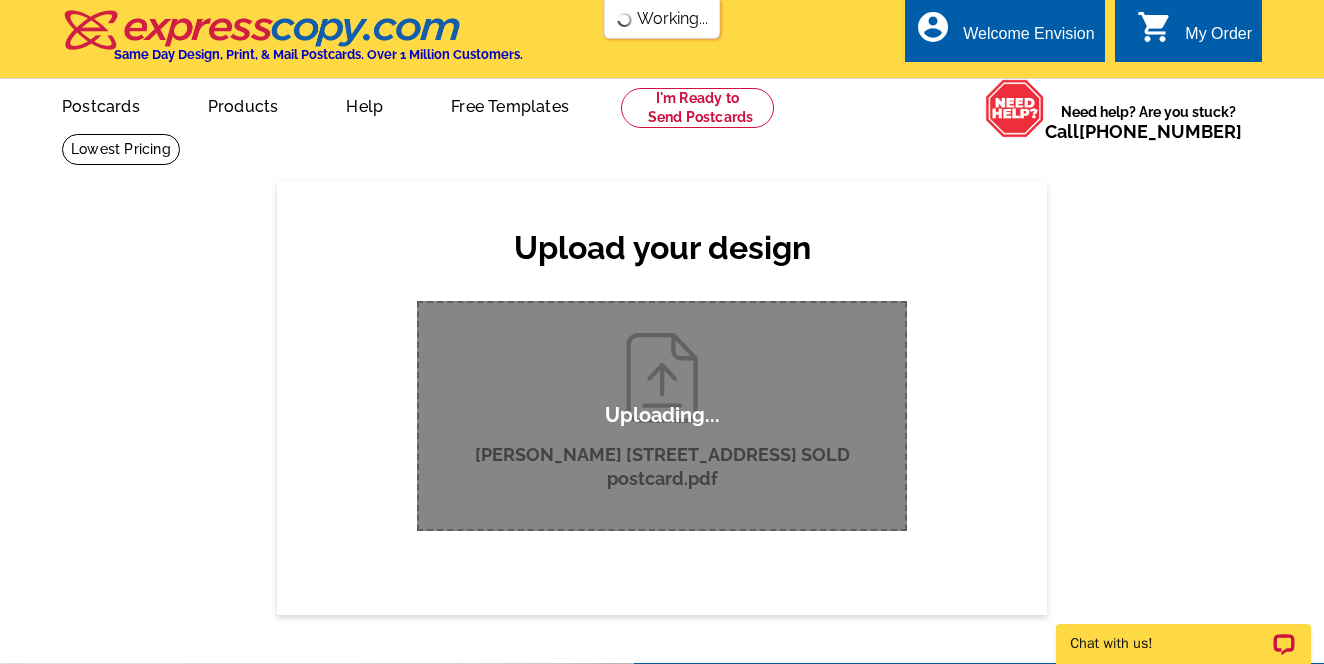 type 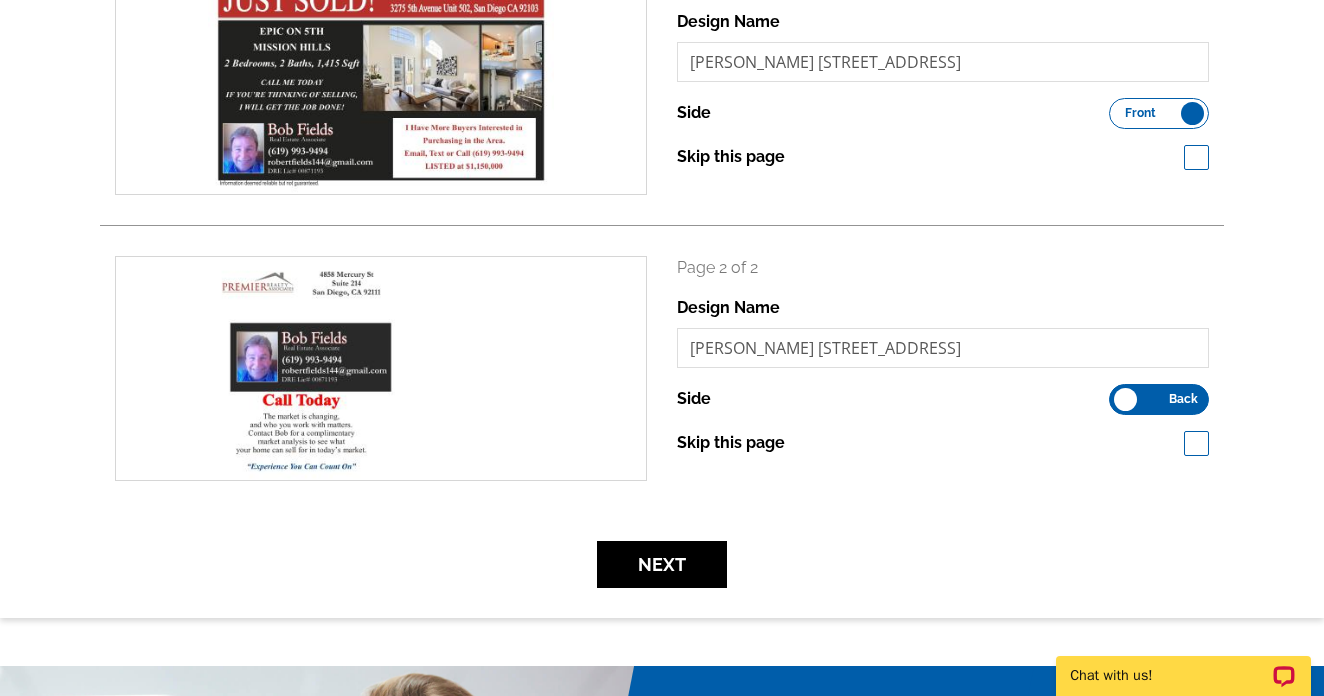 scroll, scrollTop: 400, scrollLeft: 0, axis: vertical 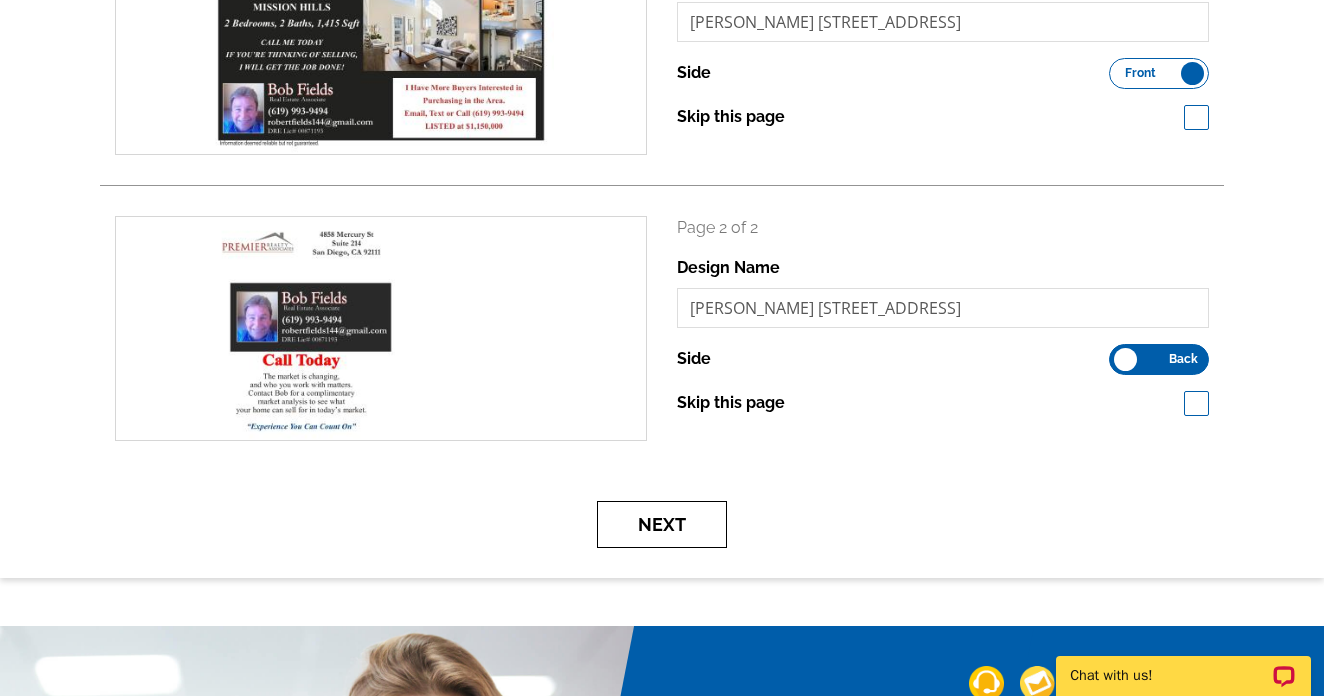 click on "Next" at bounding box center [662, 524] 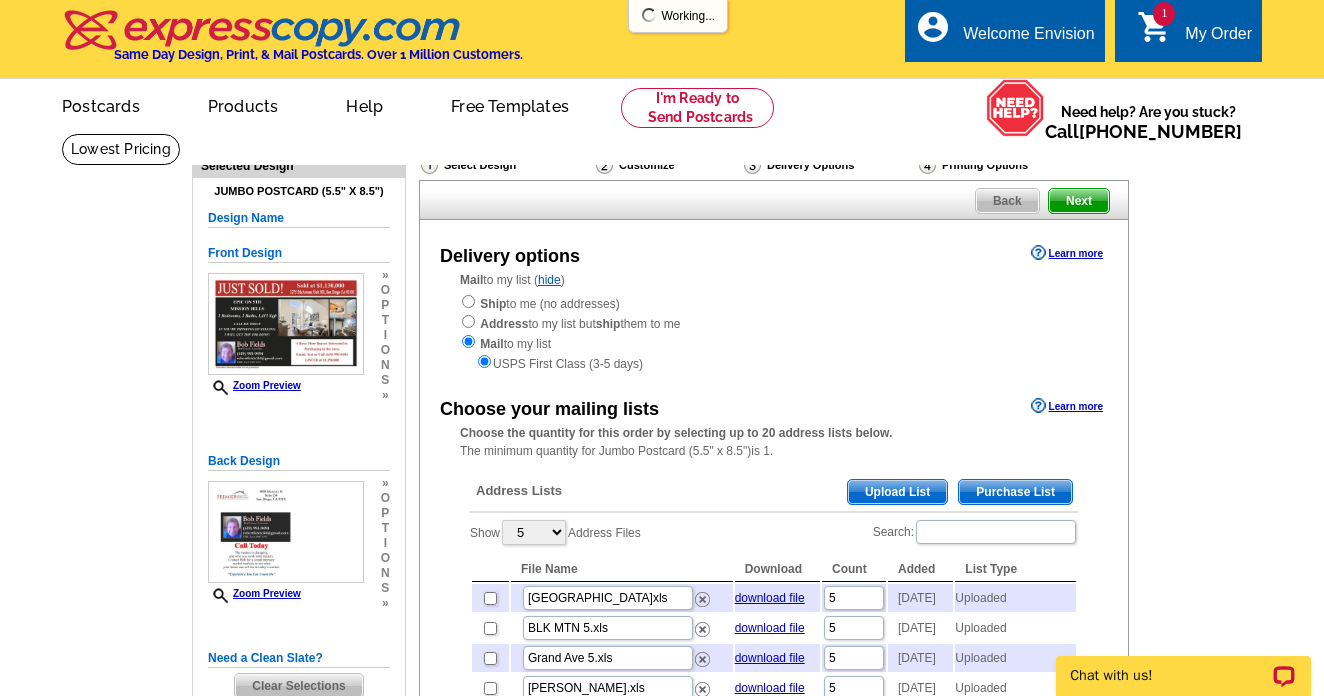 scroll, scrollTop: 0, scrollLeft: 0, axis: both 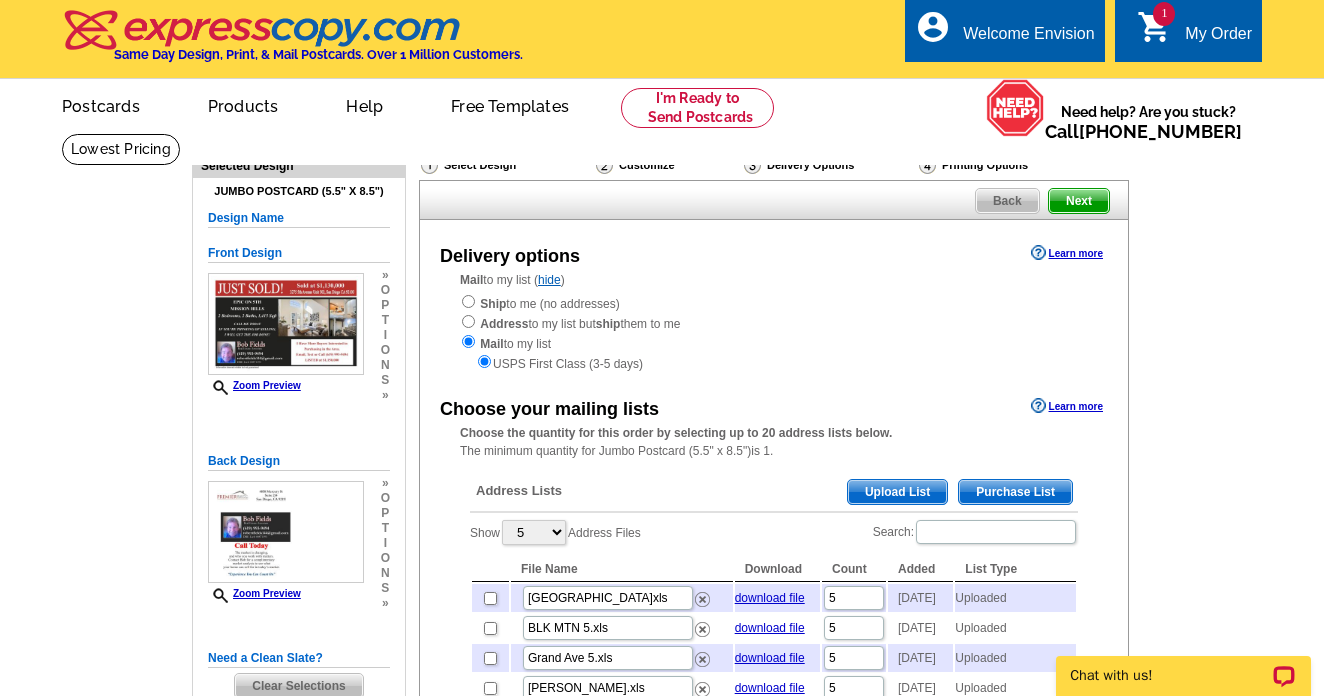 click on "Upload List" at bounding box center (897, 492) 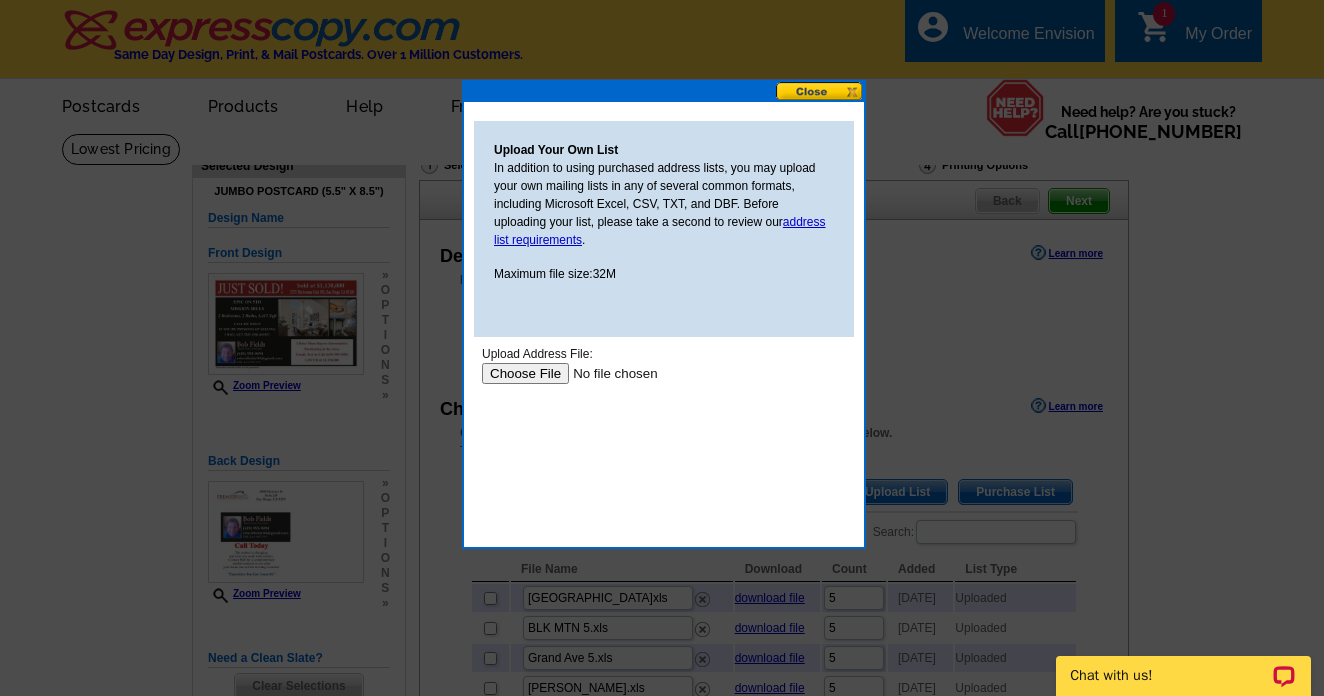 scroll, scrollTop: 0, scrollLeft: 0, axis: both 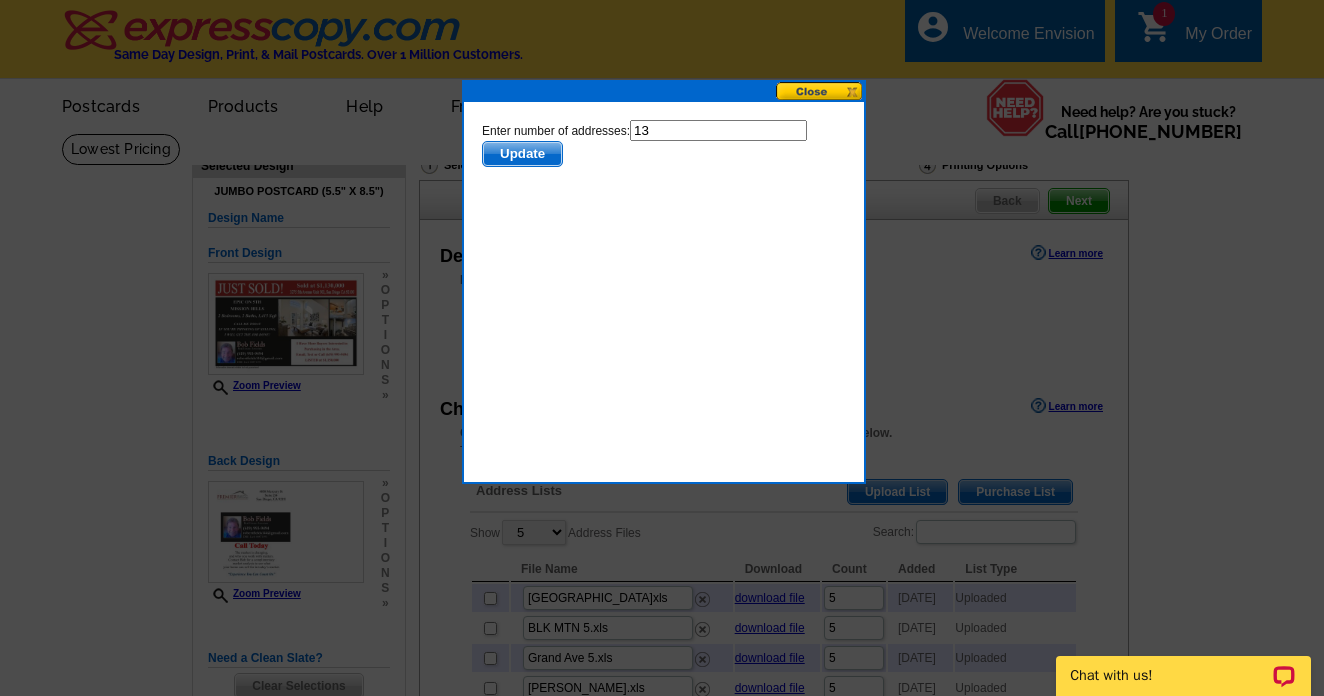 click on "13" at bounding box center (718, 130) 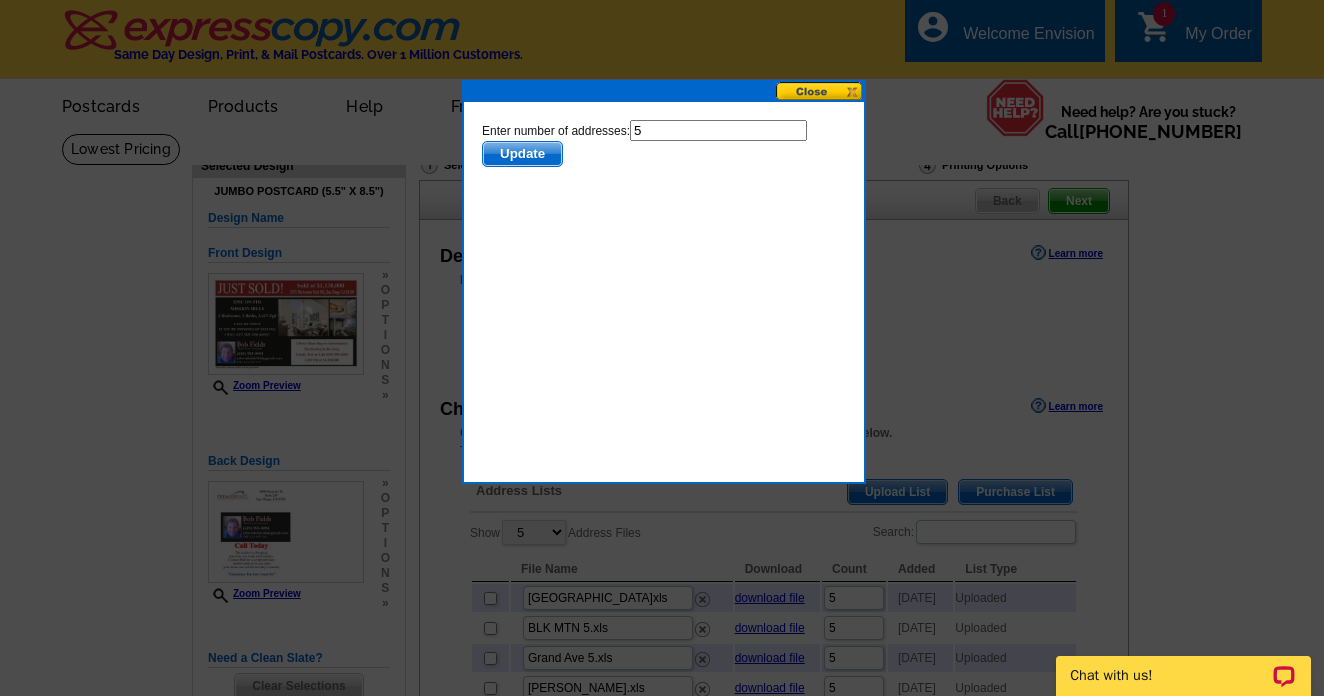 type on "5" 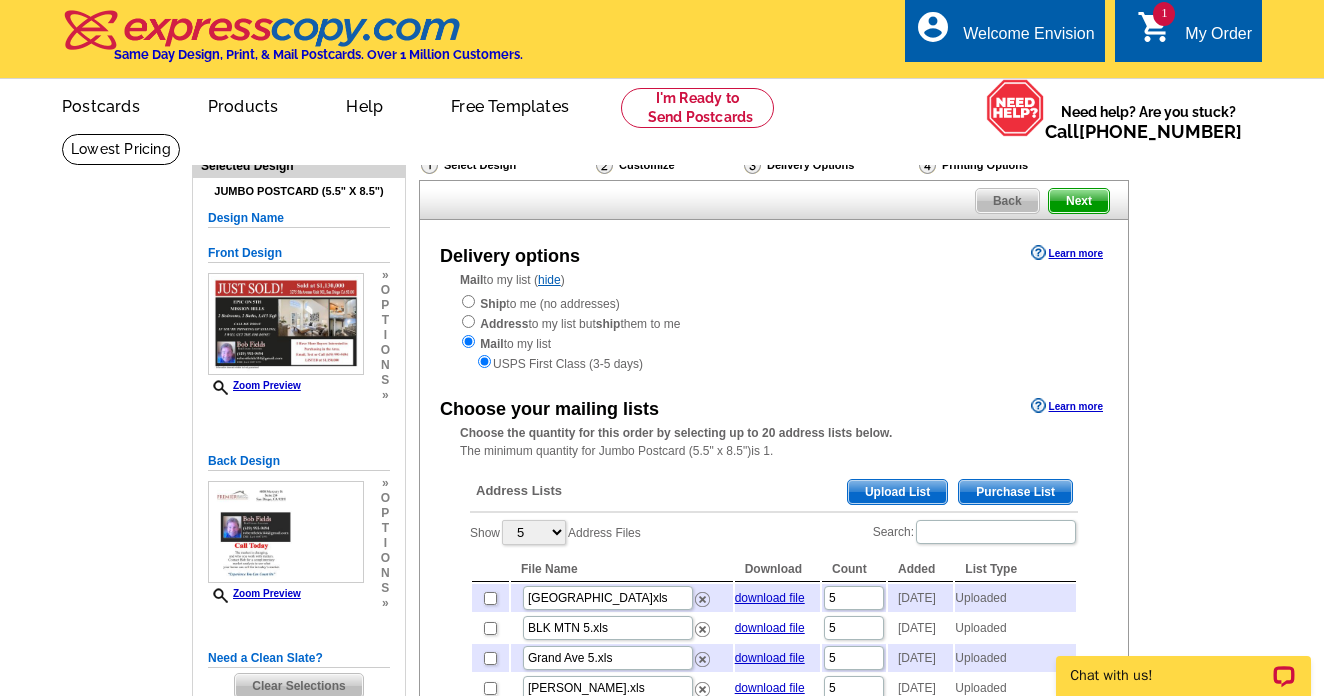 click on "Need Help? call 800-260-5887,  chat  with support, or have our designers make something custom just for you!
Got it, no need for the selection guide next time.
Show Results
Selected Design
Jumbo Postcard (5.5" x 8.5")
Design Name
Front Design
Zoom Preview
»
o
p
t
i
o
n
s
»
» o" at bounding box center (662, 786) 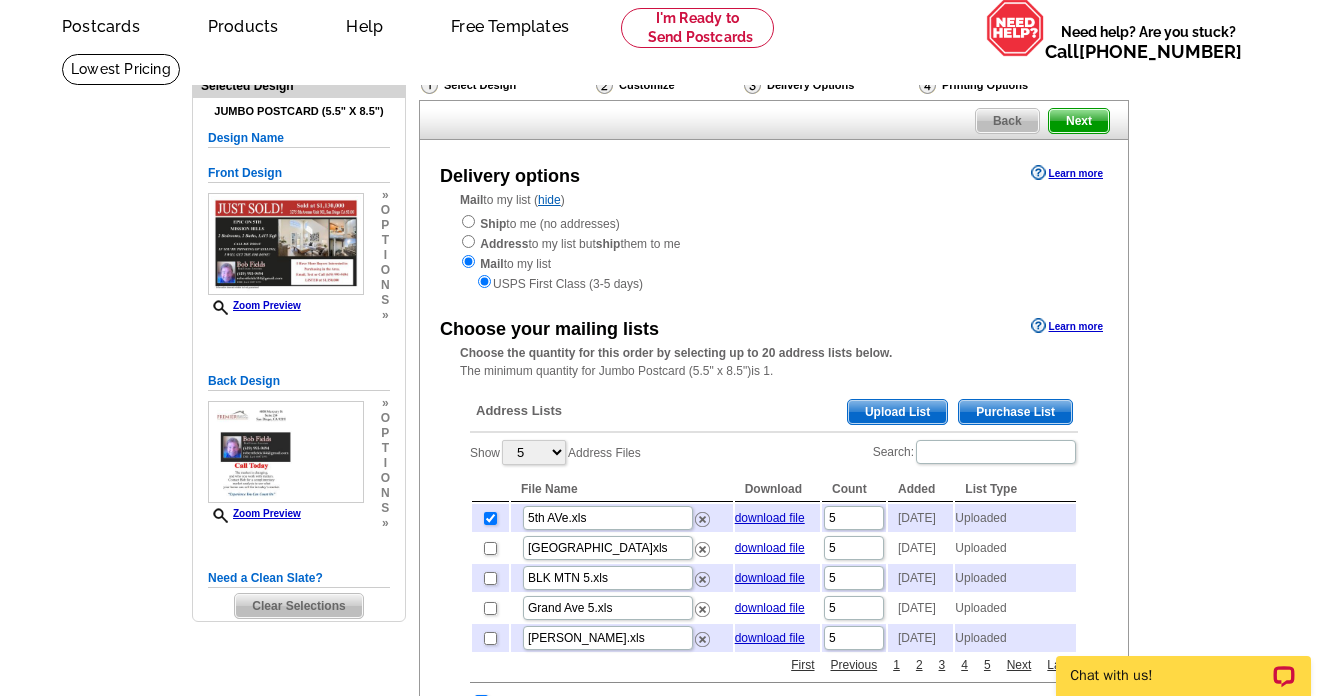 scroll, scrollTop: 0, scrollLeft: 0, axis: both 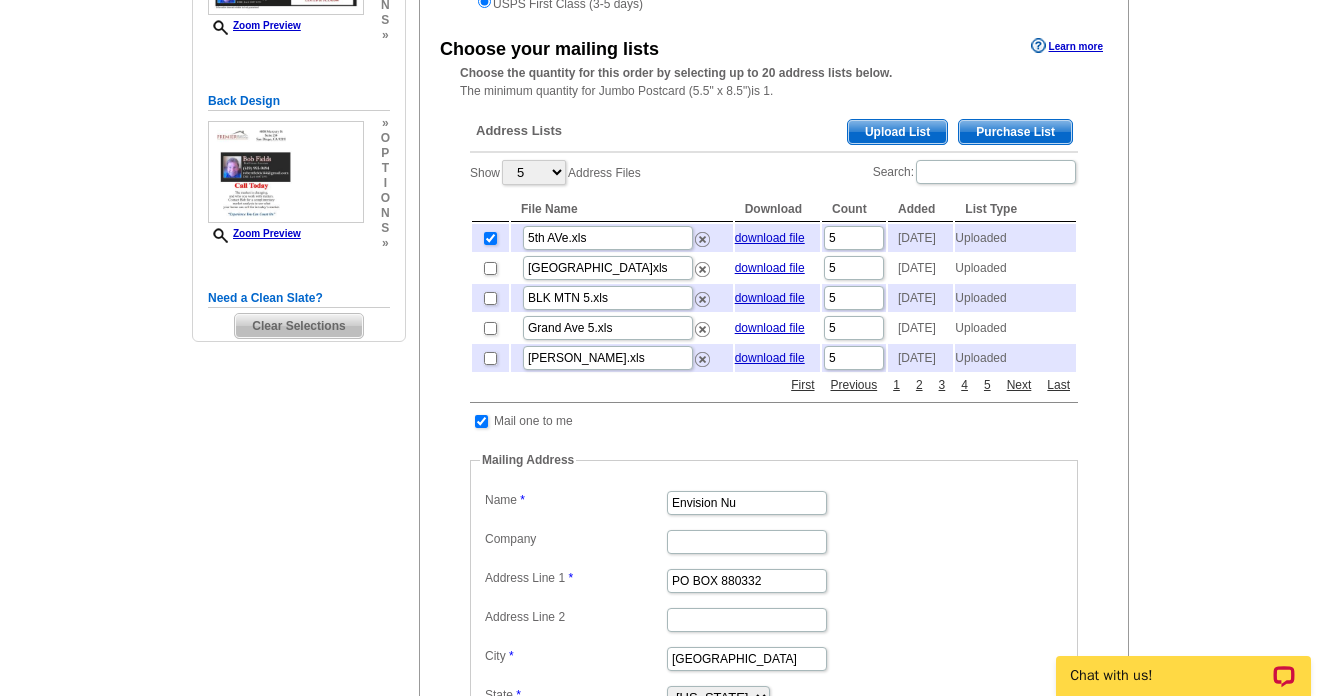 click at bounding box center (481, 421) 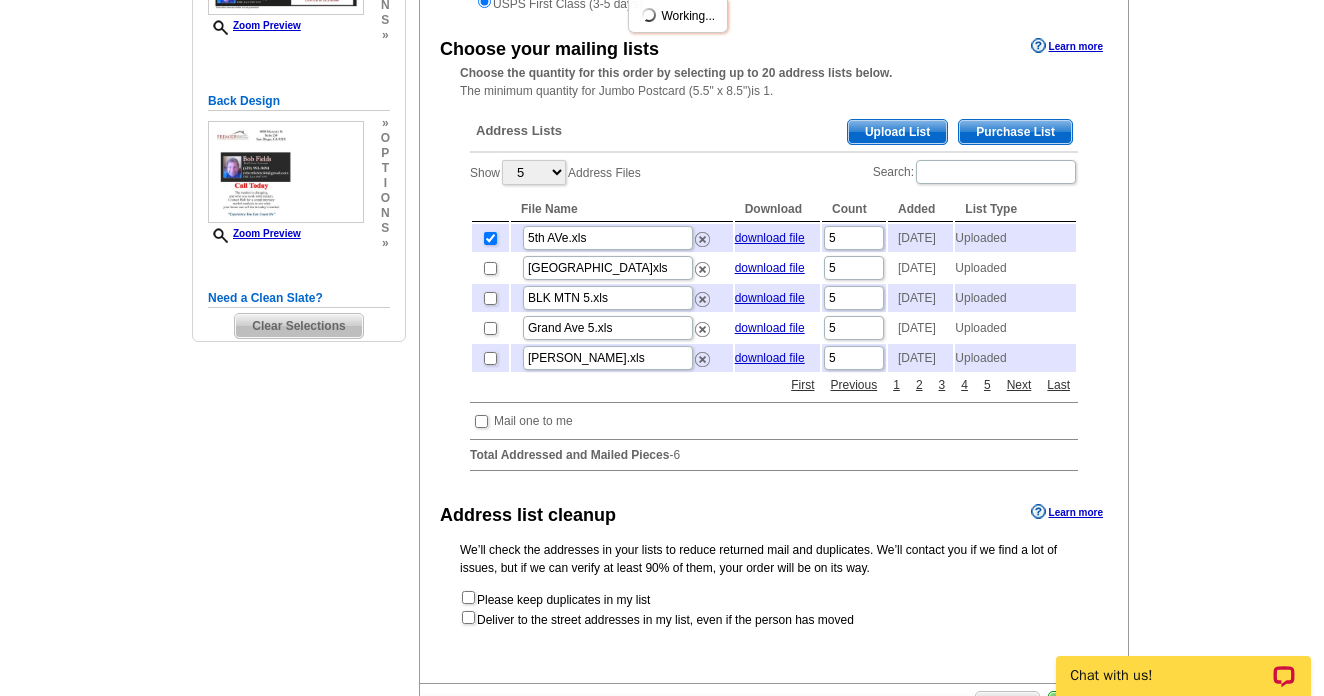click on "Need Help? call [PHONE_NUMBER],  chat  with support, or have our designers make something custom just for you!
Got it, no need for the selection guide next time.
Show Results
Selected Design
Jumbo Postcard (5.5" x 8.5")
Design Name
Front Design
Zoom Preview
»
o
p
t
i
o
n
s
»
» o" at bounding box center (662, 300) 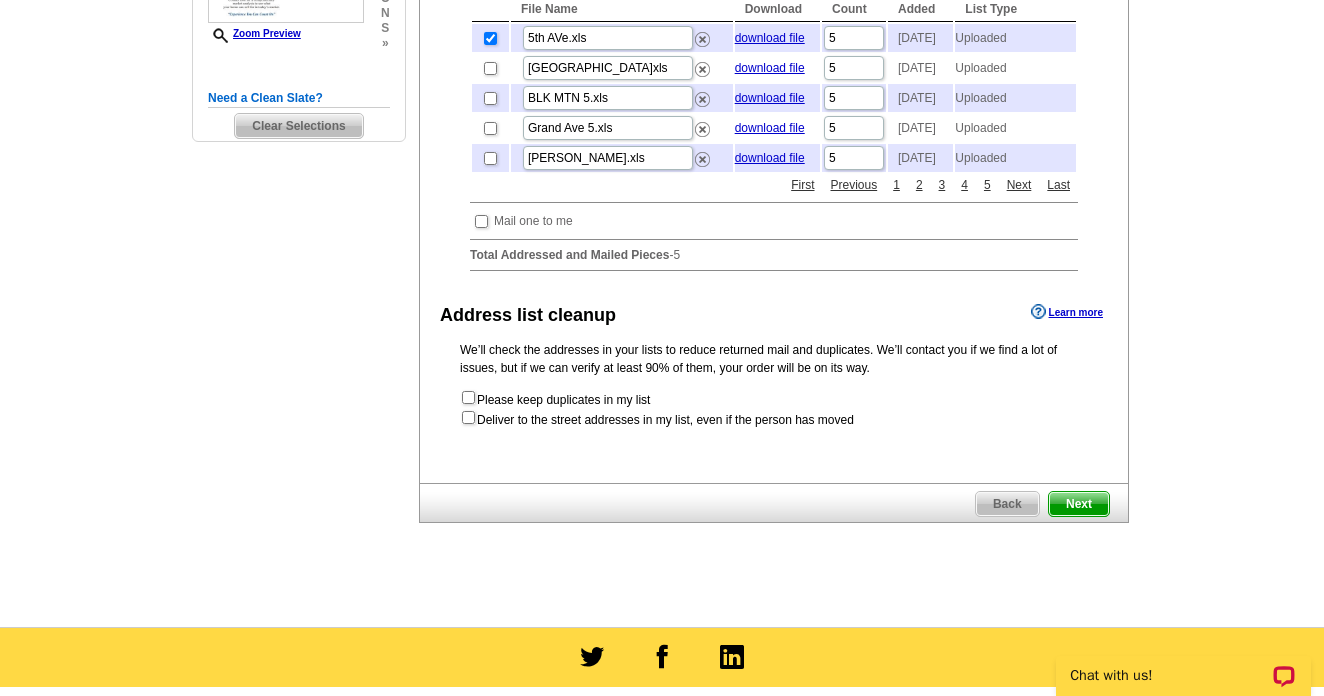 scroll, scrollTop: 600, scrollLeft: 0, axis: vertical 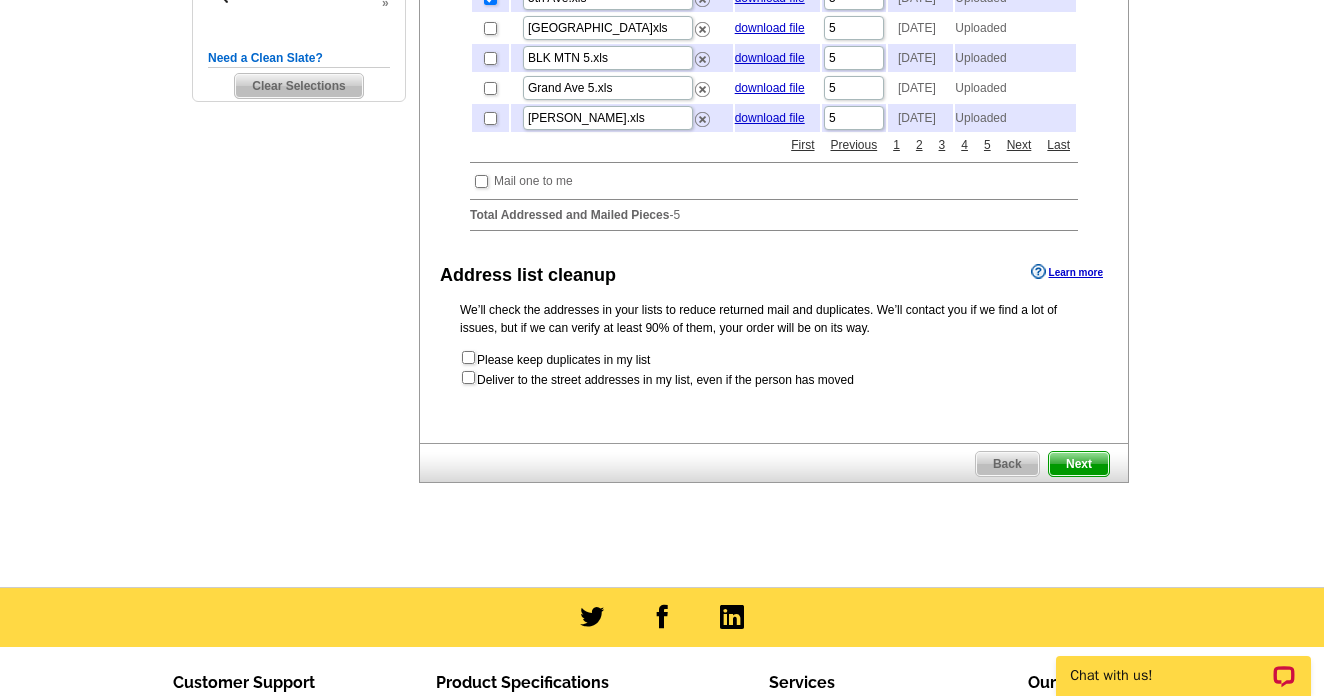 click on "Next" at bounding box center (1079, 464) 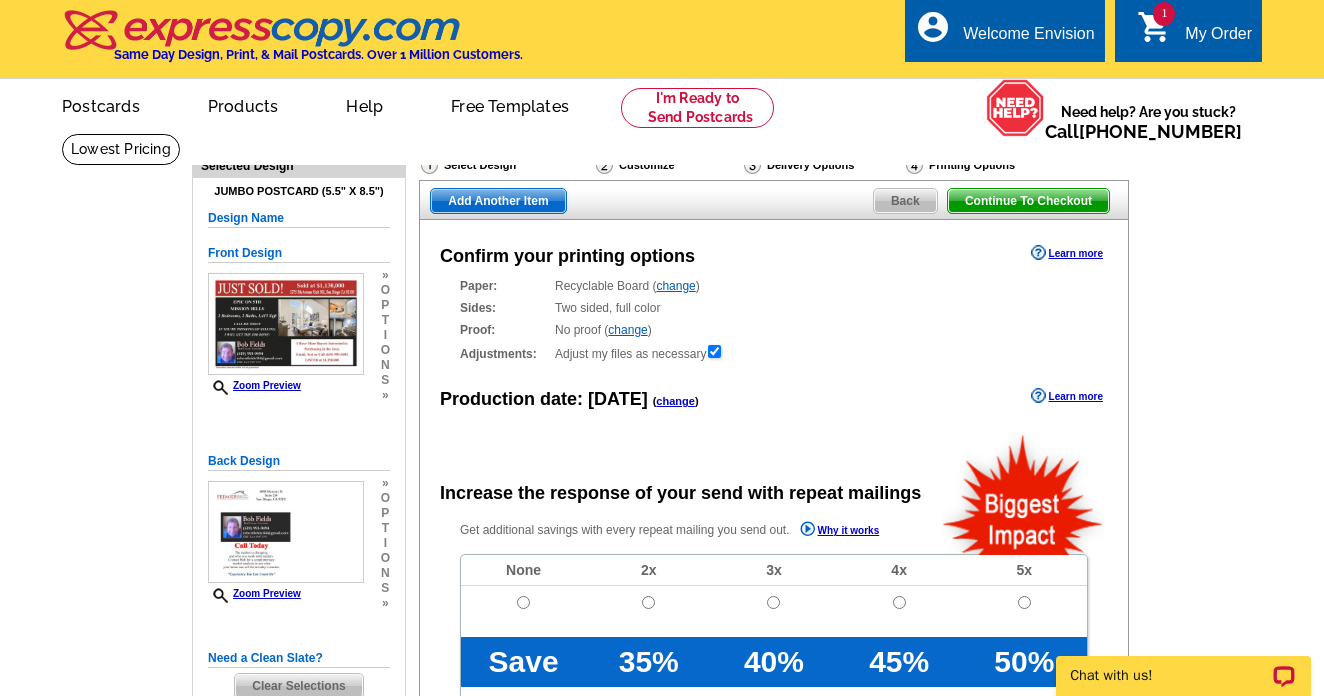 scroll, scrollTop: 0, scrollLeft: 0, axis: both 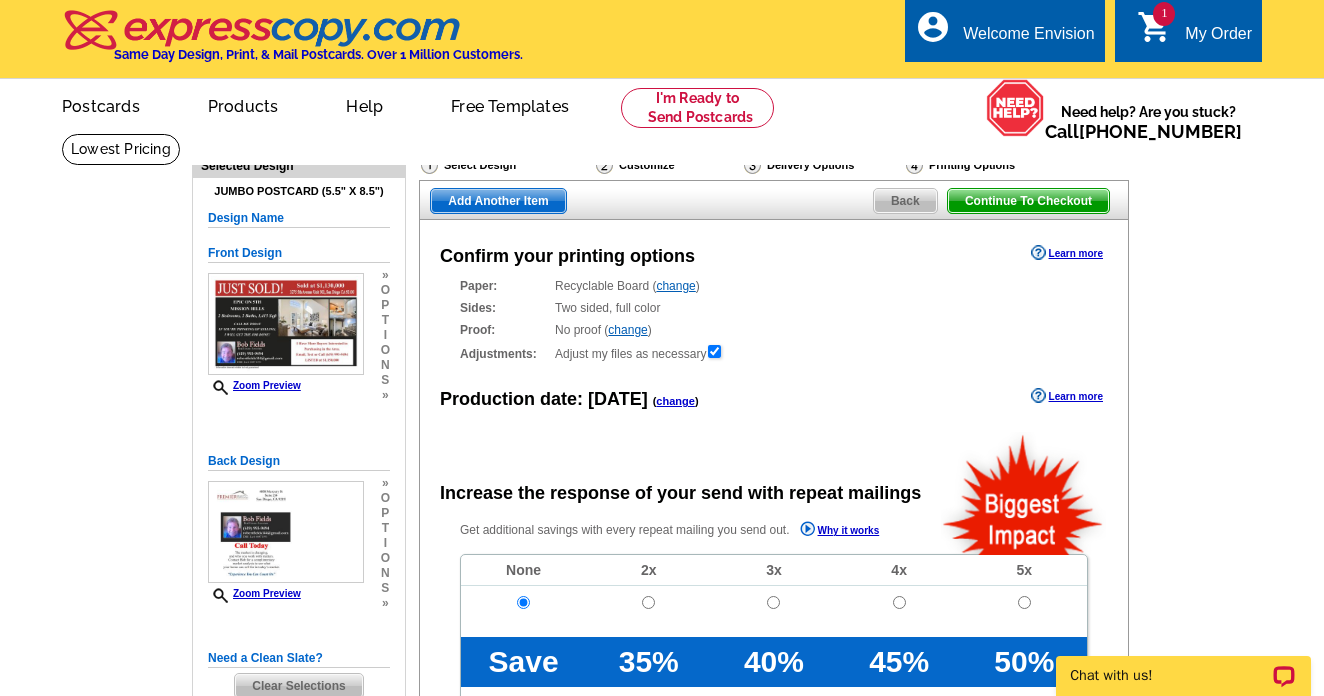 click on "Need Help? call 800-260-5887,  chat  with support, or have our designers make something custom just for you!
Got it, no need for the selection guide next time.
Show Results
Selected Design
Jumbo Postcard (5.5" x 8.5")
Design Name
Front Design
Zoom Preview
»
o
p
t
i
o
n
s
»
» o" at bounding box center (662, 676) 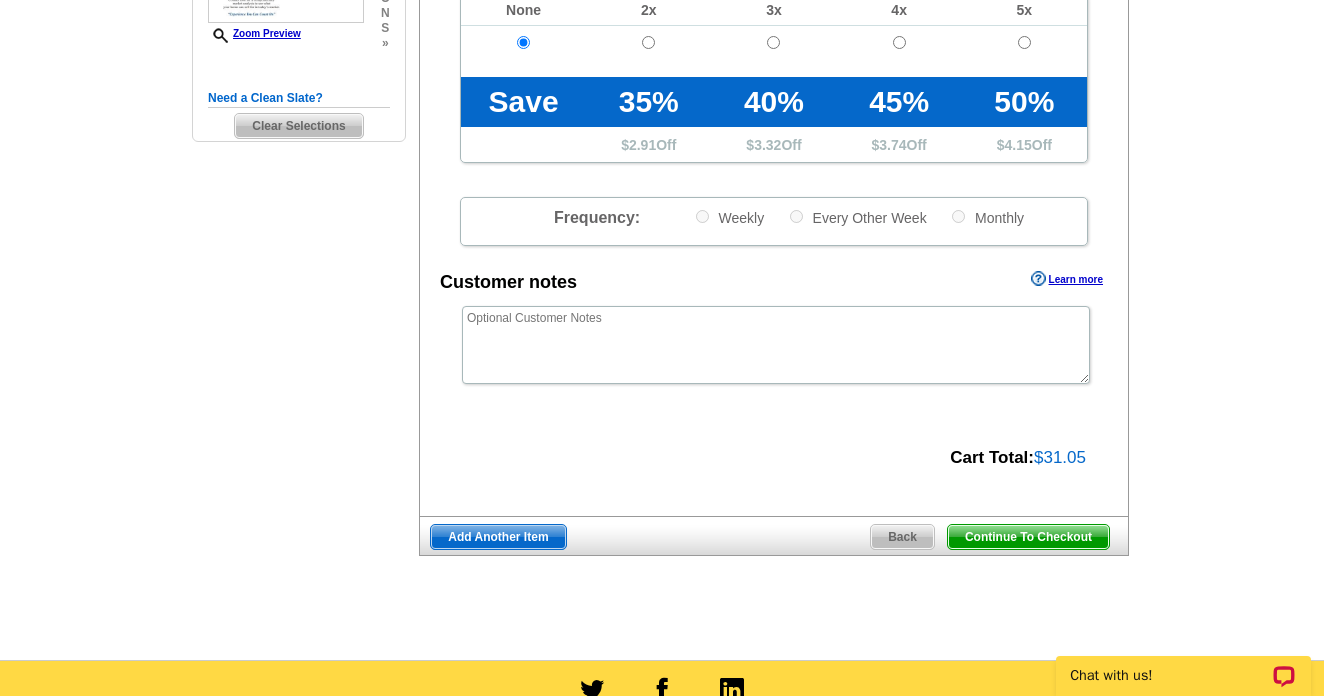 scroll, scrollTop: 600, scrollLeft: 0, axis: vertical 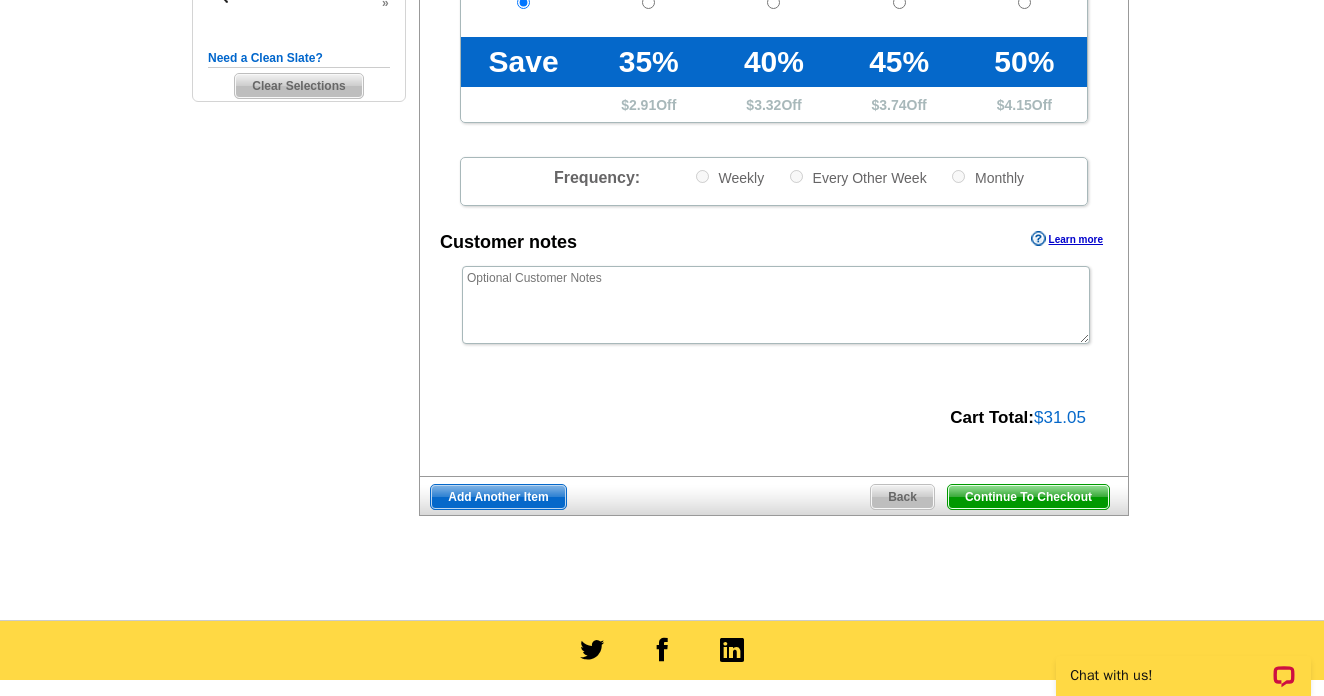 click on "Continue To Checkout" at bounding box center [1028, 497] 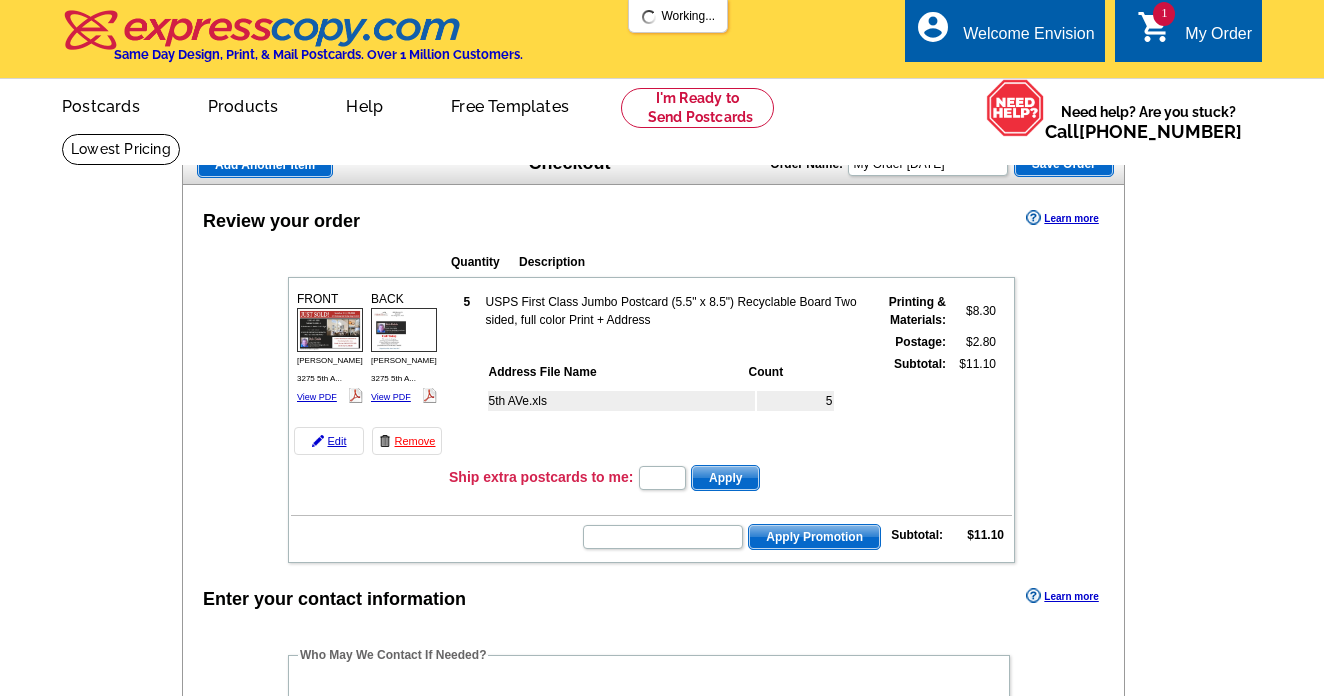 scroll, scrollTop: 0, scrollLeft: 0, axis: both 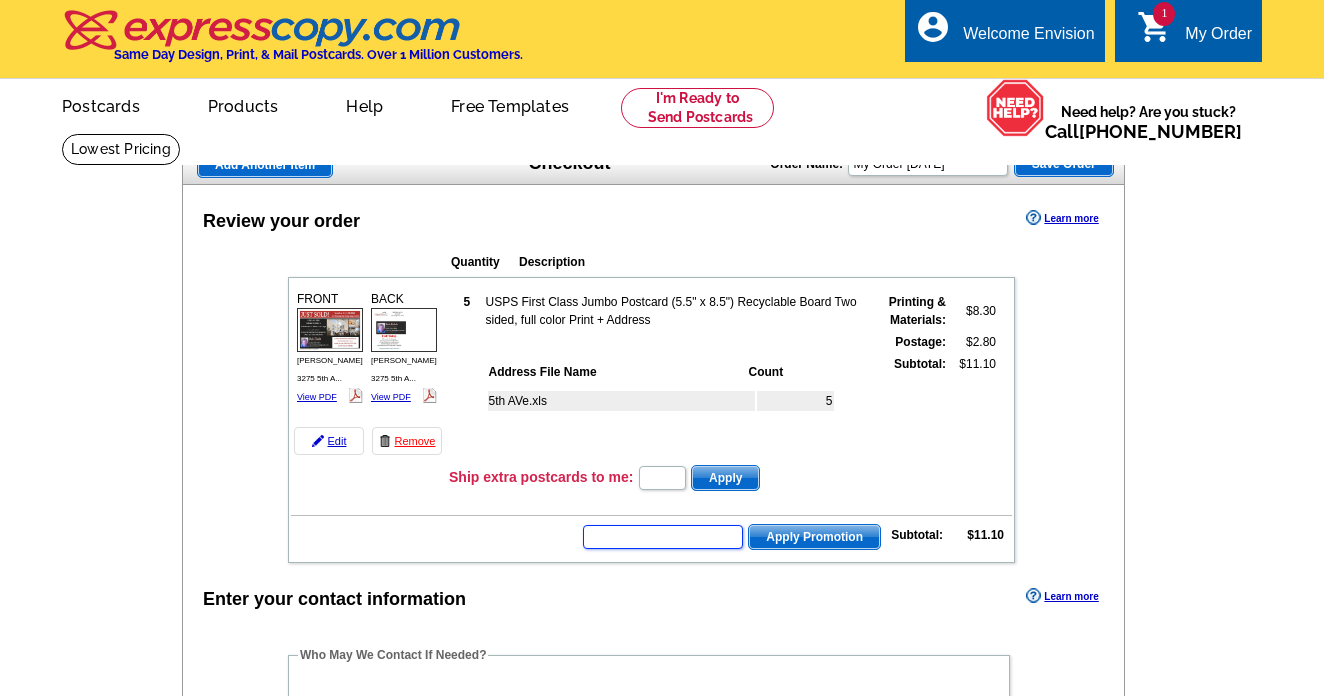 click at bounding box center [663, 537] 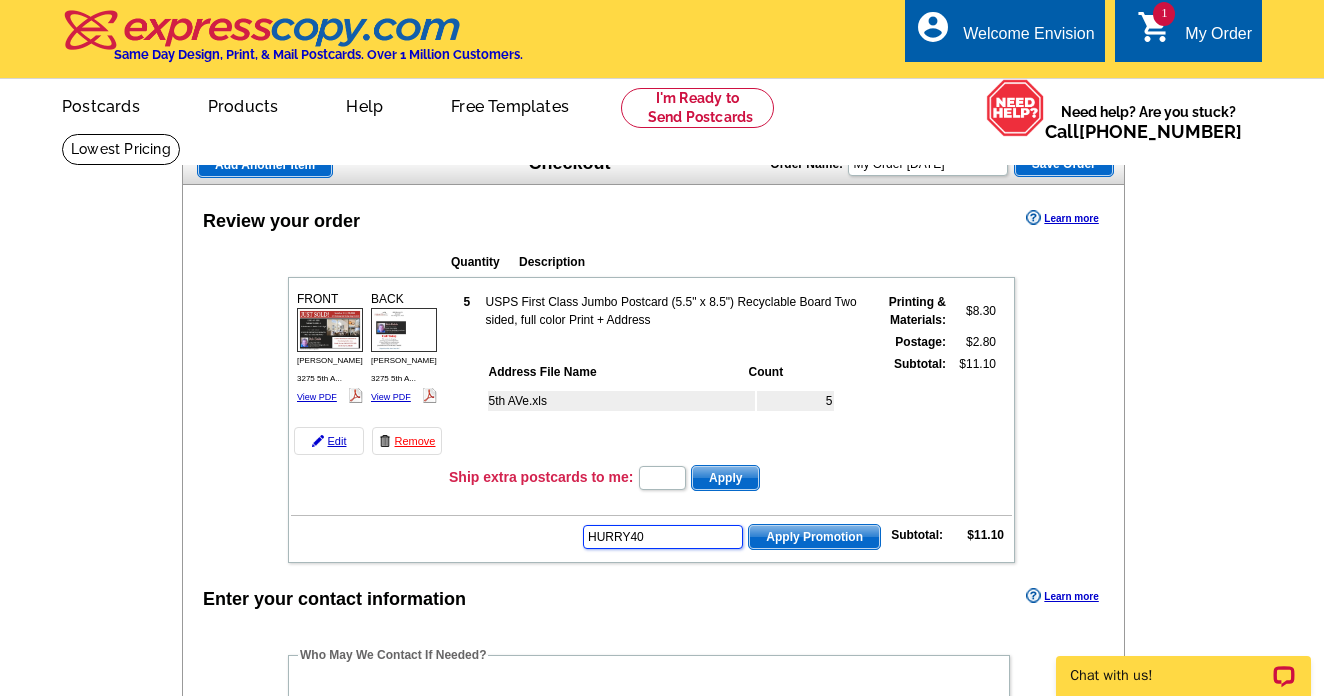 scroll, scrollTop: 0, scrollLeft: 0, axis: both 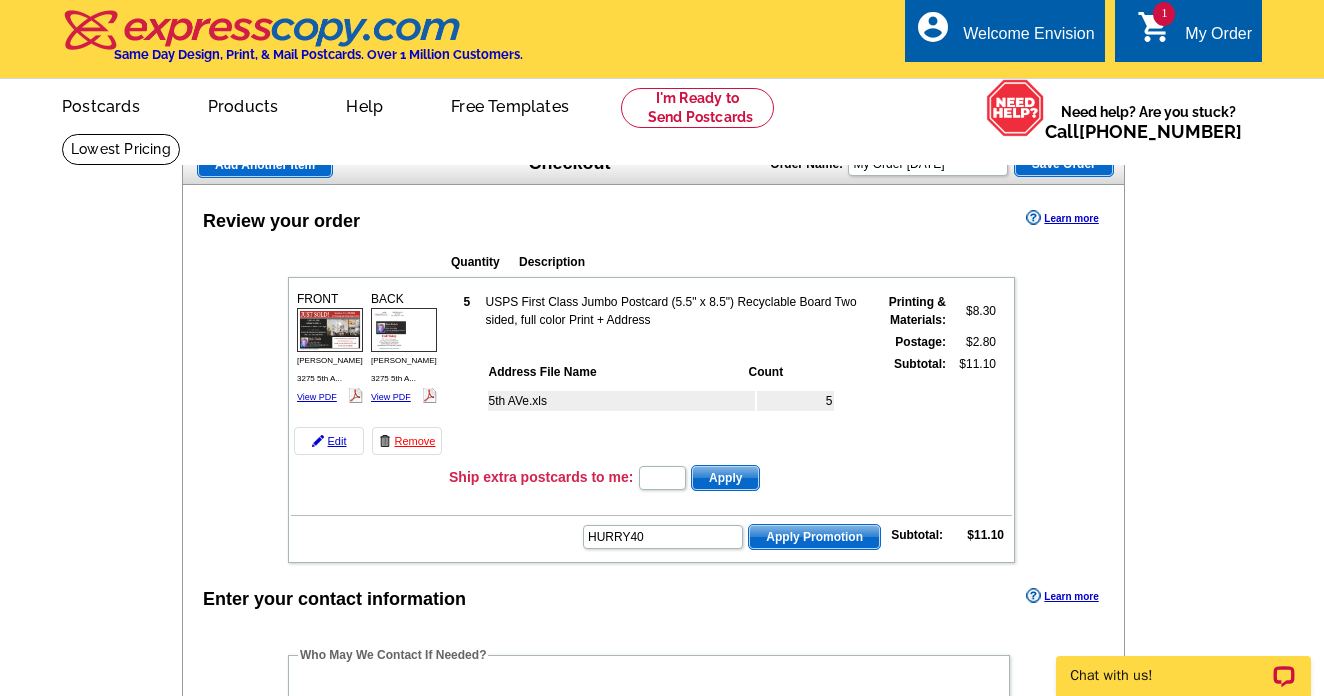 click on "Apply Promotion" at bounding box center (814, 537) 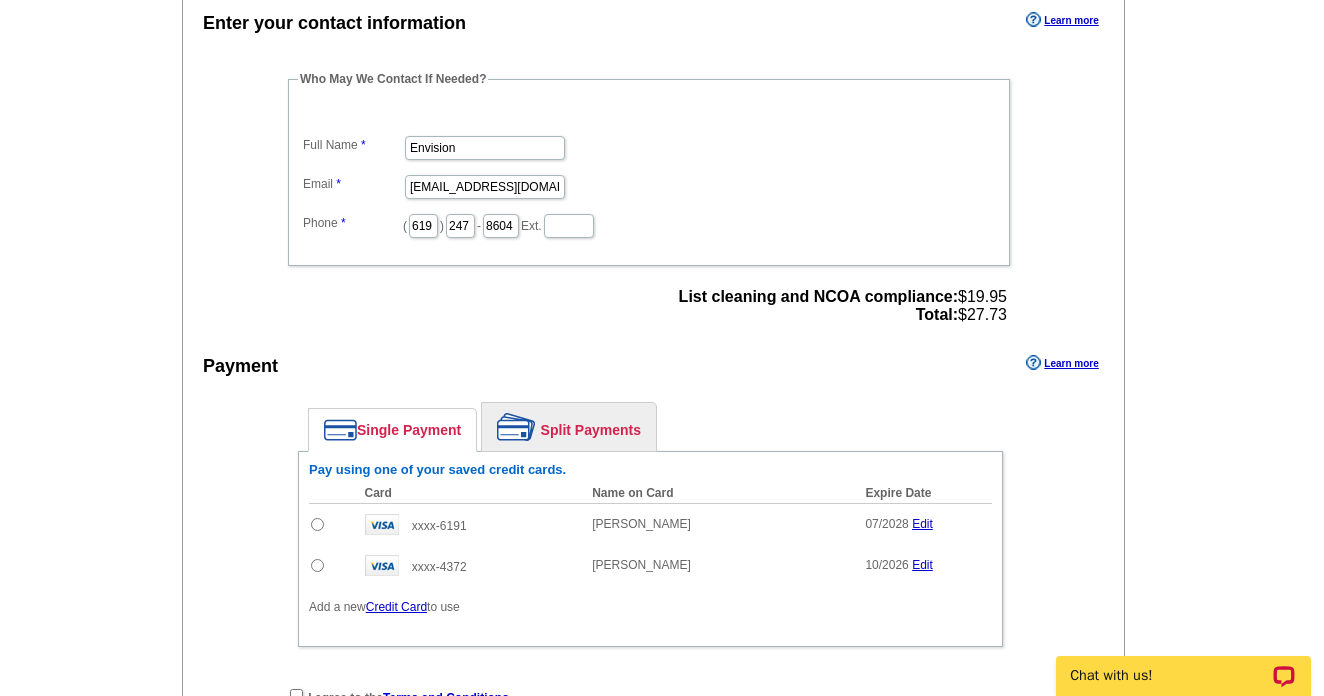 scroll, scrollTop: 680, scrollLeft: 0, axis: vertical 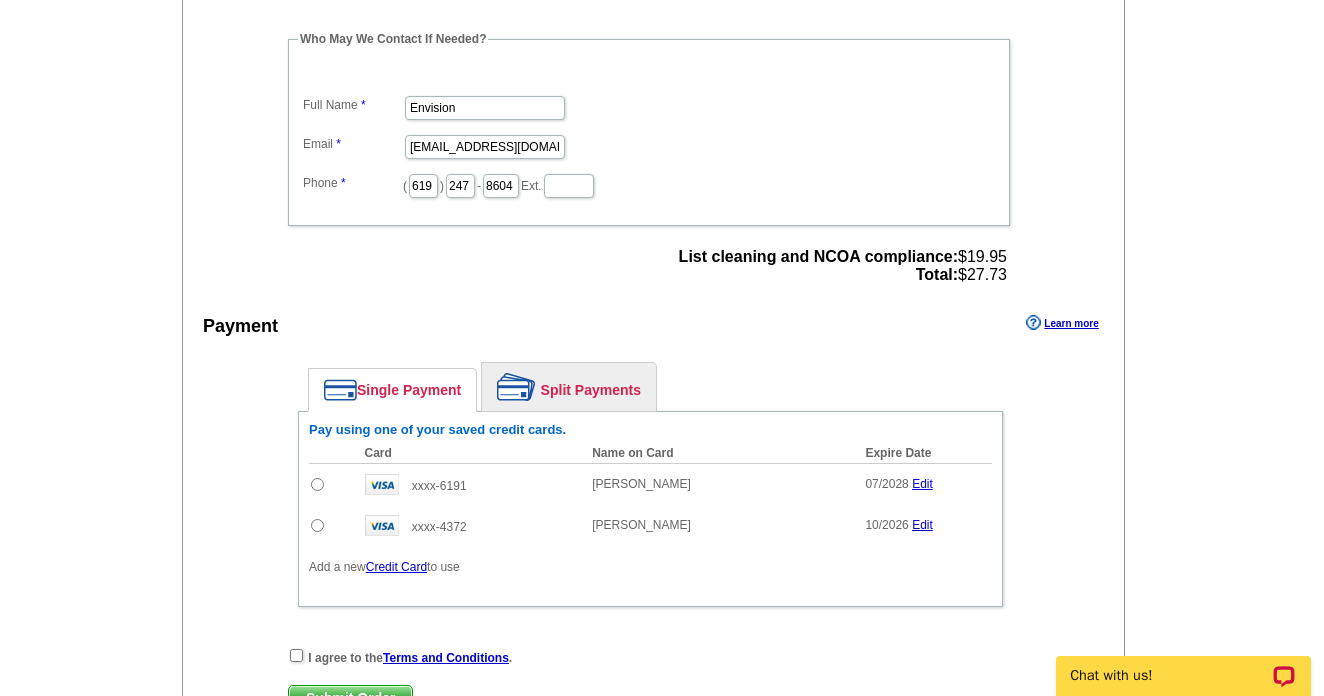 click at bounding box center (317, 484) 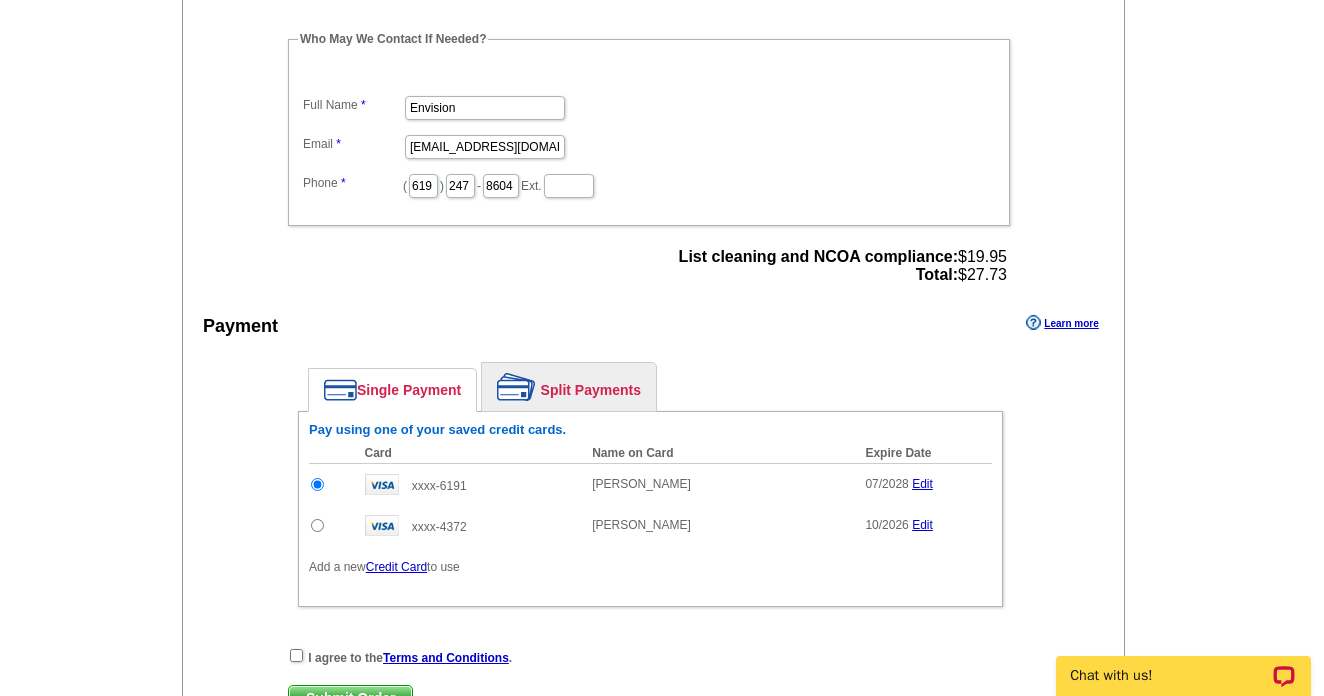 click on "Add Another Item
Checkout
Order Name:
My Order 2025-07-14
Save Order
Review your order
Learn more
Quantity
Description
5 $8.30" at bounding box center [662, 148] 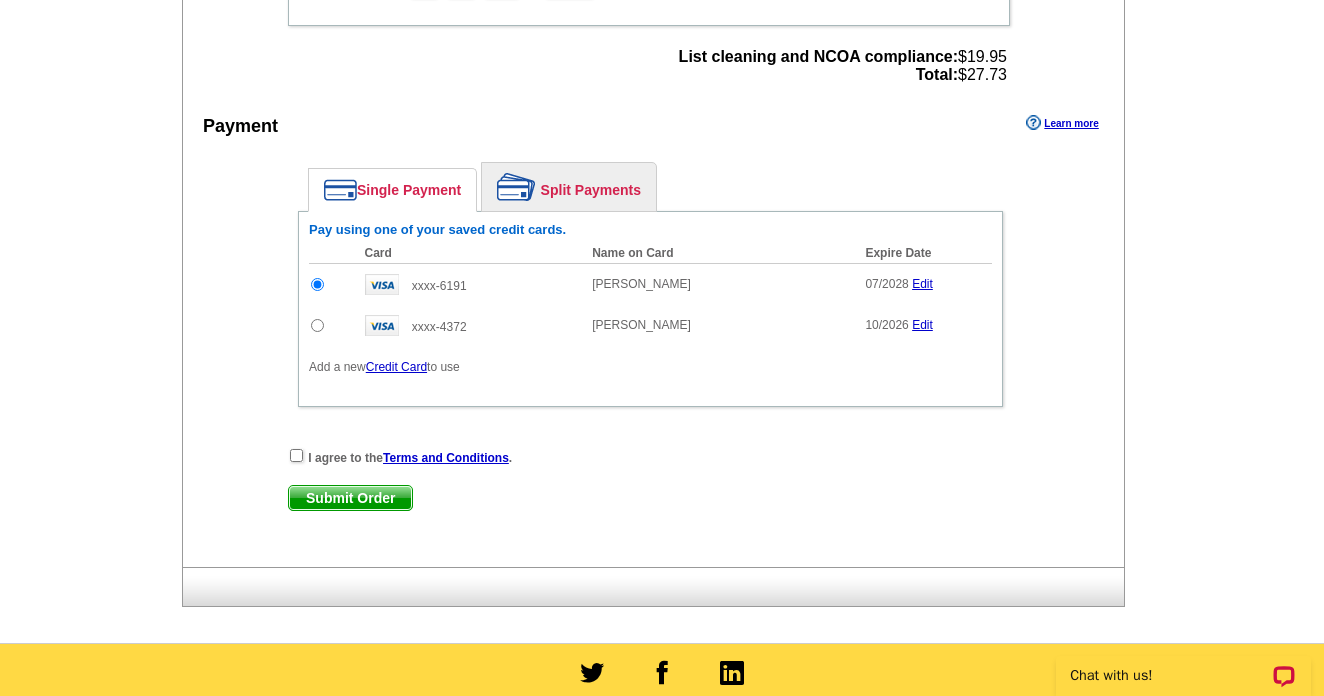 scroll, scrollTop: 920, scrollLeft: 0, axis: vertical 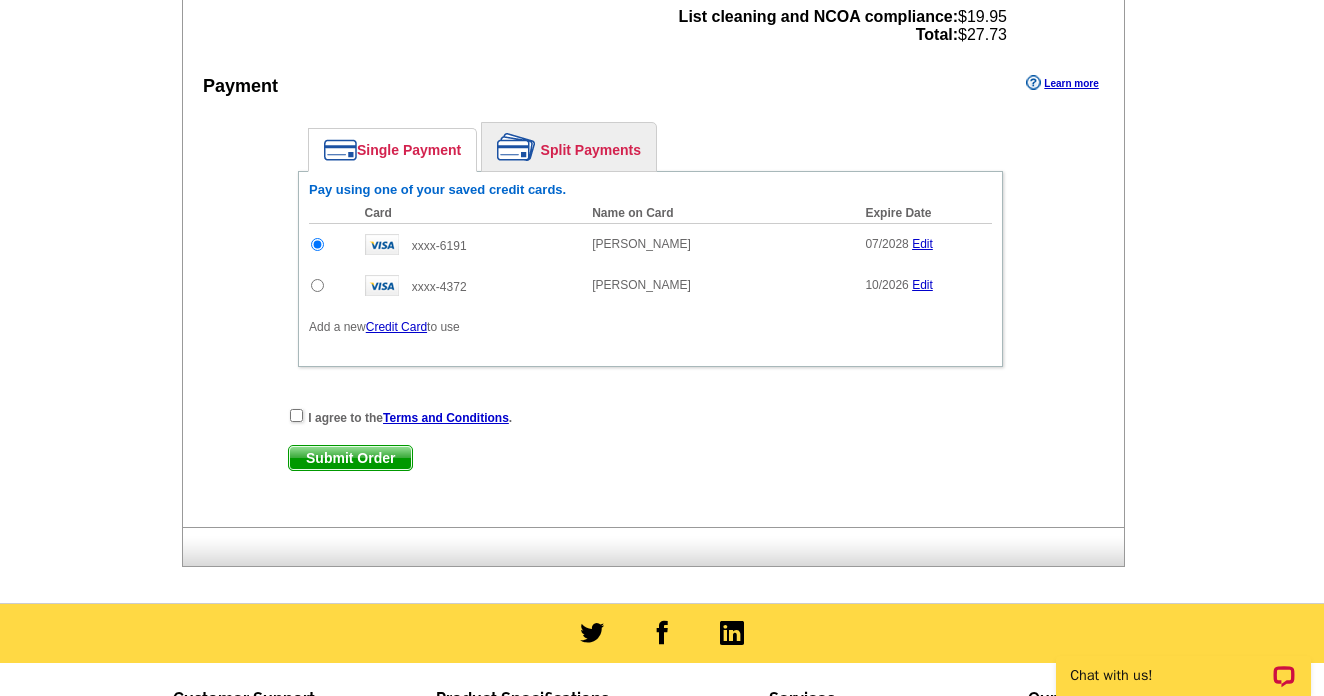 click at bounding box center [296, 415] 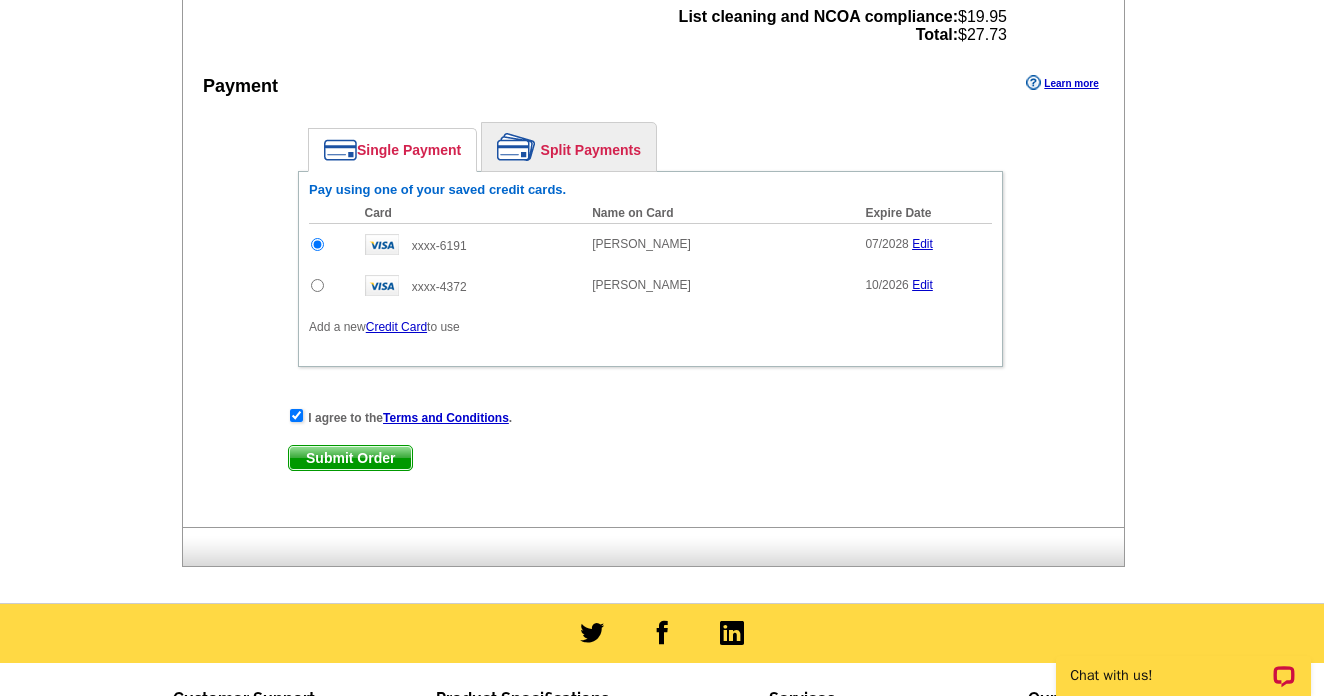 click on "Submit Order" at bounding box center (350, 458) 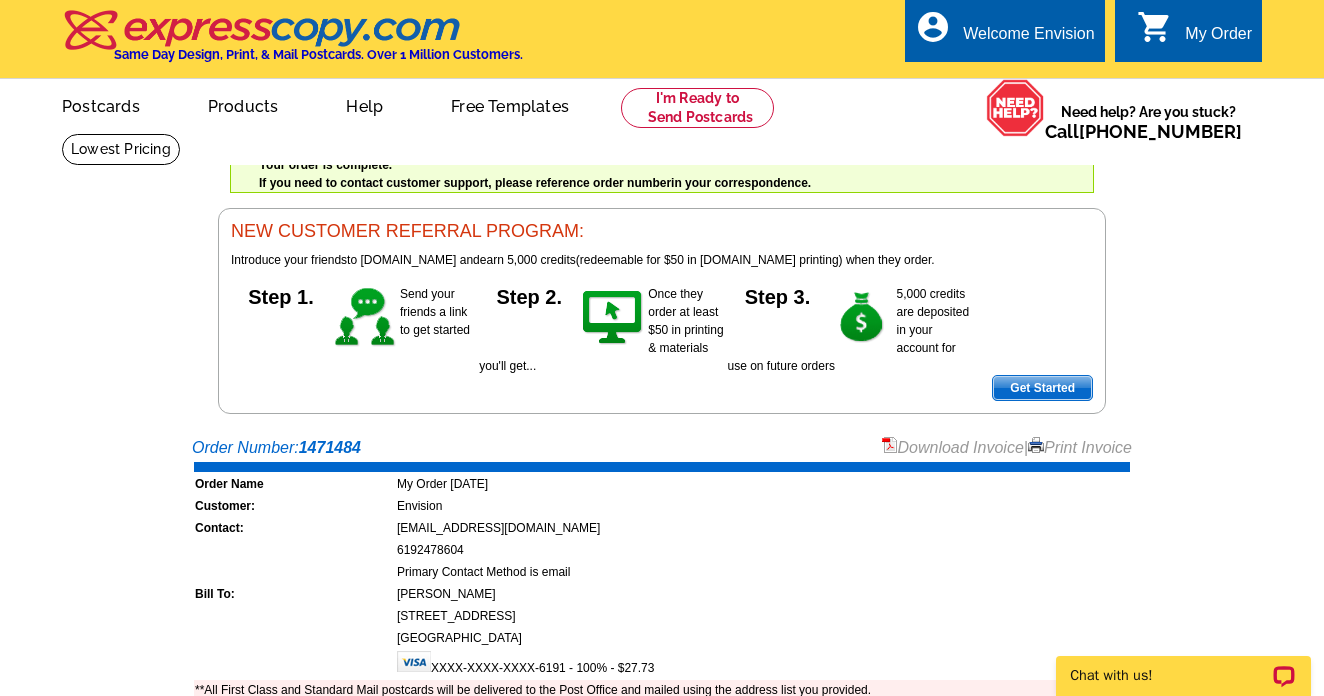 scroll, scrollTop: 0, scrollLeft: 0, axis: both 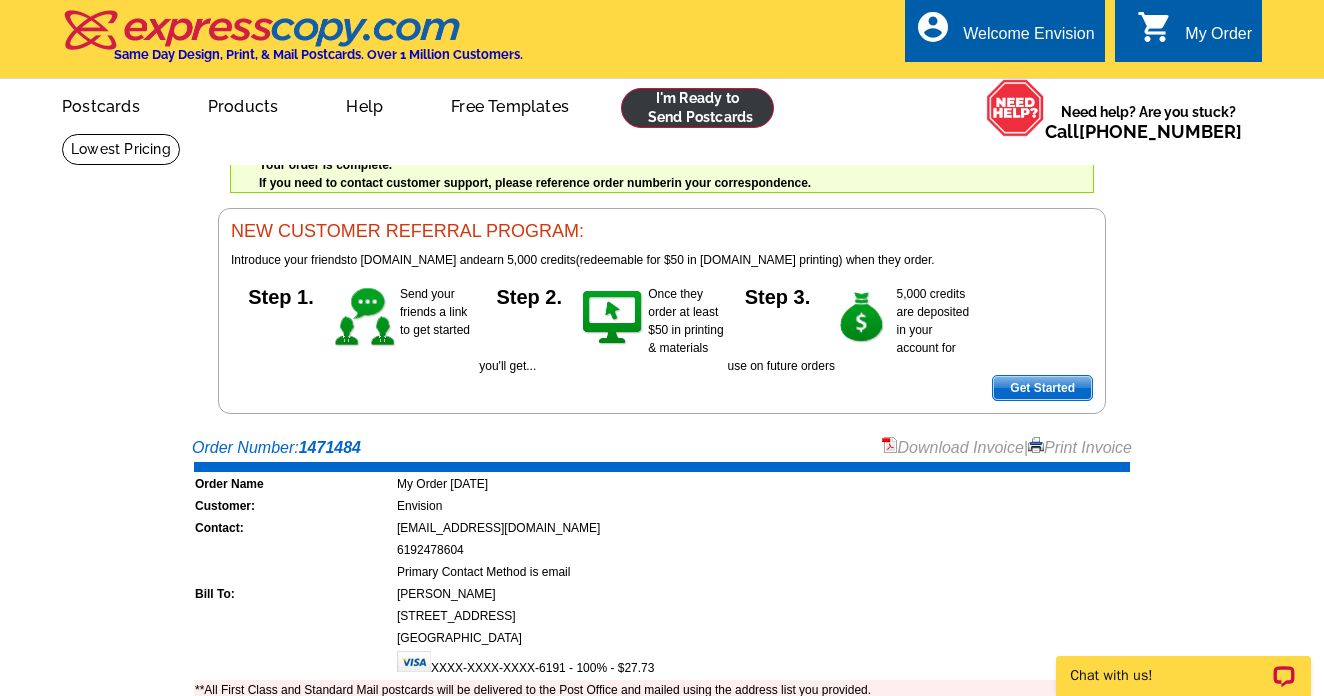 click at bounding box center [697, 108] 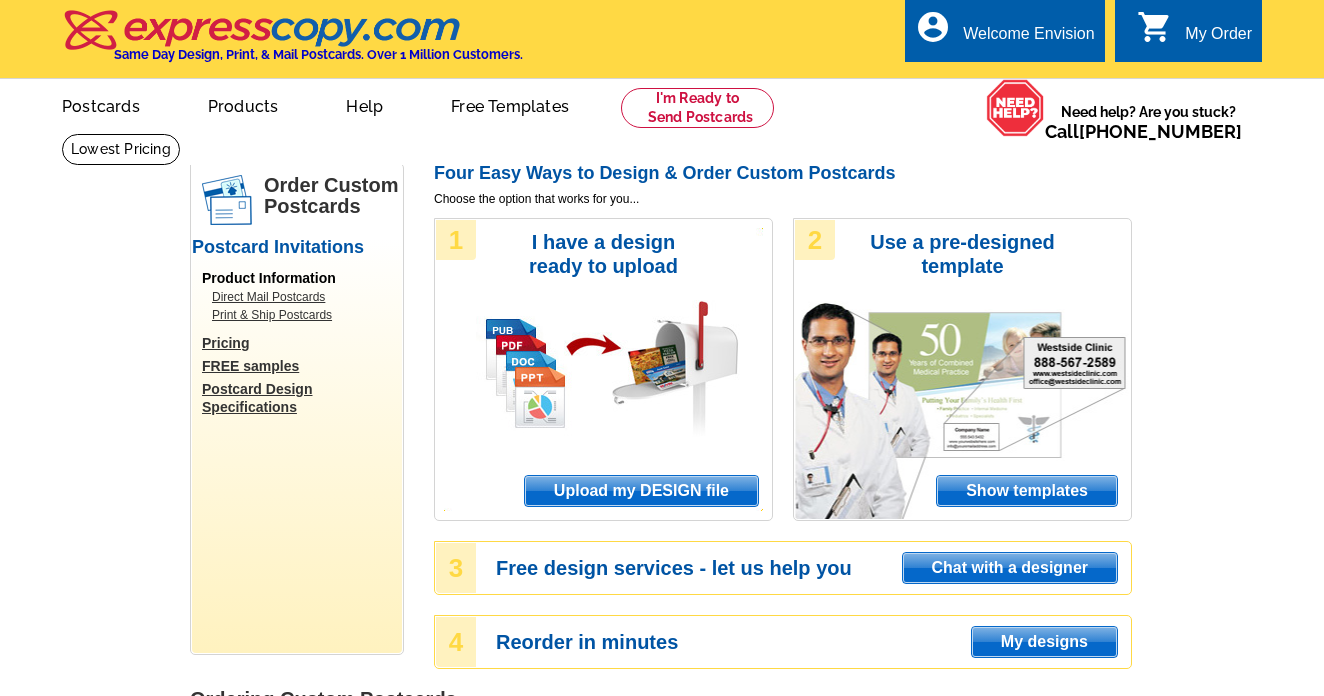 scroll, scrollTop: 0, scrollLeft: 0, axis: both 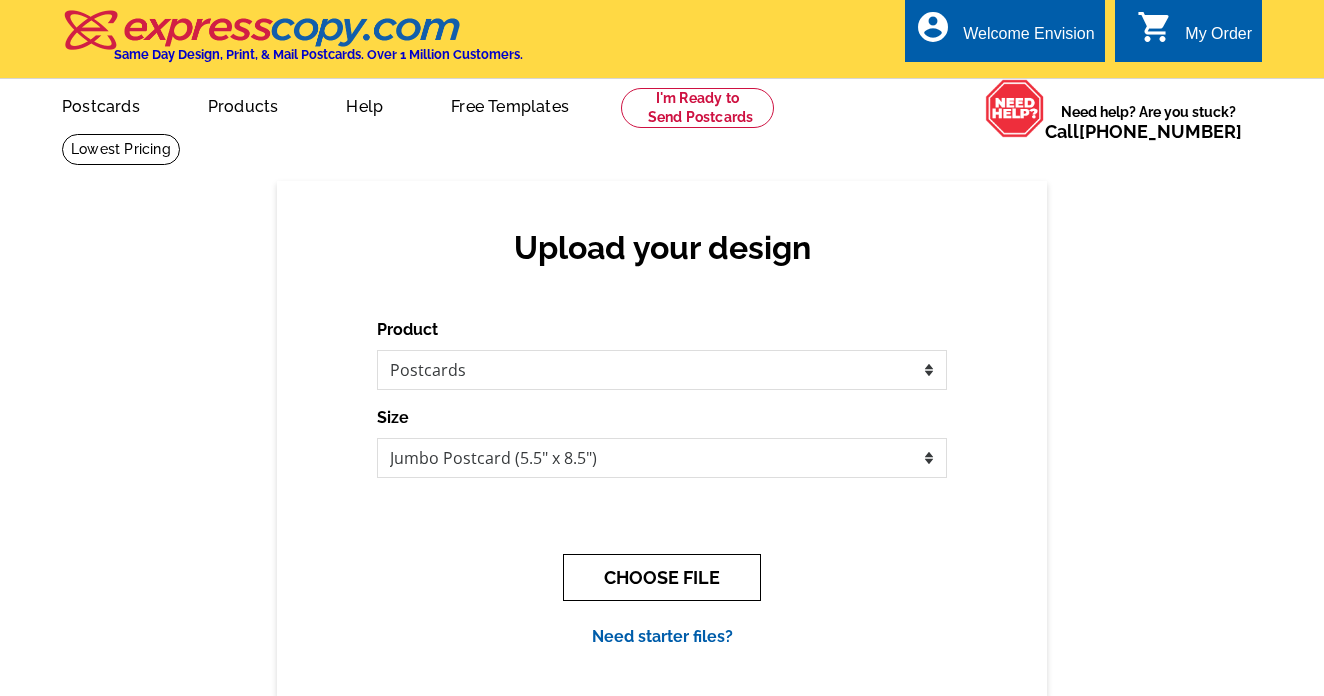 click on "CHOOSE FILE" at bounding box center [662, 577] 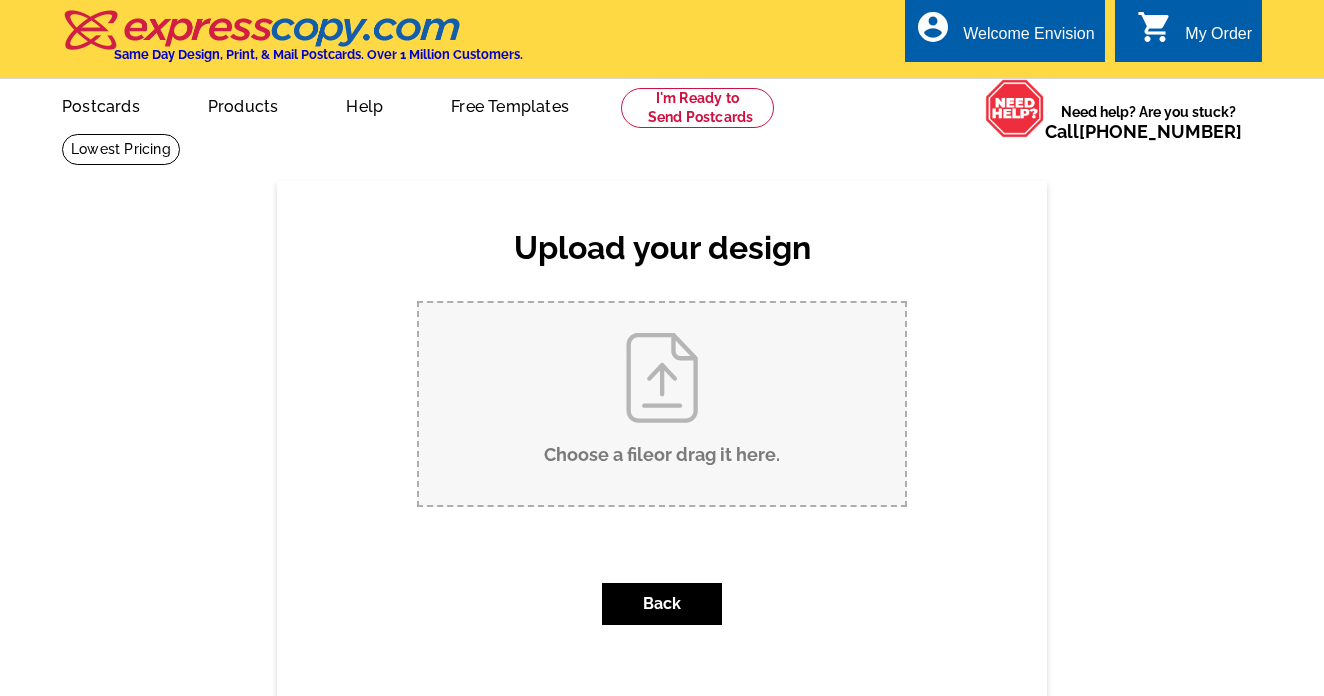 click on "Choose a file  or drag it here ." at bounding box center (662, 404) 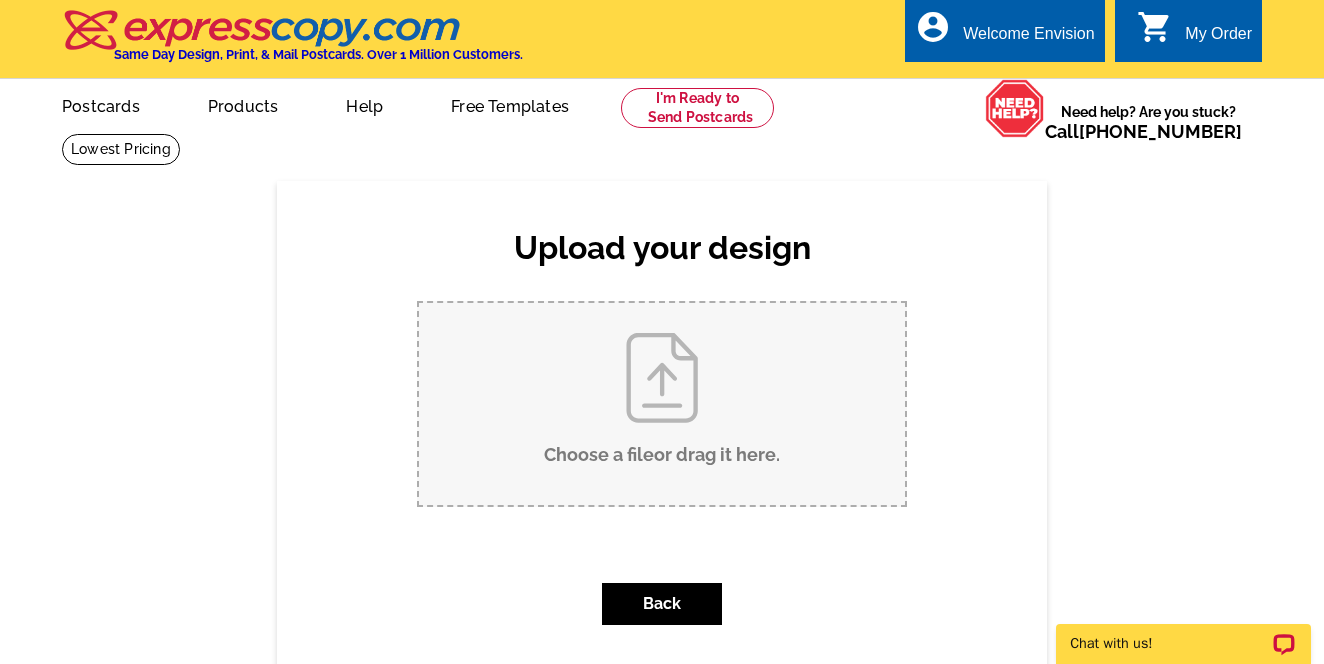 scroll, scrollTop: 0, scrollLeft: 0, axis: both 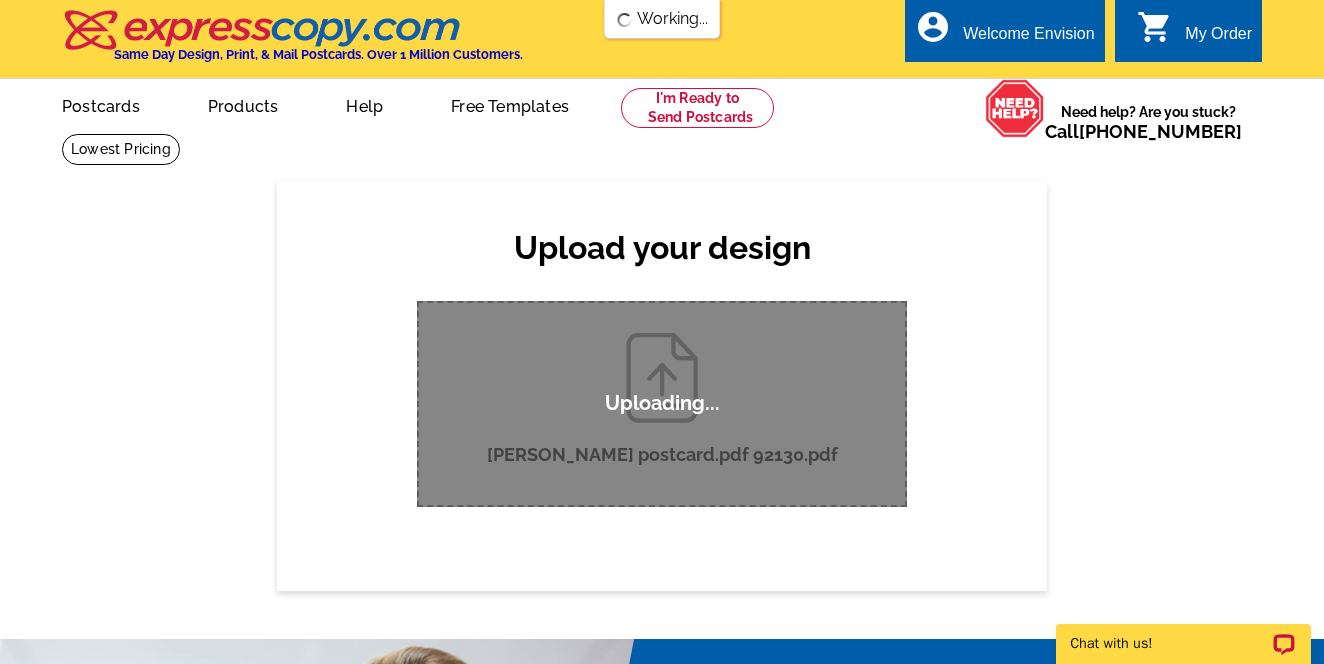 type 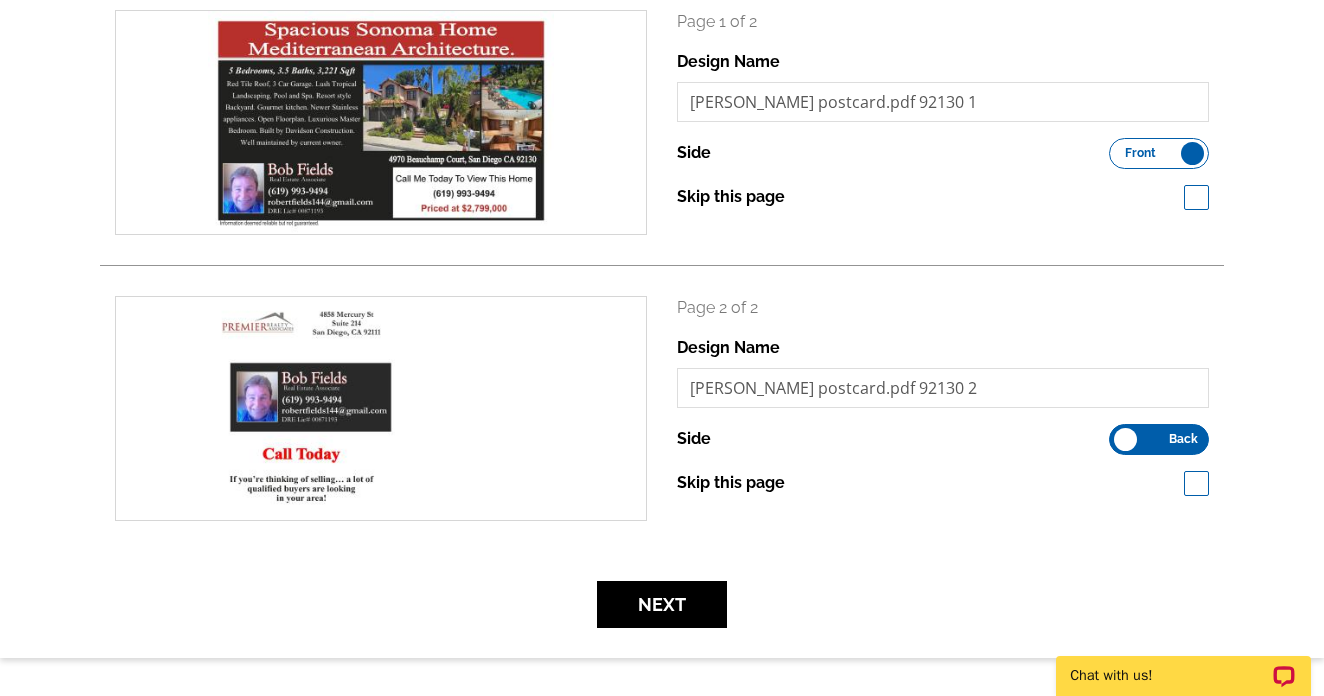 scroll, scrollTop: 360, scrollLeft: 0, axis: vertical 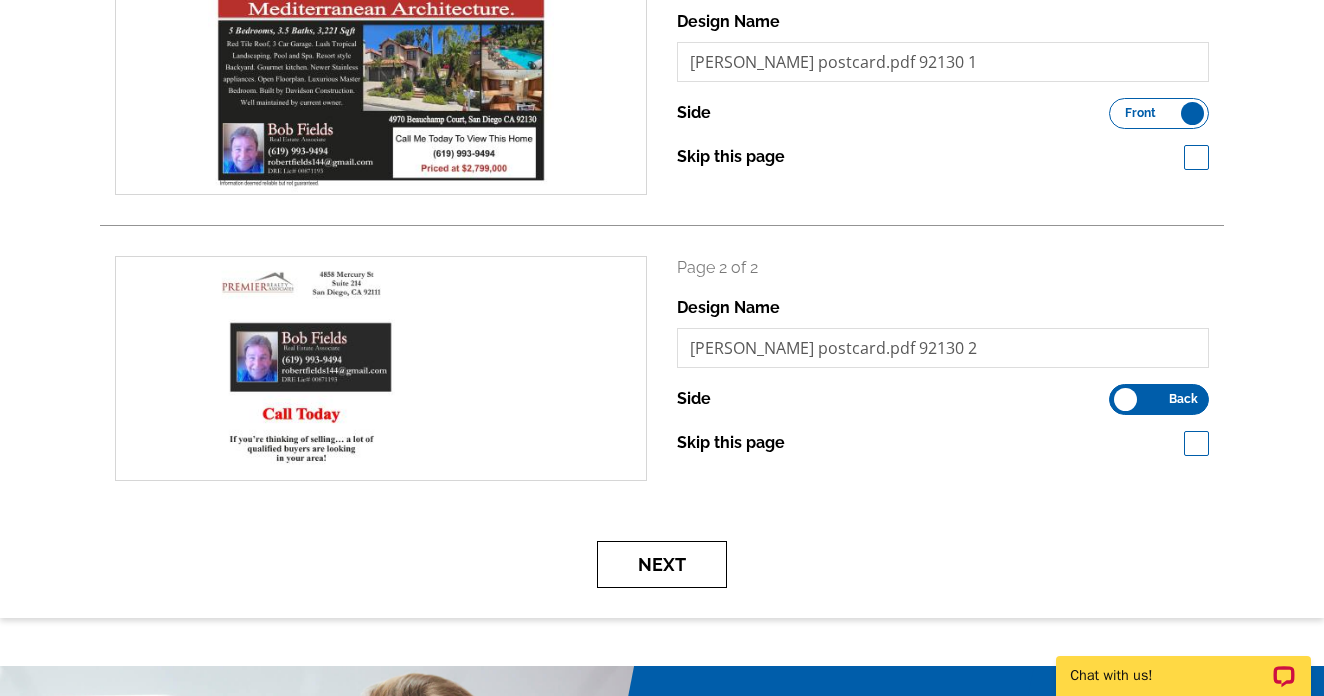 click on "Next" at bounding box center (662, 564) 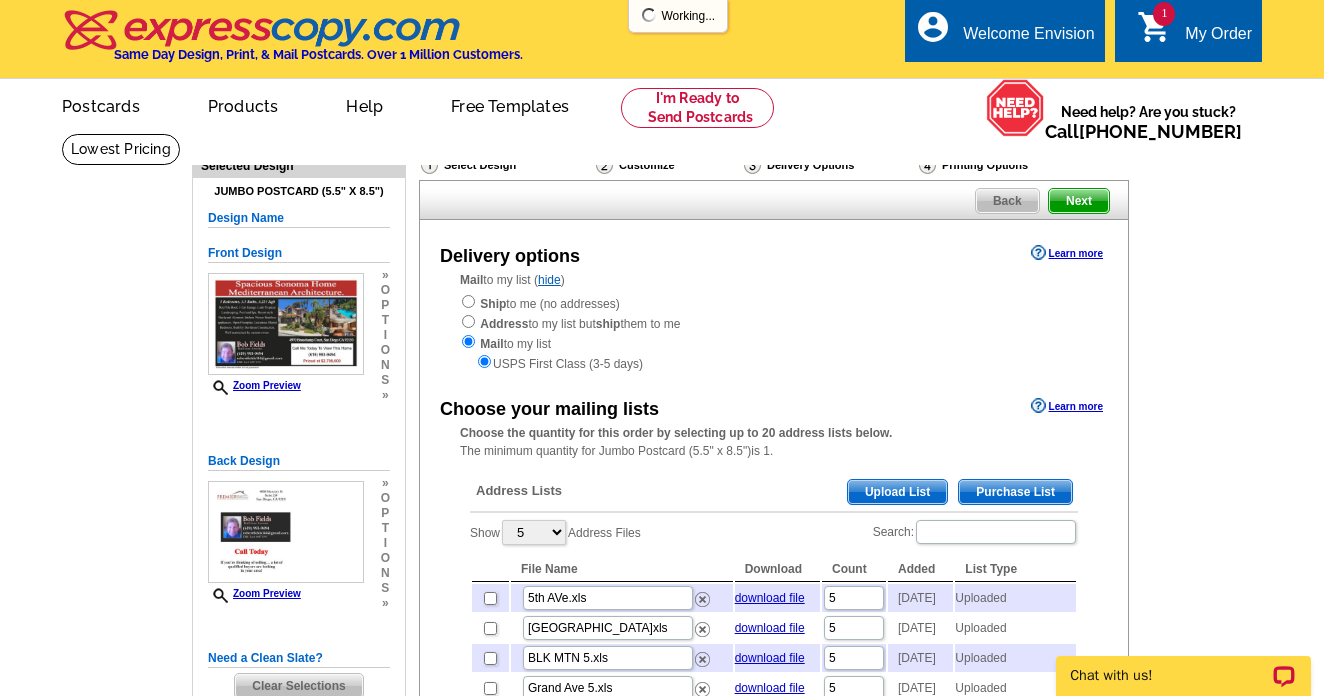 scroll, scrollTop: 0, scrollLeft: 0, axis: both 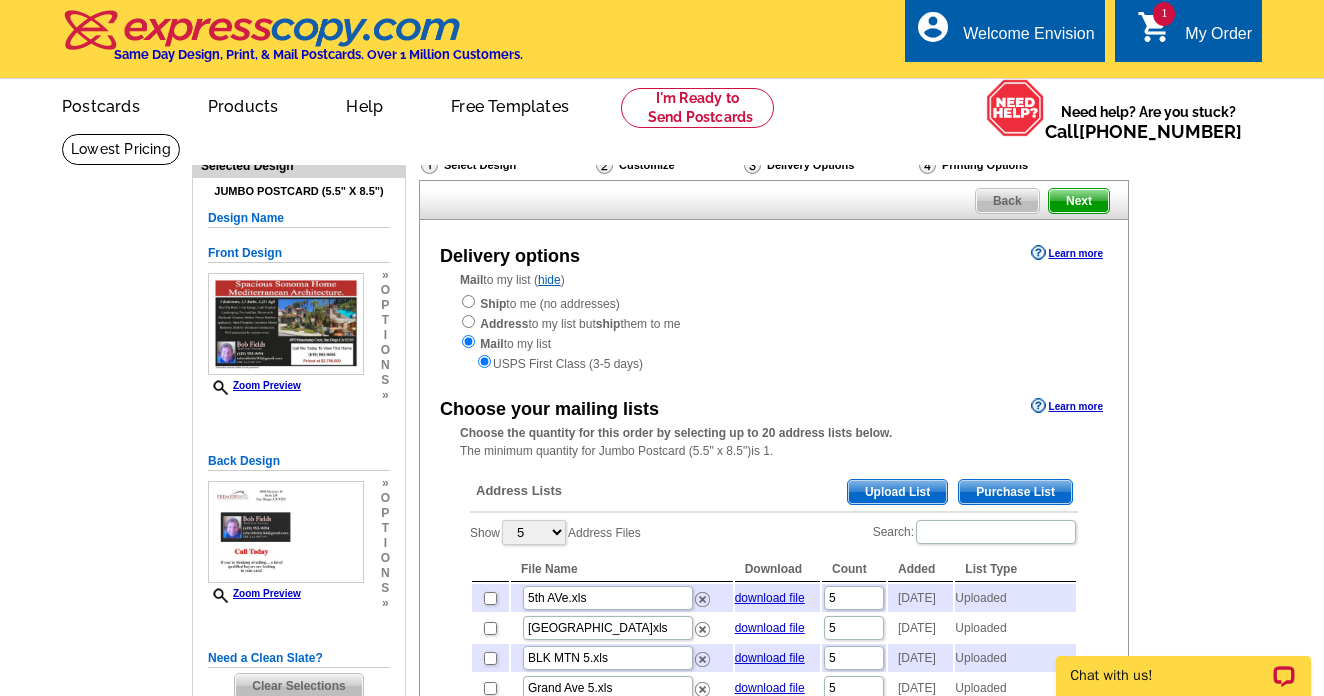 click on "Upload List" at bounding box center (897, 492) 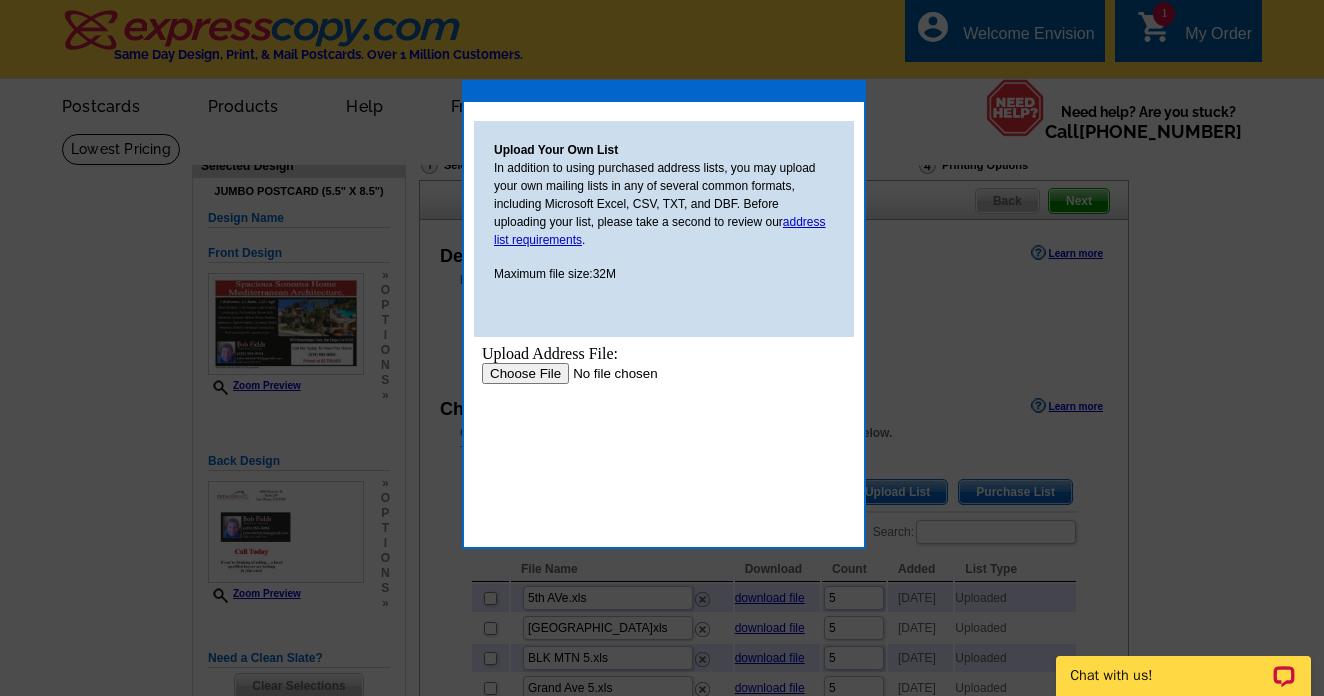 scroll, scrollTop: 0, scrollLeft: 0, axis: both 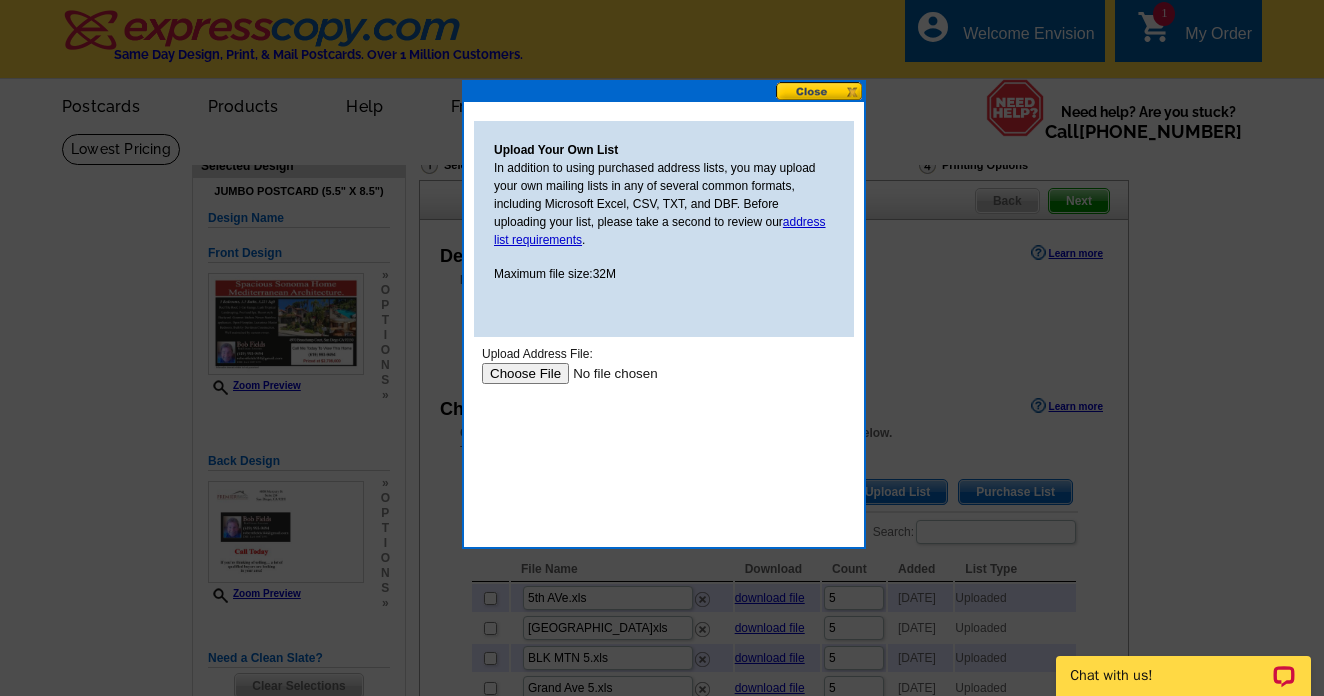 click at bounding box center [608, 373] 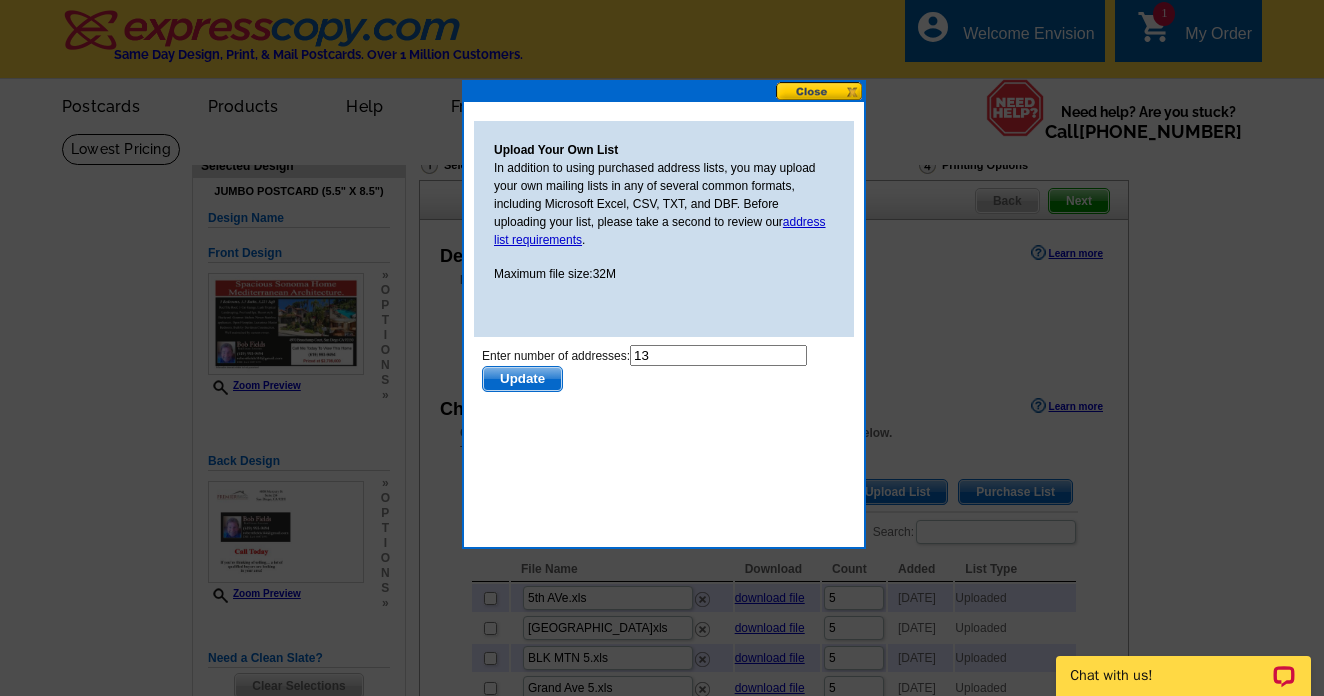 scroll, scrollTop: 0, scrollLeft: 0, axis: both 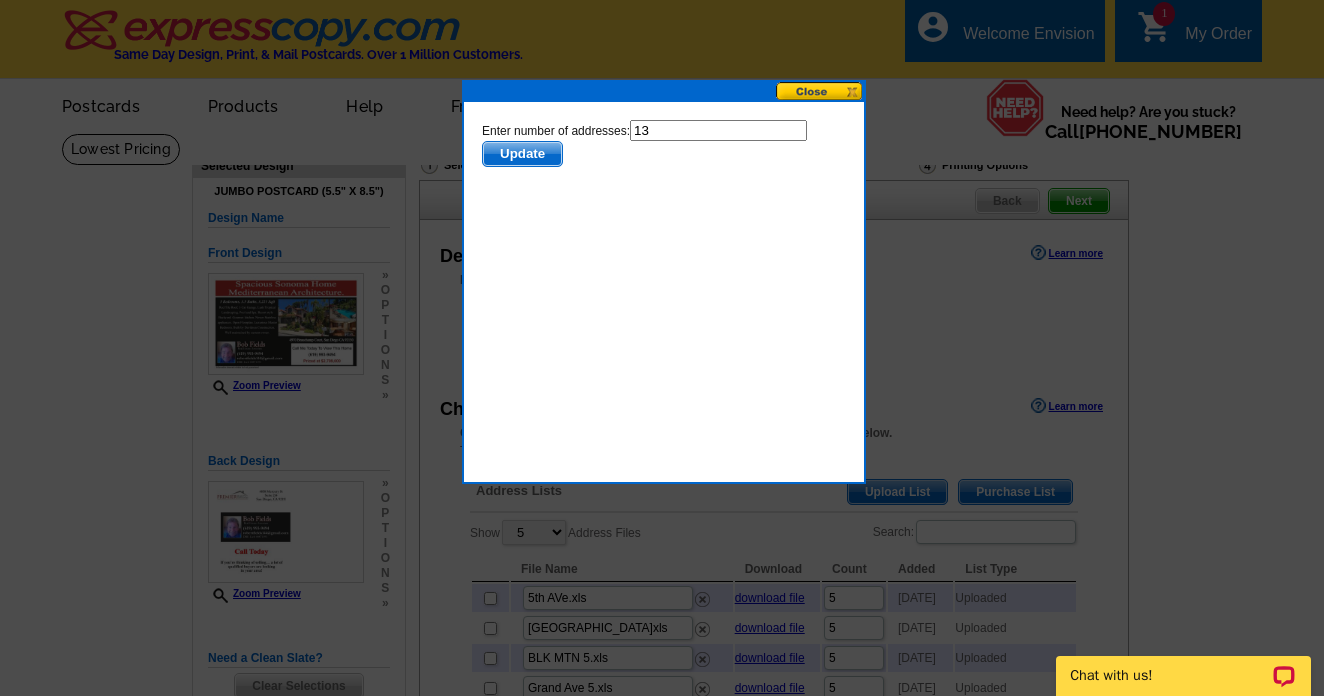 click on "13" at bounding box center (718, 130) 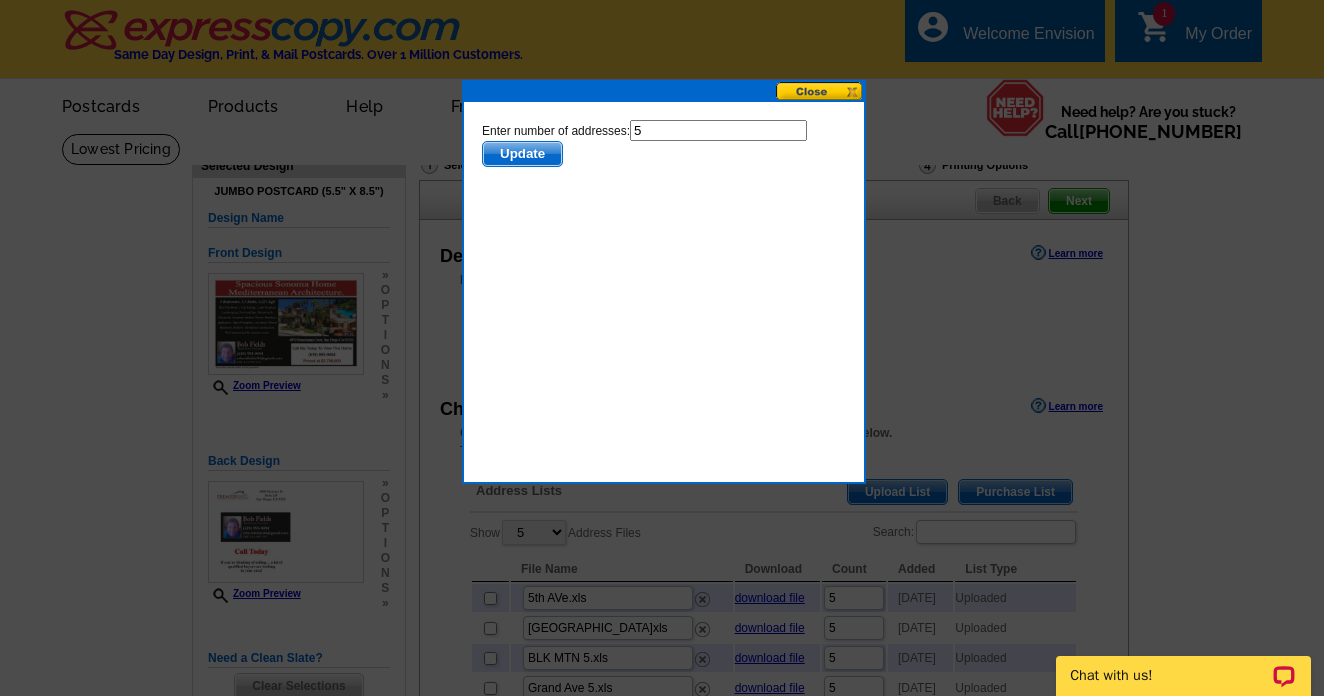 type on "5" 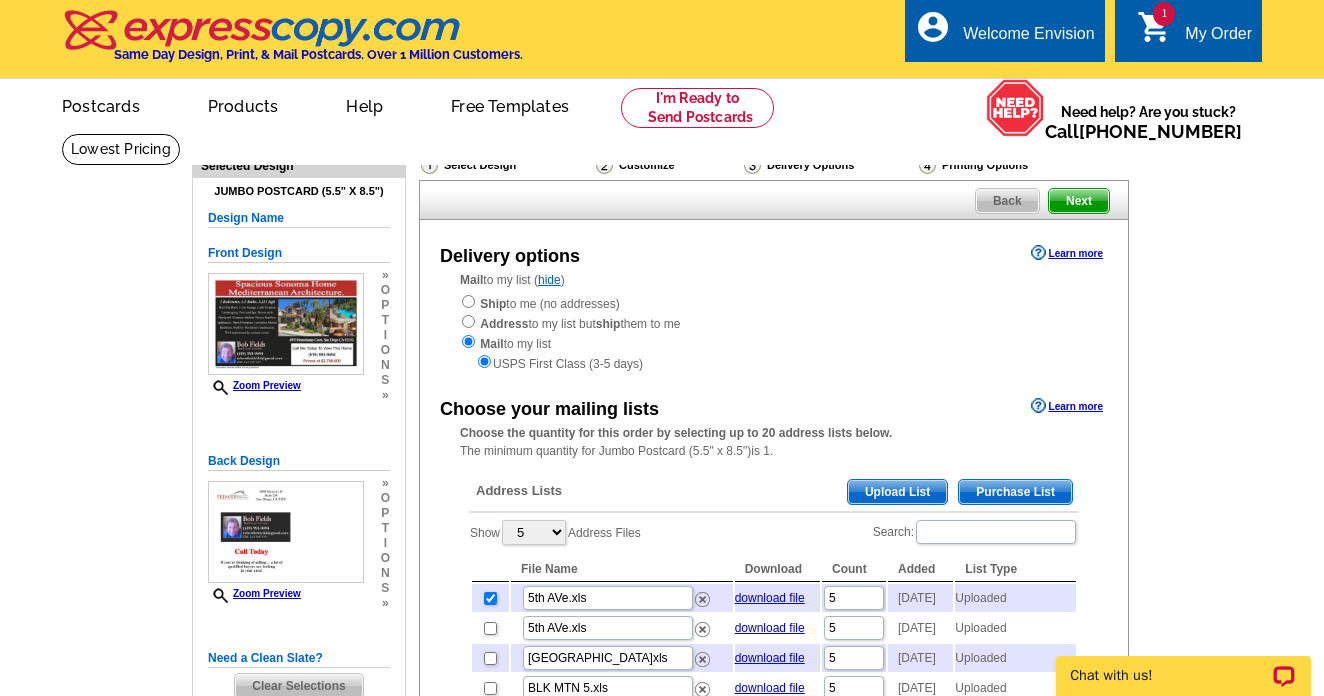 scroll, scrollTop: 0, scrollLeft: 0, axis: both 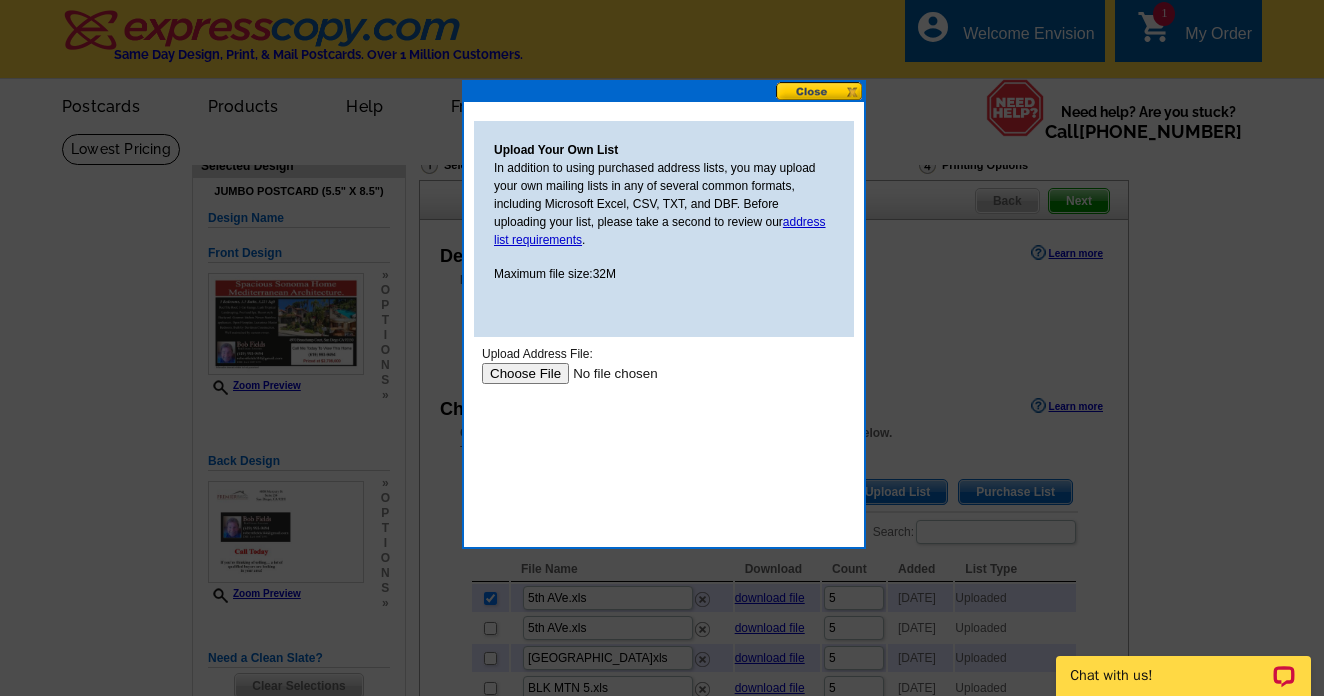 click at bounding box center [608, 373] 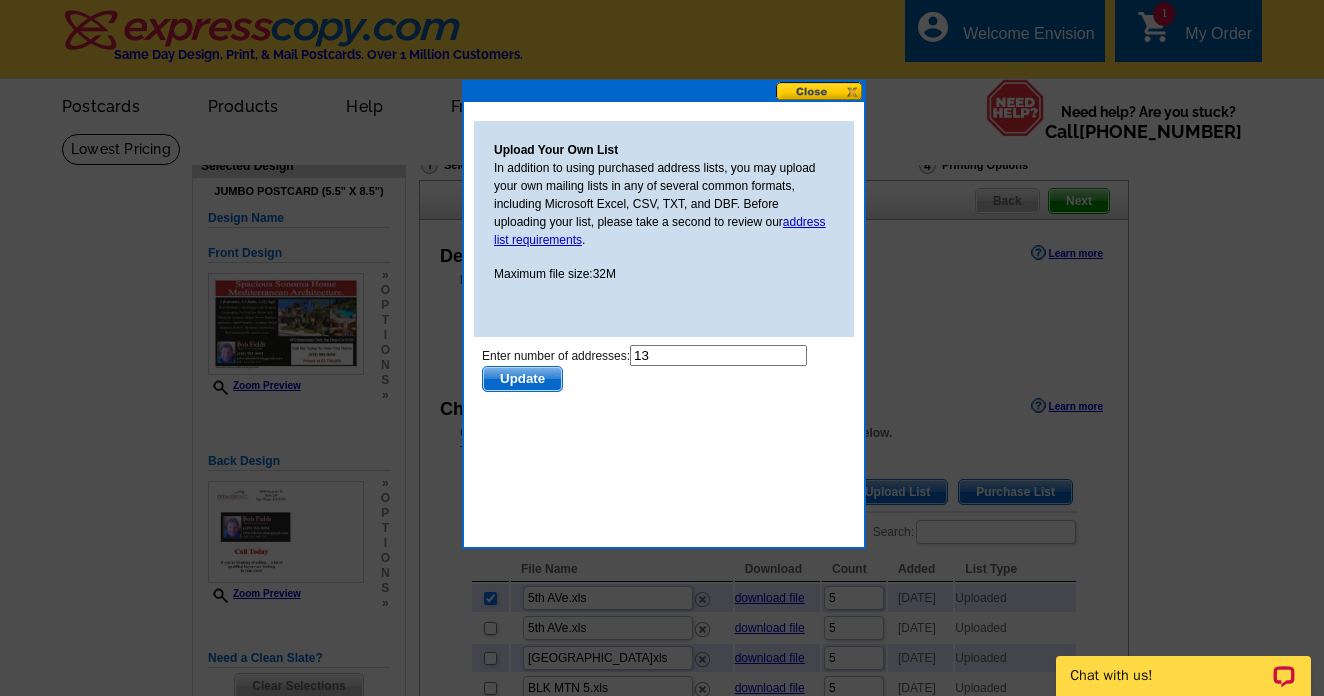 scroll, scrollTop: 0, scrollLeft: 0, axis: both 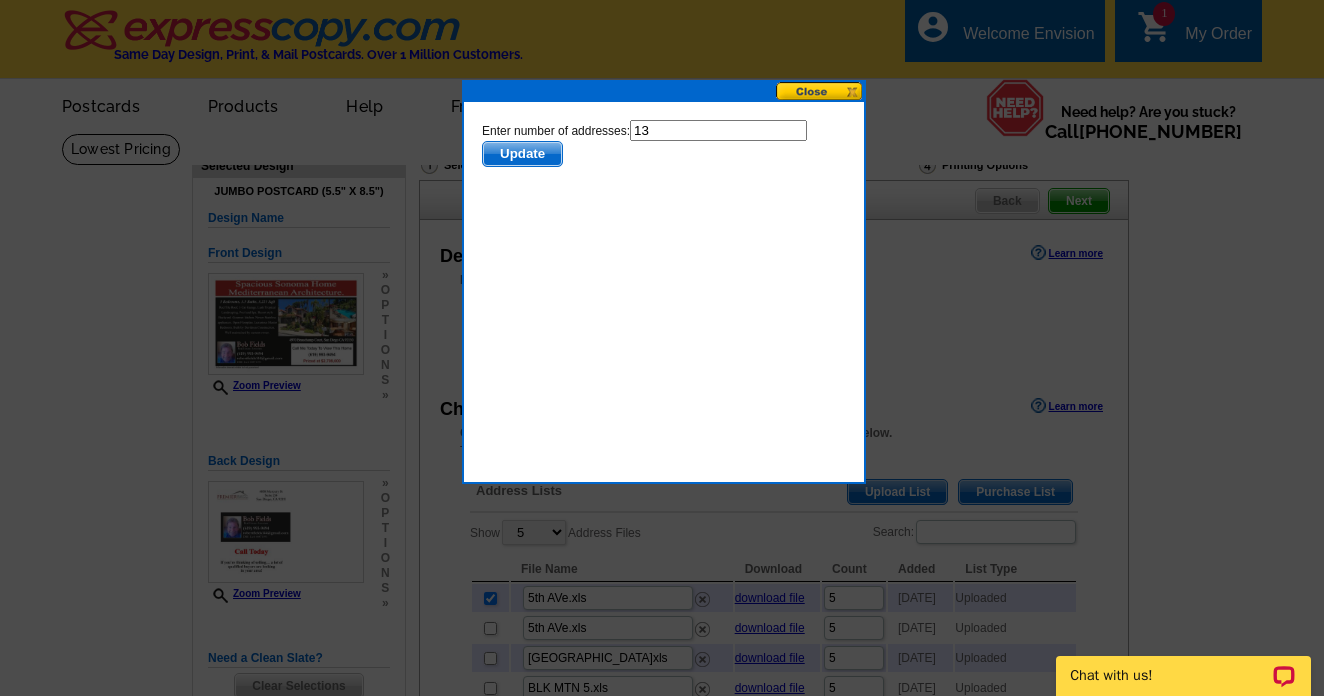 click on "13" at bounding box center (718, 130) 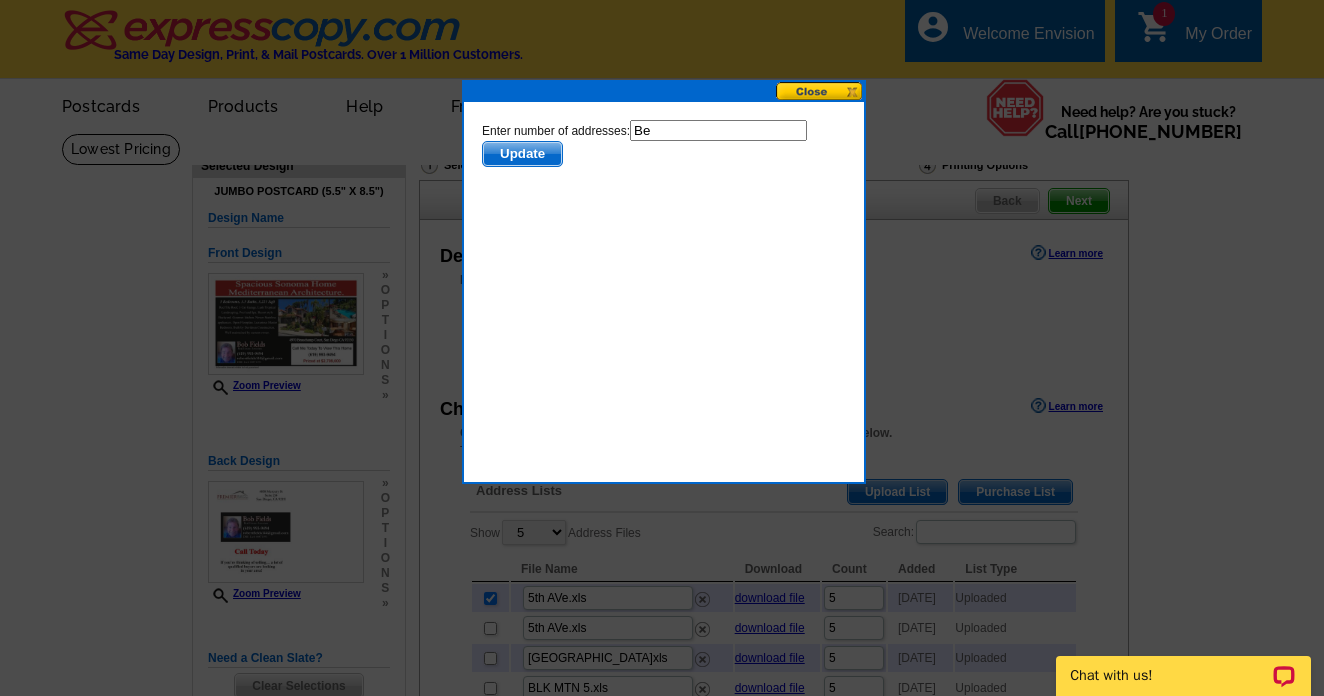 type on "B" 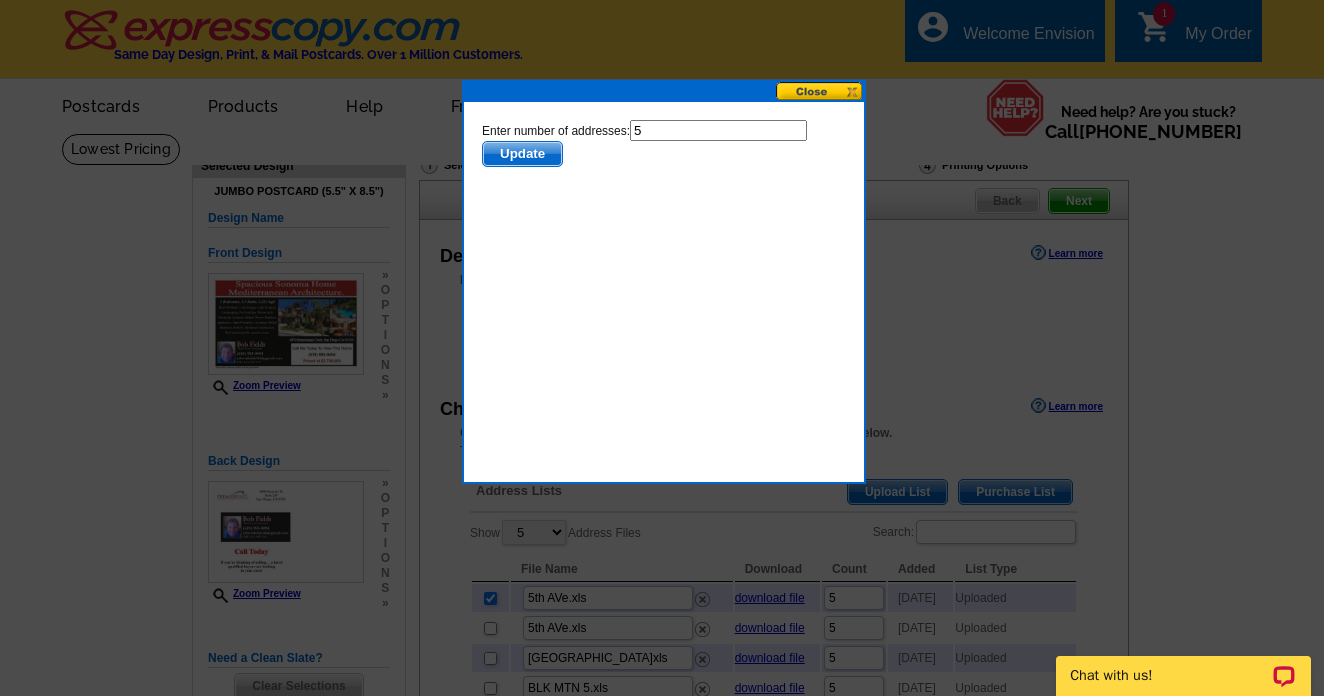 type on "5" 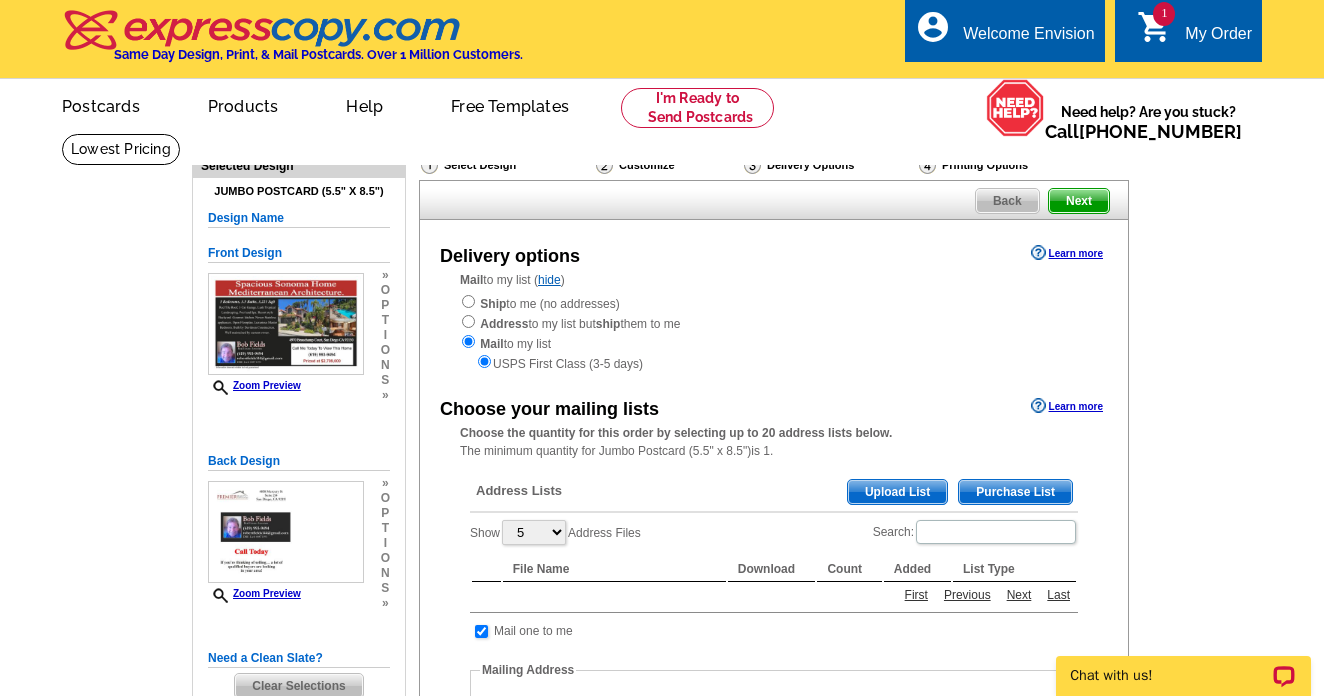 scroll, scrollTop: 0, scrollLeft: 0, axis: both 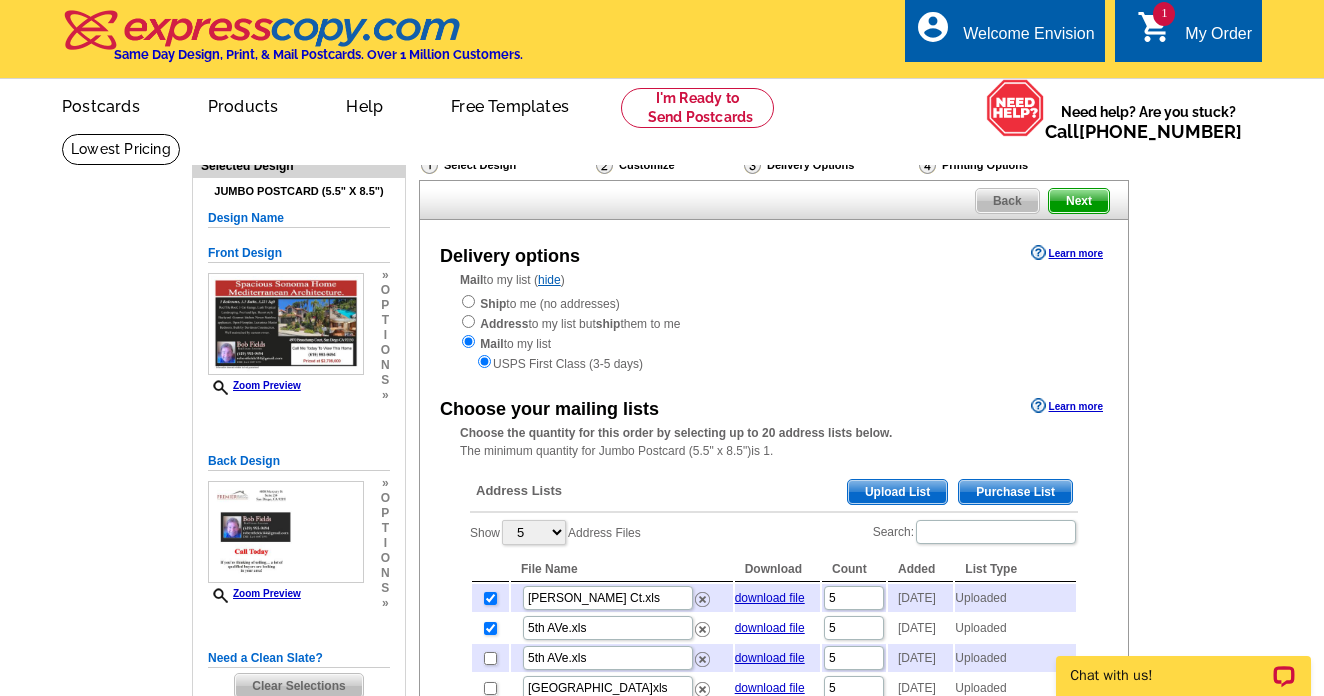 click at bounding box center [490, 628] 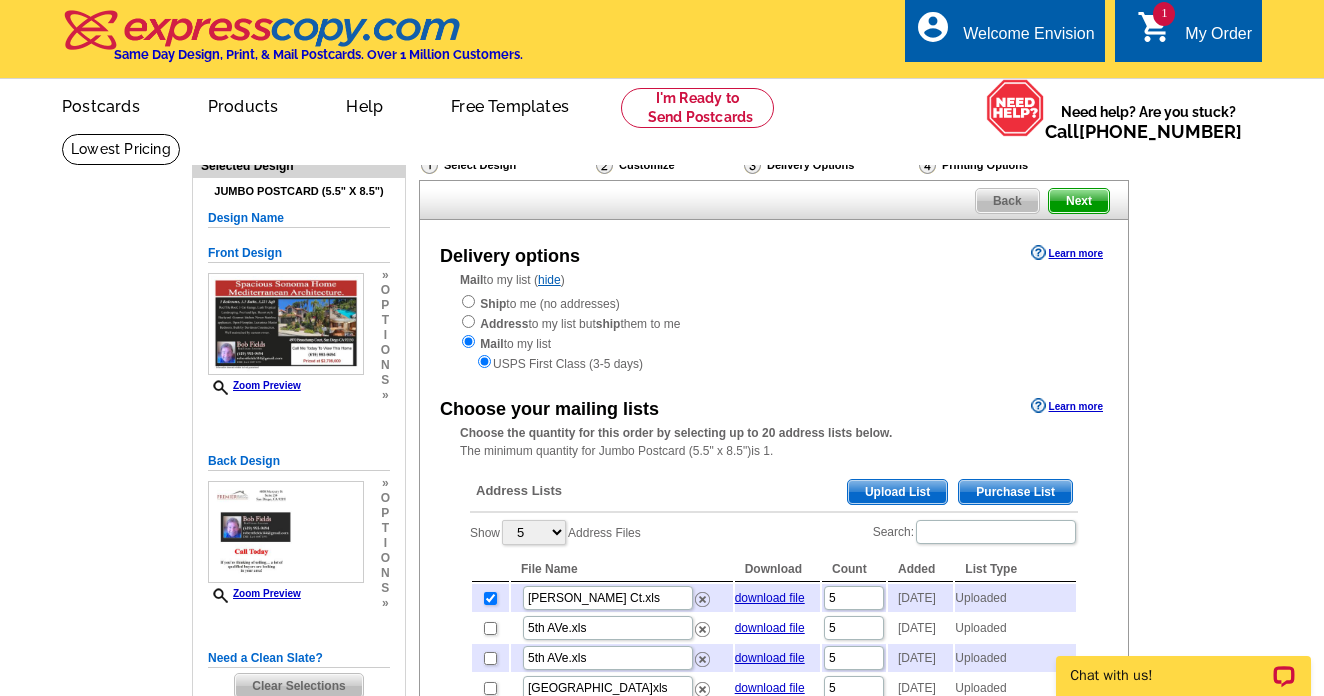 click on "Need Help? call [PHONE_NUMBER],  chat  with support, or have our designers make something custom just for you!
Got it, no need for the selection guide next time.
Show Results
Selected Design
Jumbo Postcard (5.5" x 8.5")
Design Name
Front Design
Zoom Preview
»
o
p
t
i
o
n
s
»
» o" at bounding box center [662, 849] 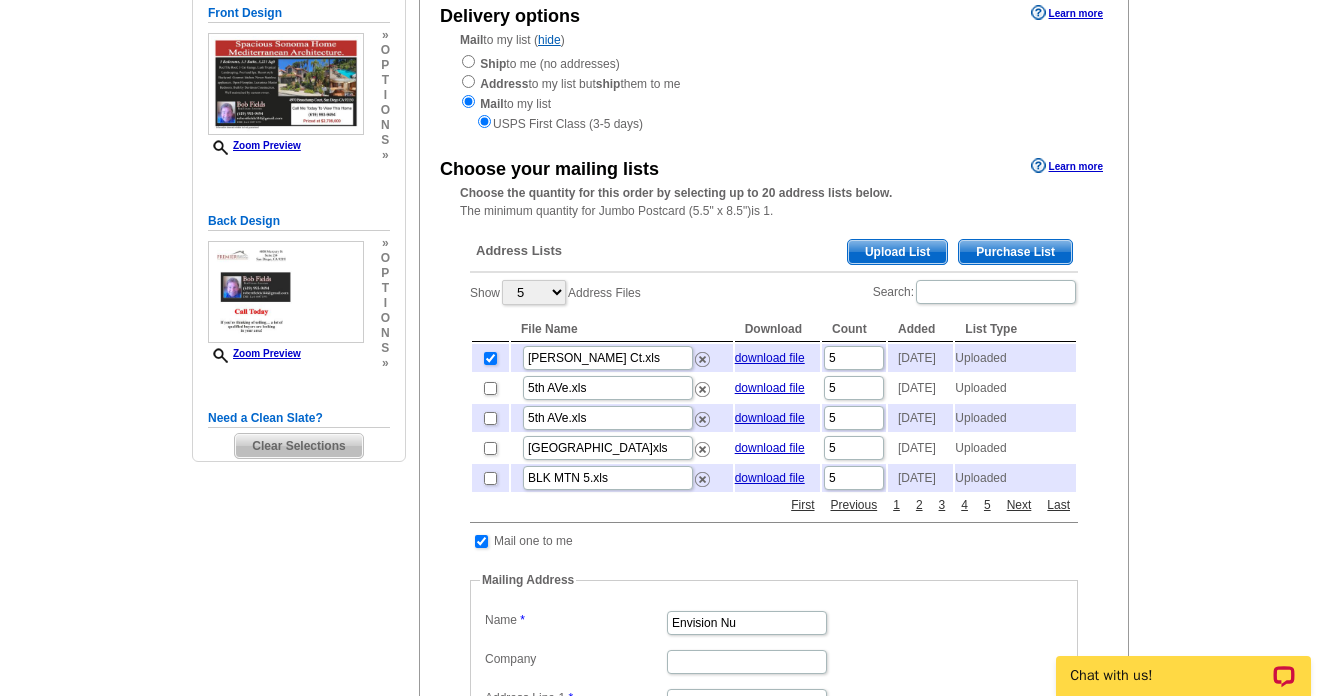 scroll, scrollTop: 280, scrollLeft: 0, axis: vertical 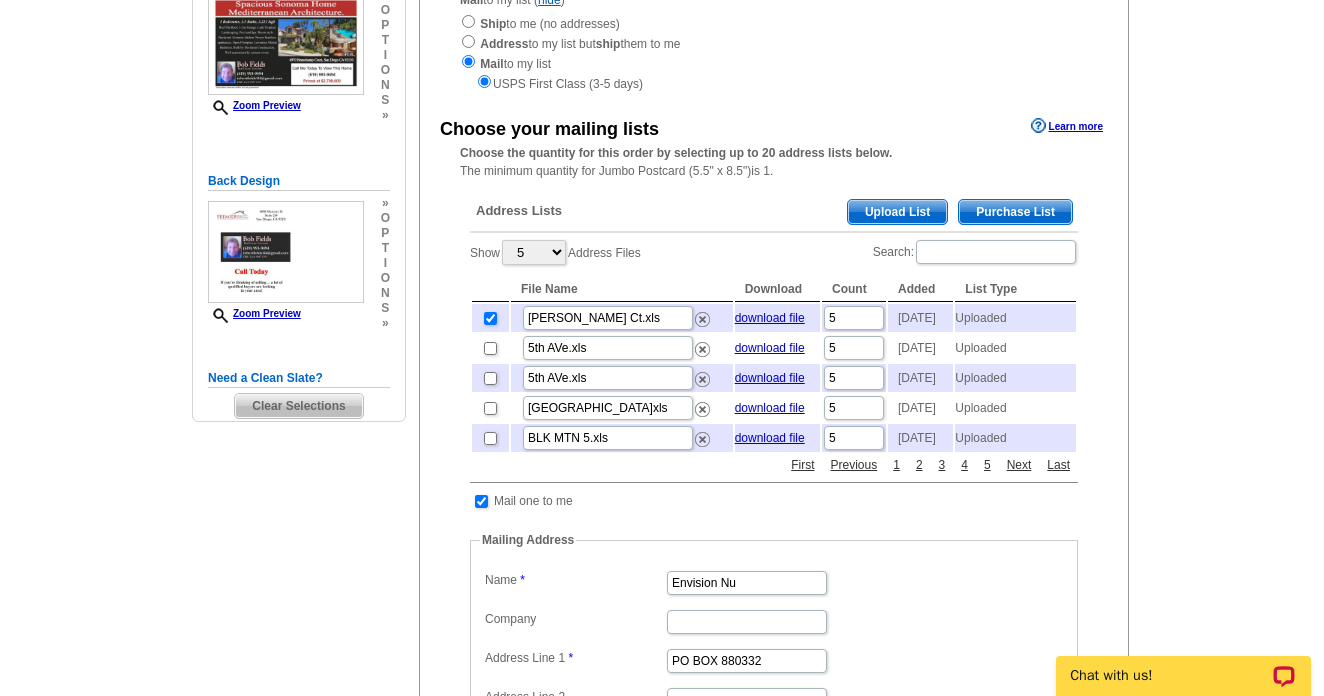 click at bounding box center [481, 501] 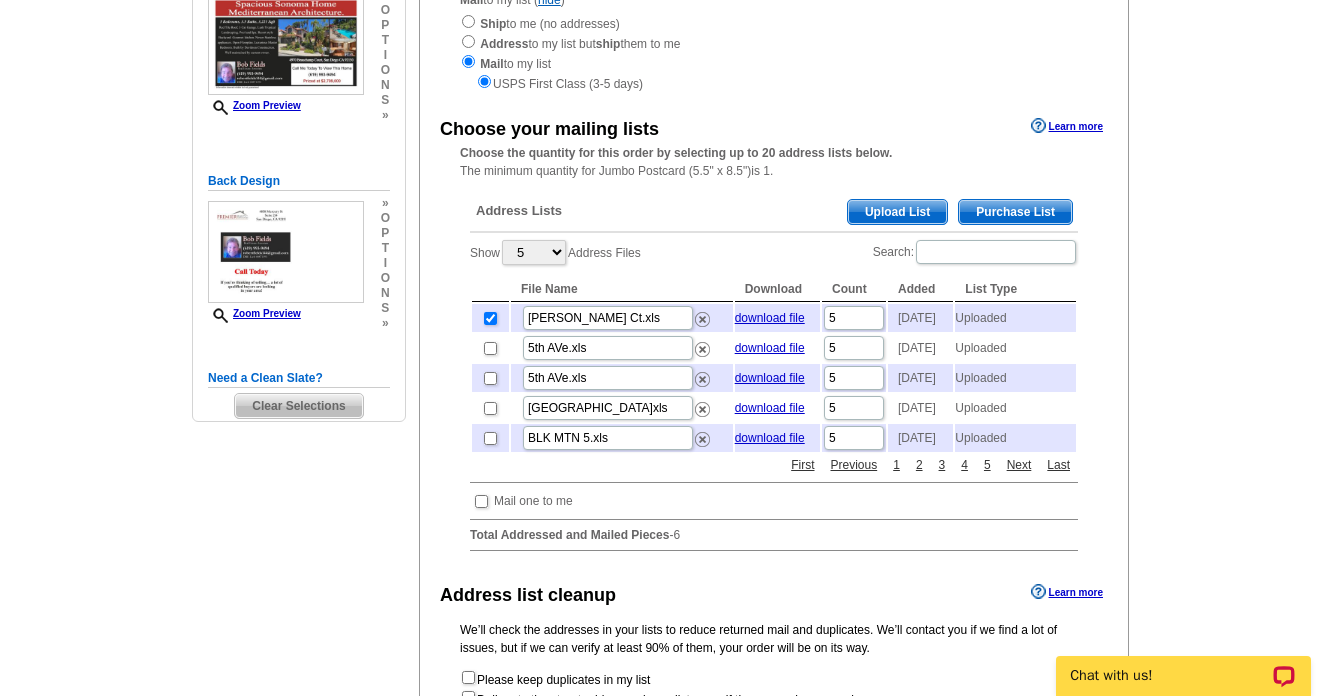click on "Need Help? call [PHONE_NUMBER],  chat  with support, or have our designers make something custom just for you!
Got it, no need for the selection guide next time.
Show Results
Selected Design
Jumbo Postcard (5.5" x 8.5")
Design Name
Front Design
Zoom Preview
»
o
p
t
i
o
n
s
»
» o" at bounding box center (662, 380) 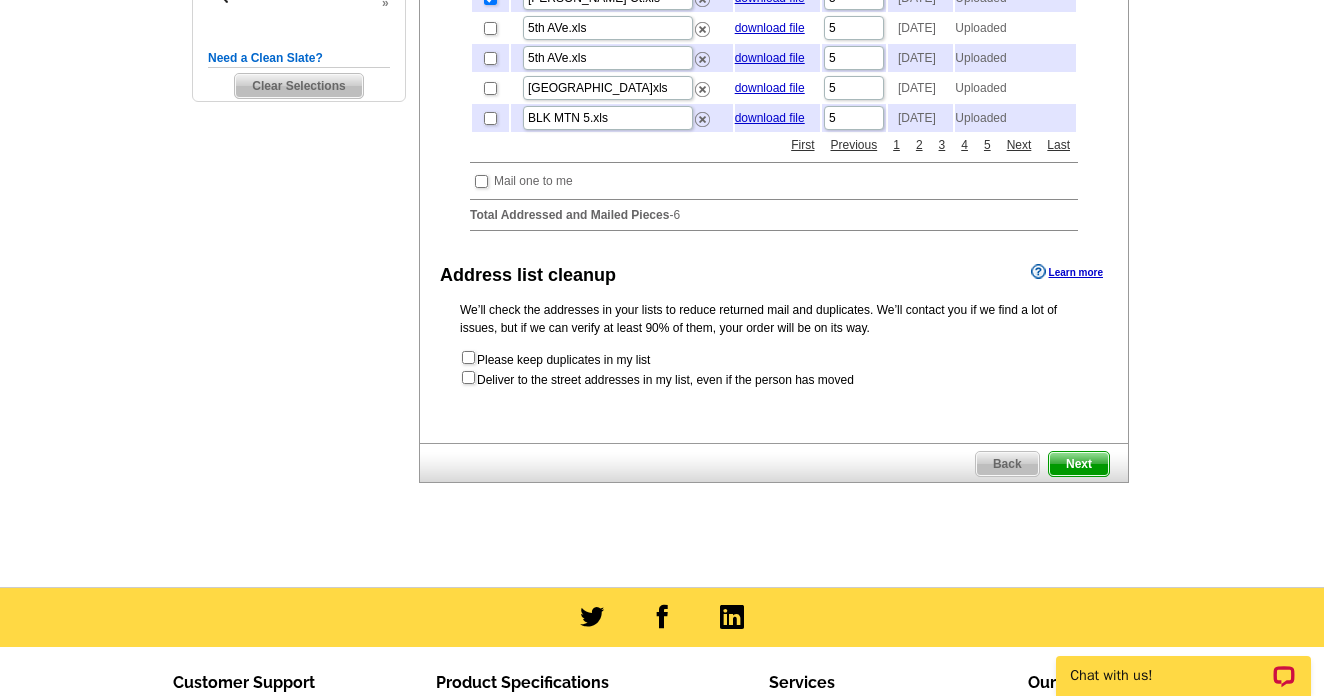 scroll, scrollTop: 640, scrollLeft: 0, axis: vertical 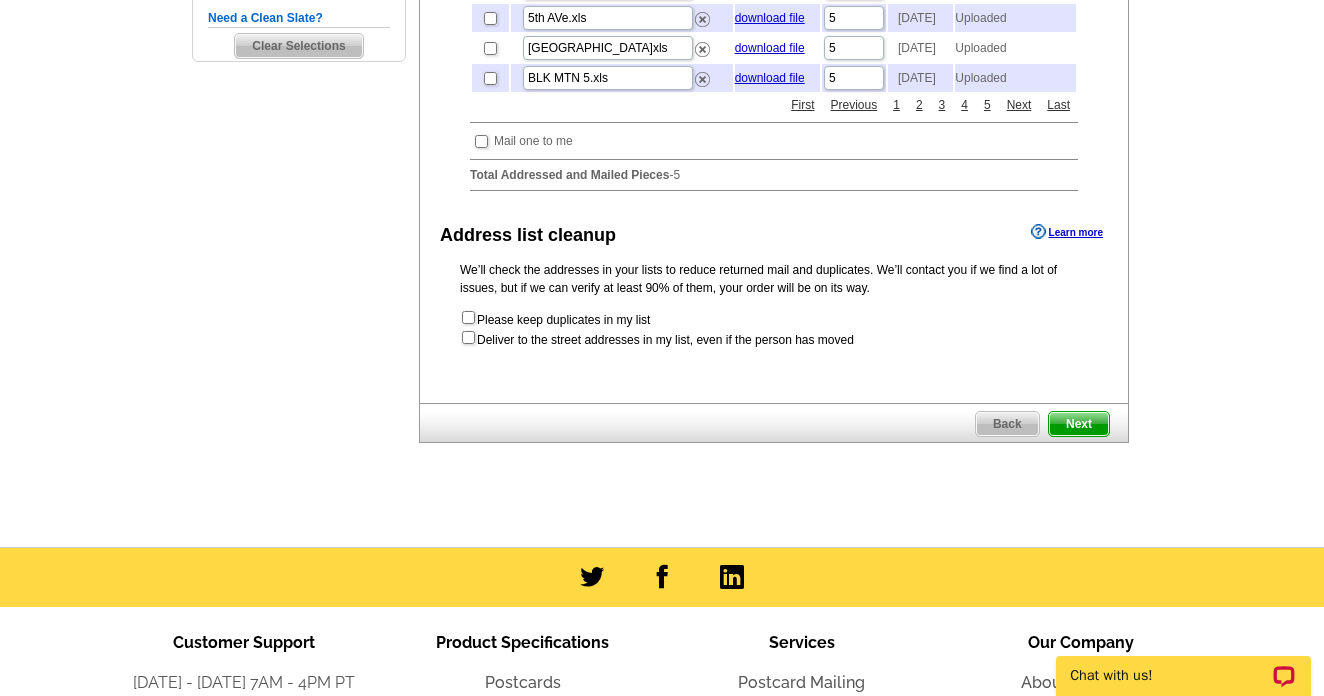 click on "Next" at bounding box center [1079, 424] 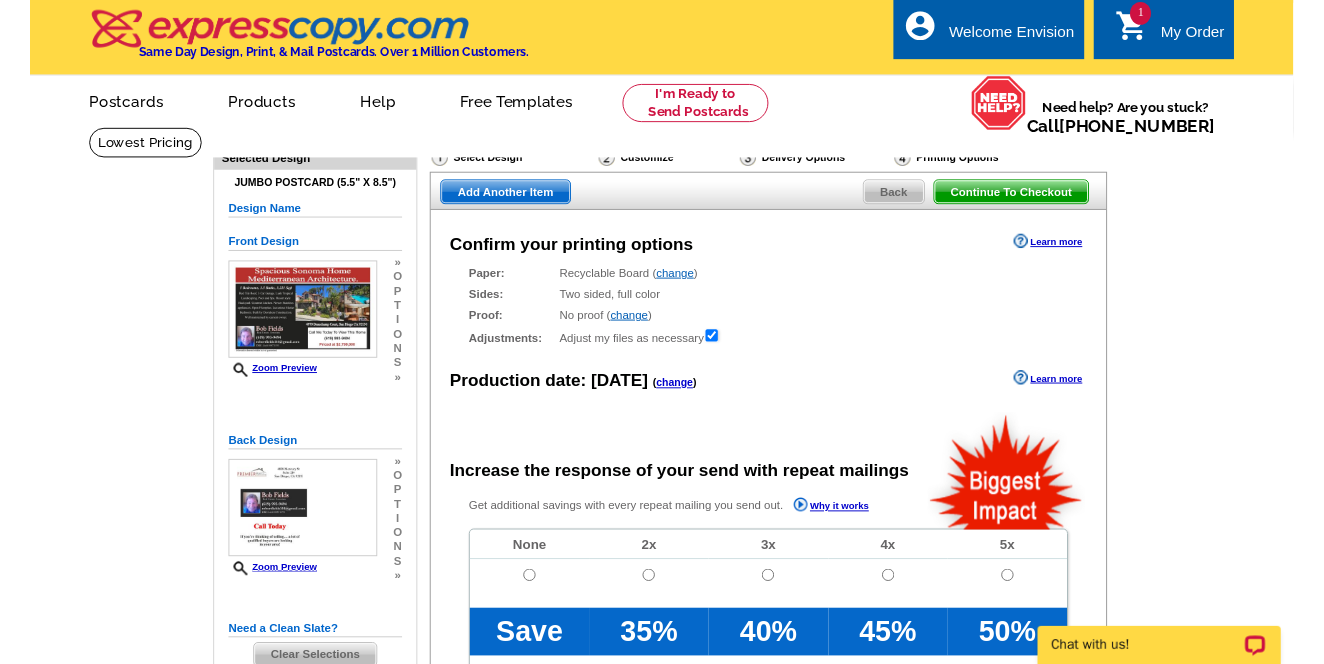 scroll, scrollTop: 0, scrollLeft: 0, axis: both 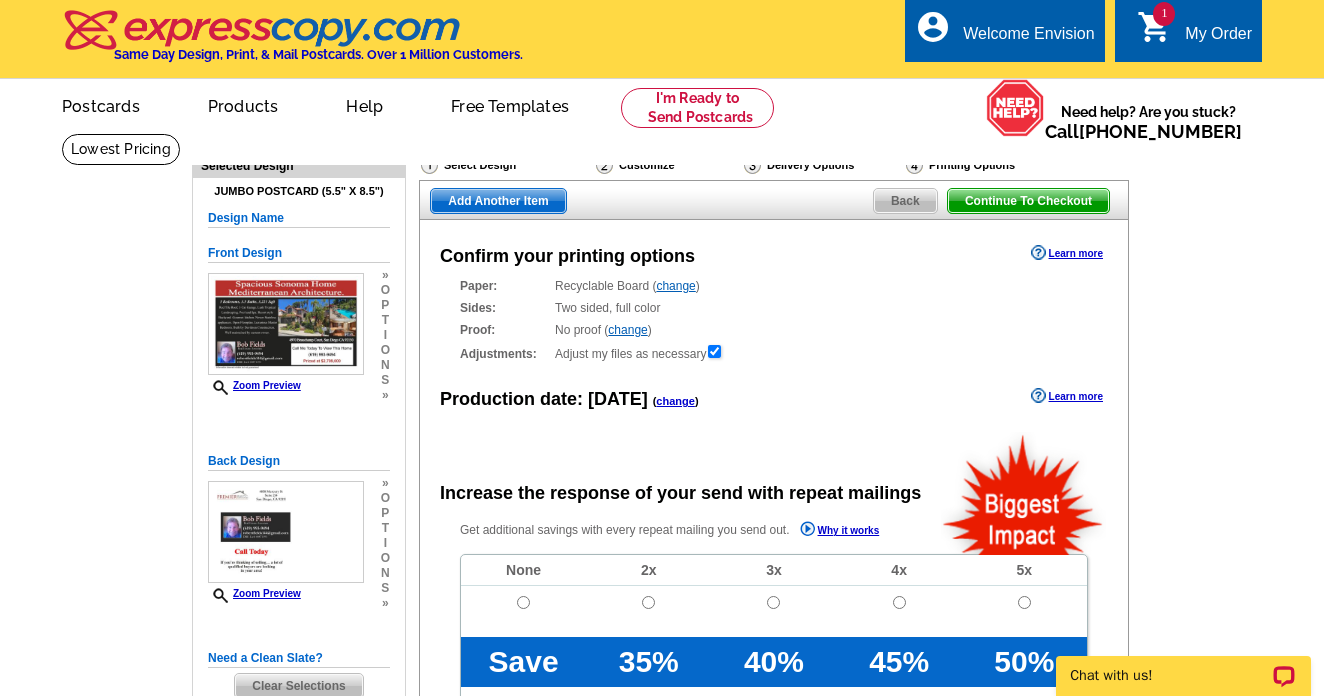 radio on "false" 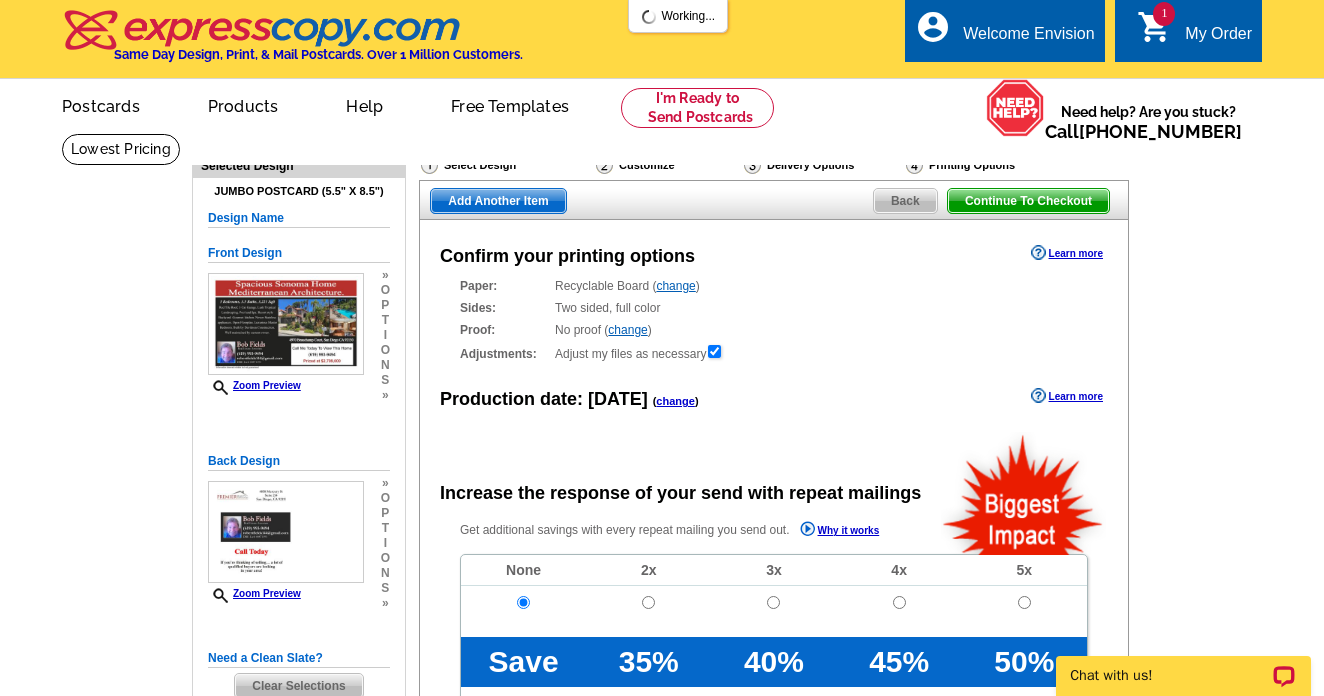 click on "Need Help? call [PHONE_NUMBER],  chat  with support, or have our designers make something custom just for you!
Got it, no need for the selection guide next time.
Show Results
Selected Design
Jumbo Postcard (5.5" x 8.5")
Design Name
Front Design
Zoom Preview
»
o
p
t
i
o
n
s
»
» o" at bounding box center (662, 676) 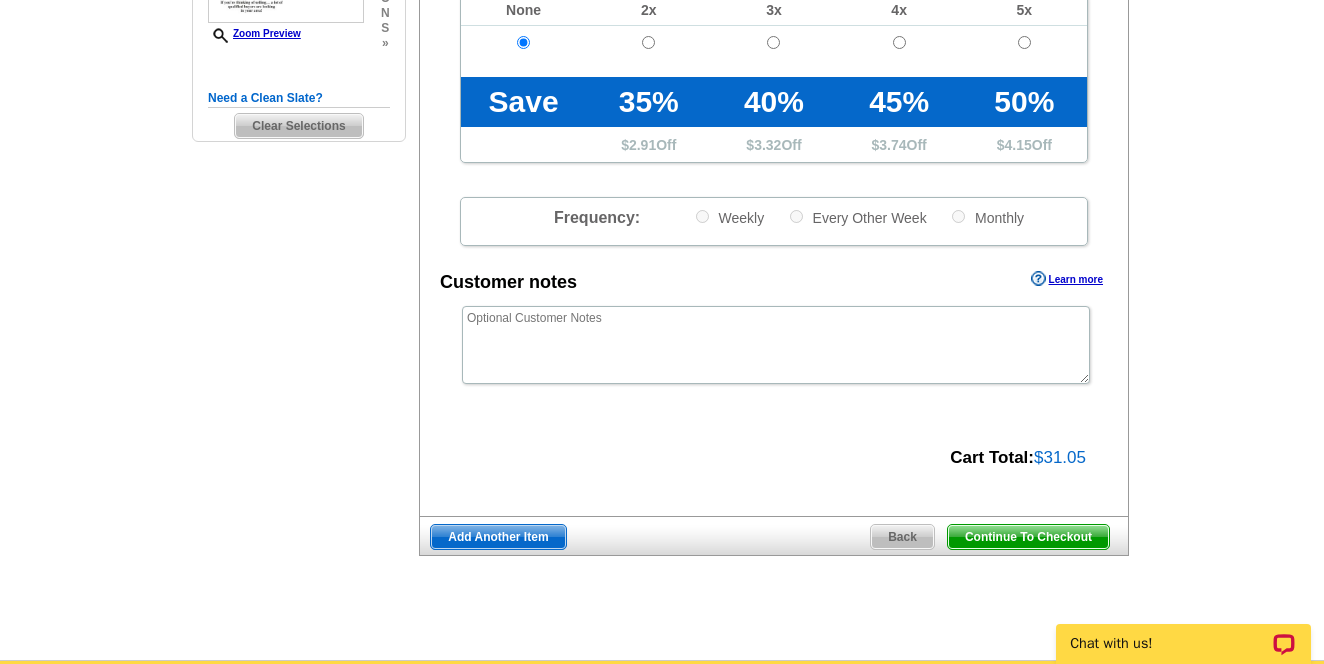 scroll, scrollTop: 600, scrollLeft: 0, axis: vertical 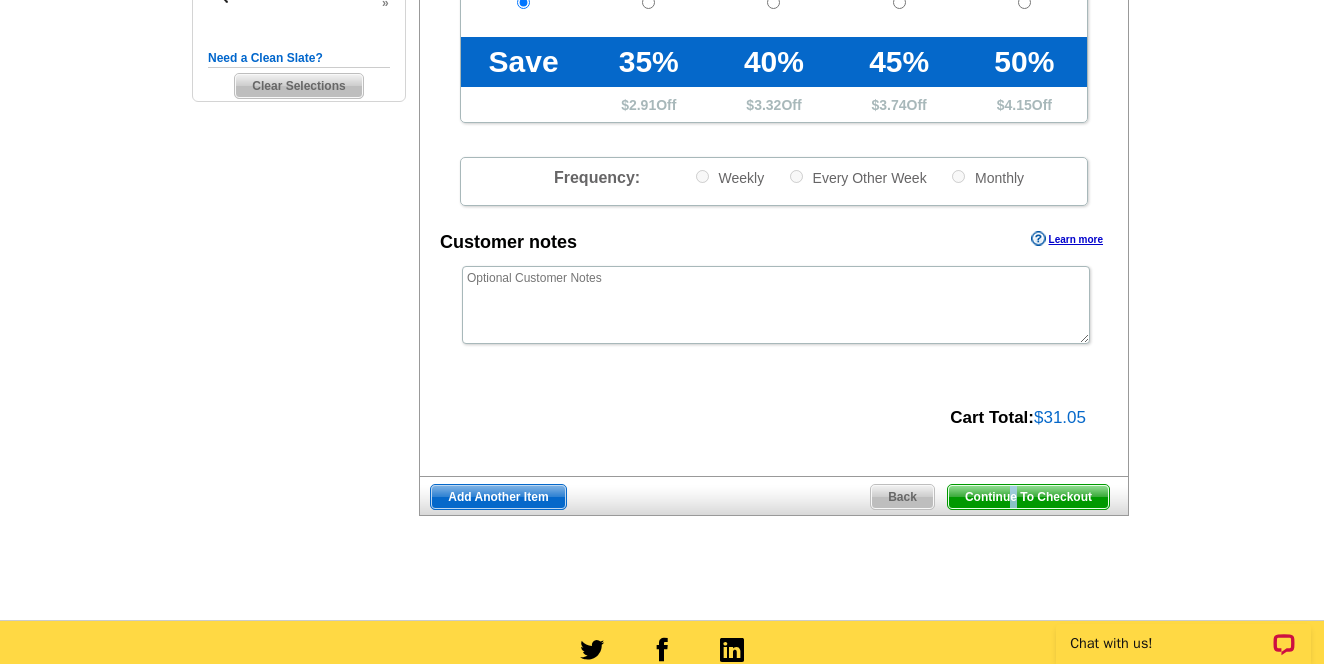 click on "Continue To Checkout" at bounding box center [1028, 497] 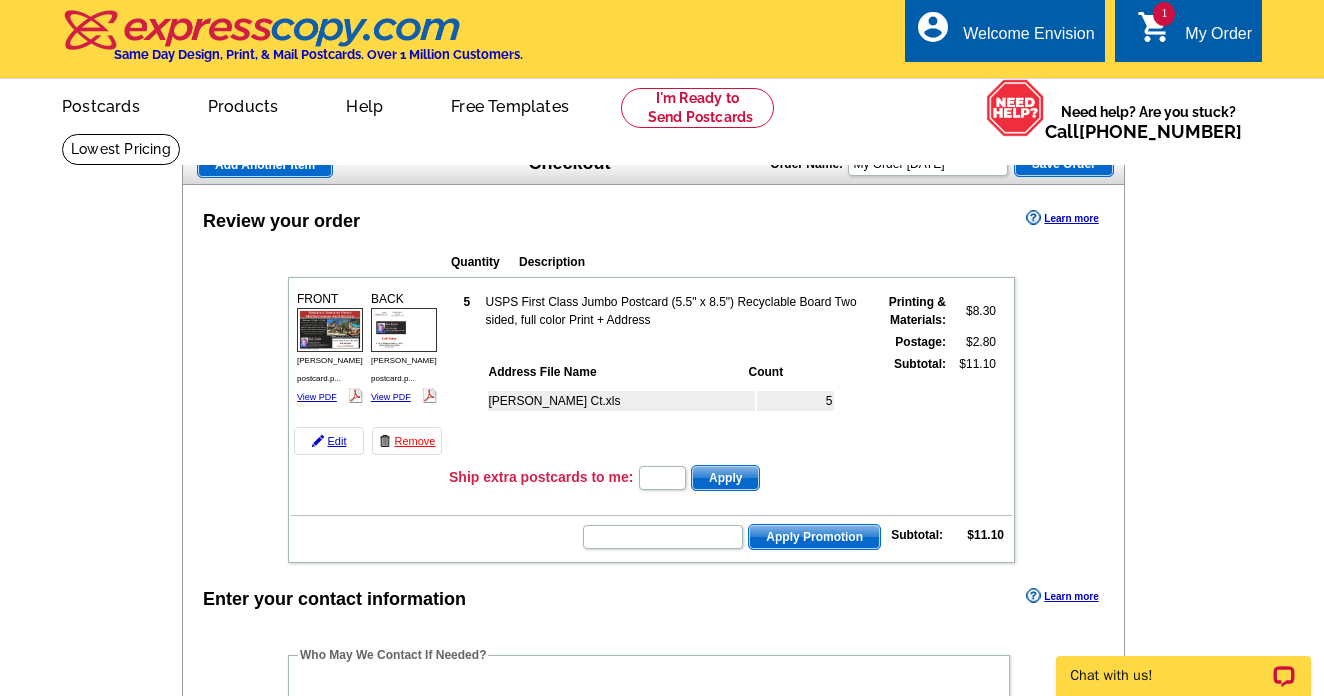 scroll, scrollTop: 0, scrollLeft: 0, axis: both 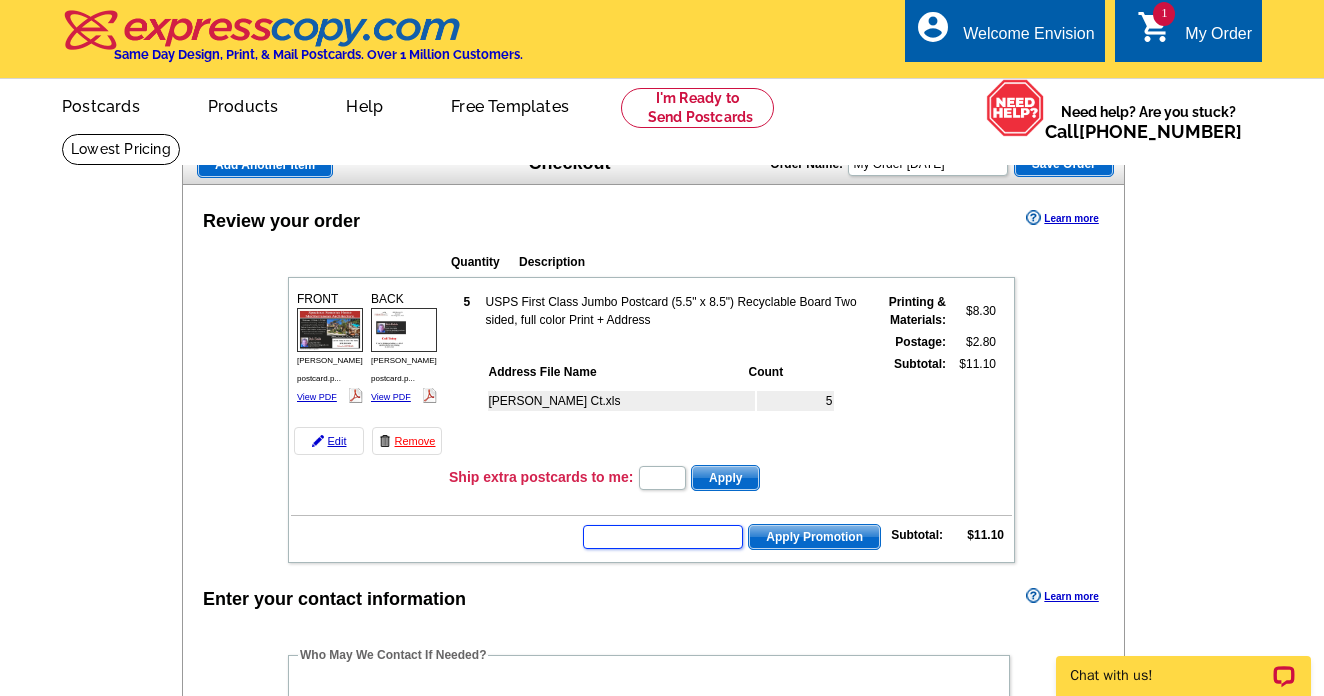 click at bounding box center (663, 537) 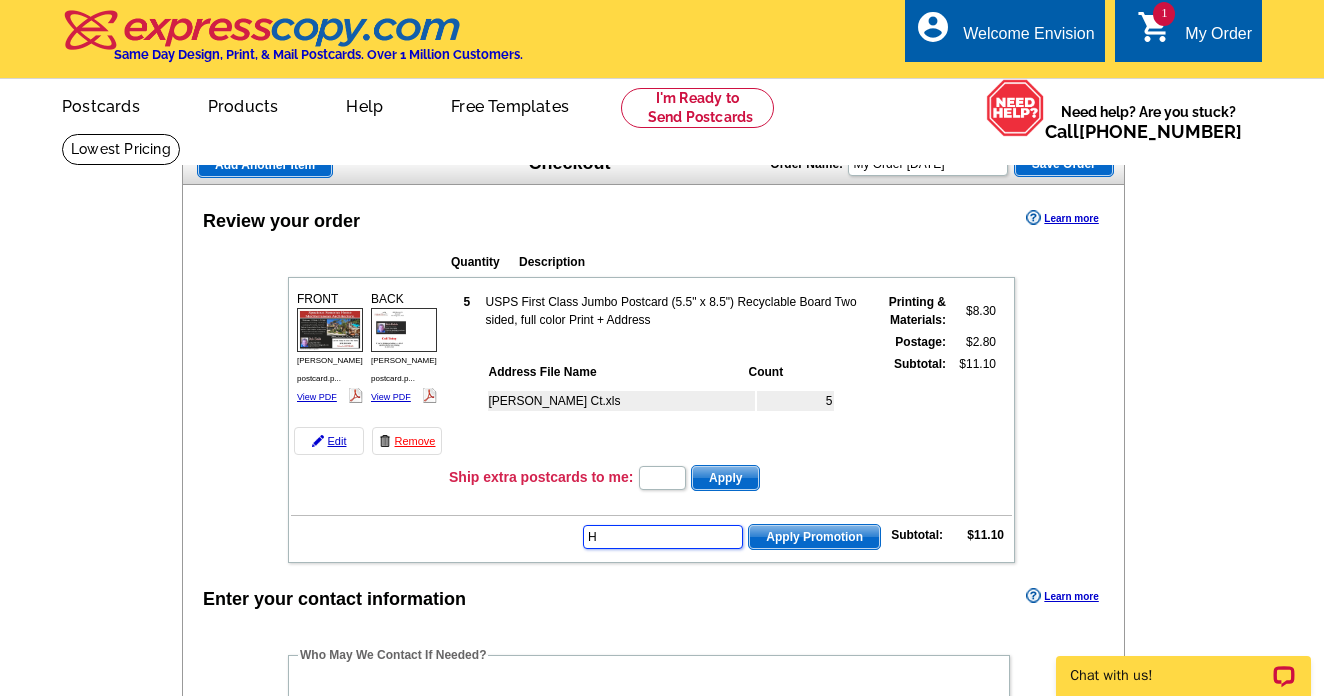 click on "H" at bounding box center (663, 537) 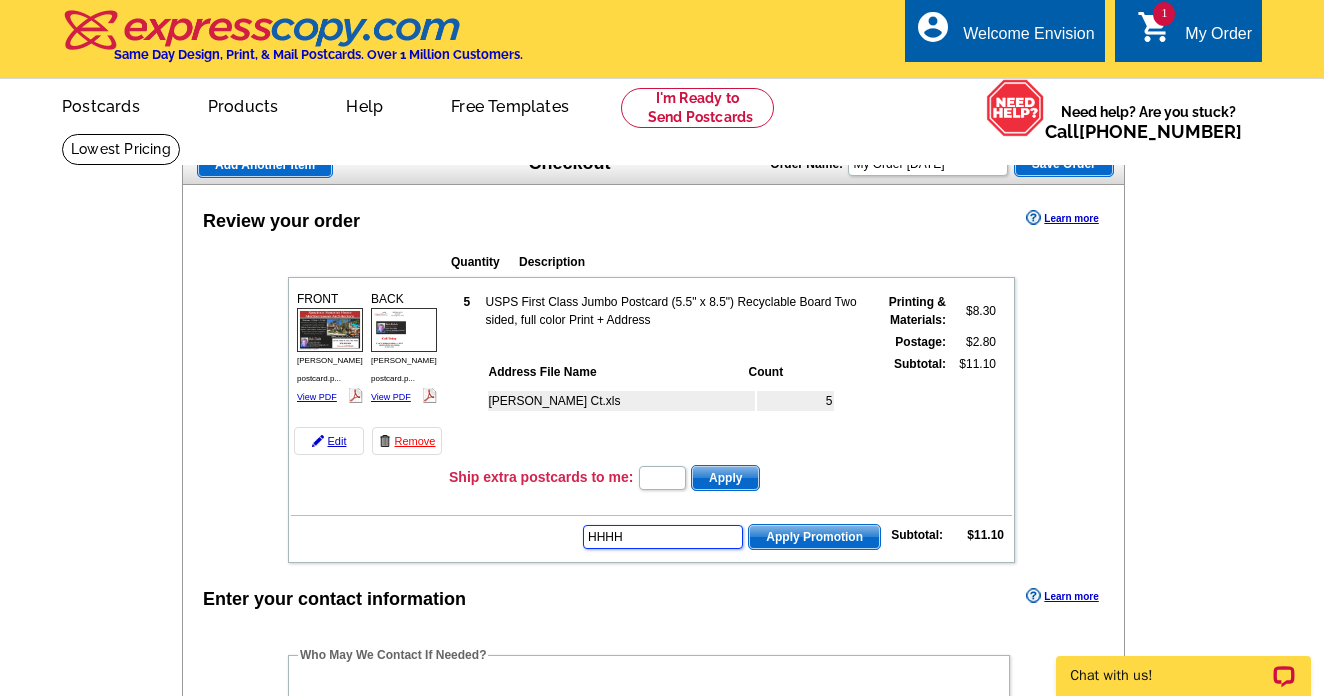 click on "HHHH" at bounding box center [663, 537] 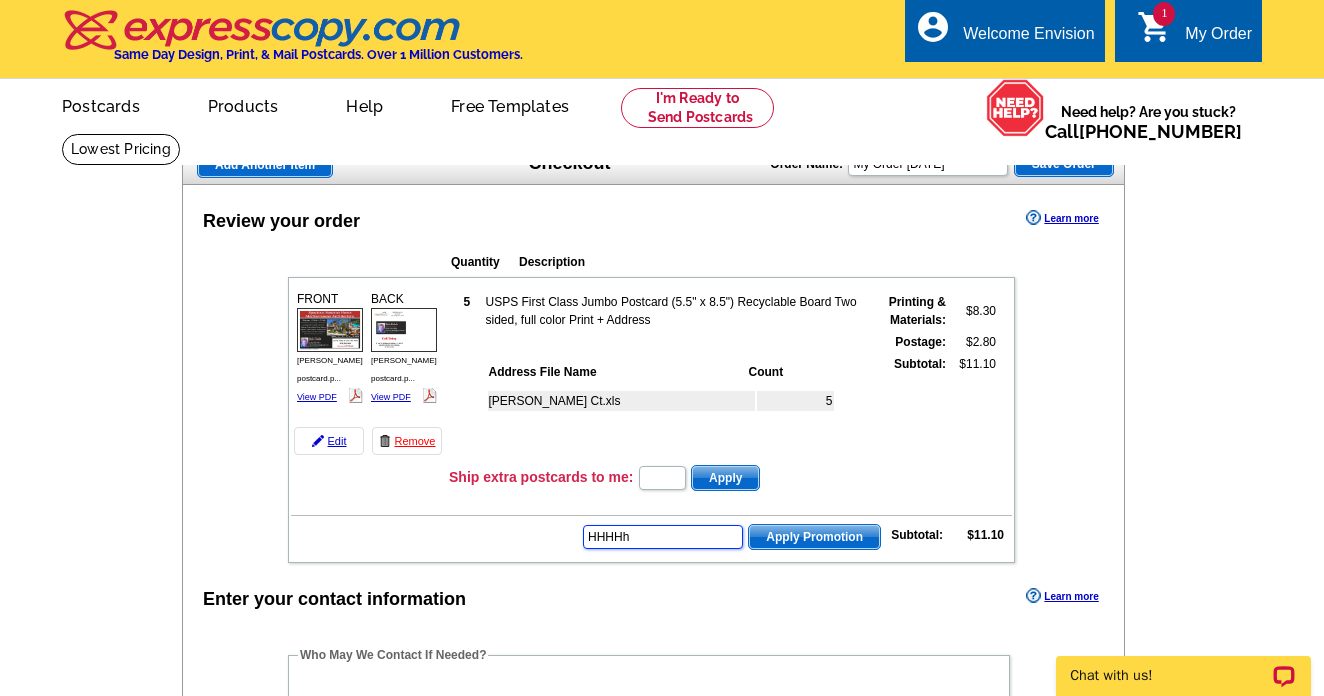 click on "HHHHh" at bounding box center [663, 537] 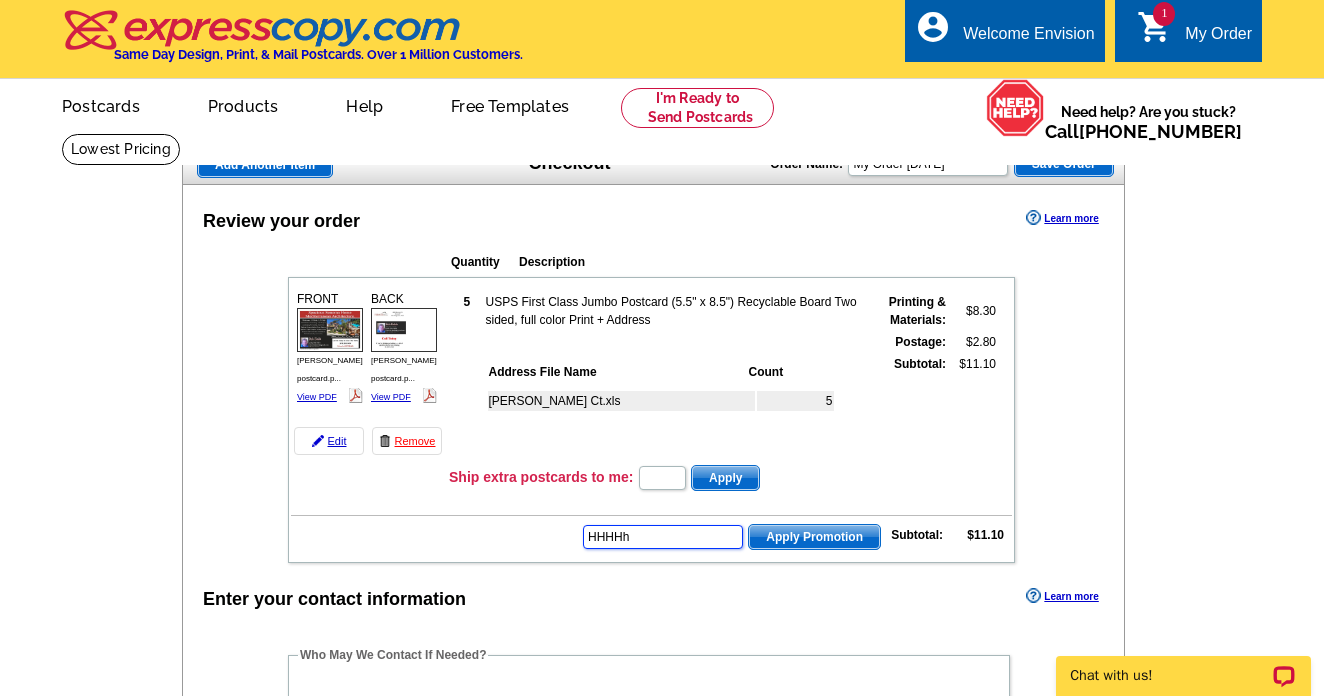 click on "HHHHh" at bounding box center (663, 537) 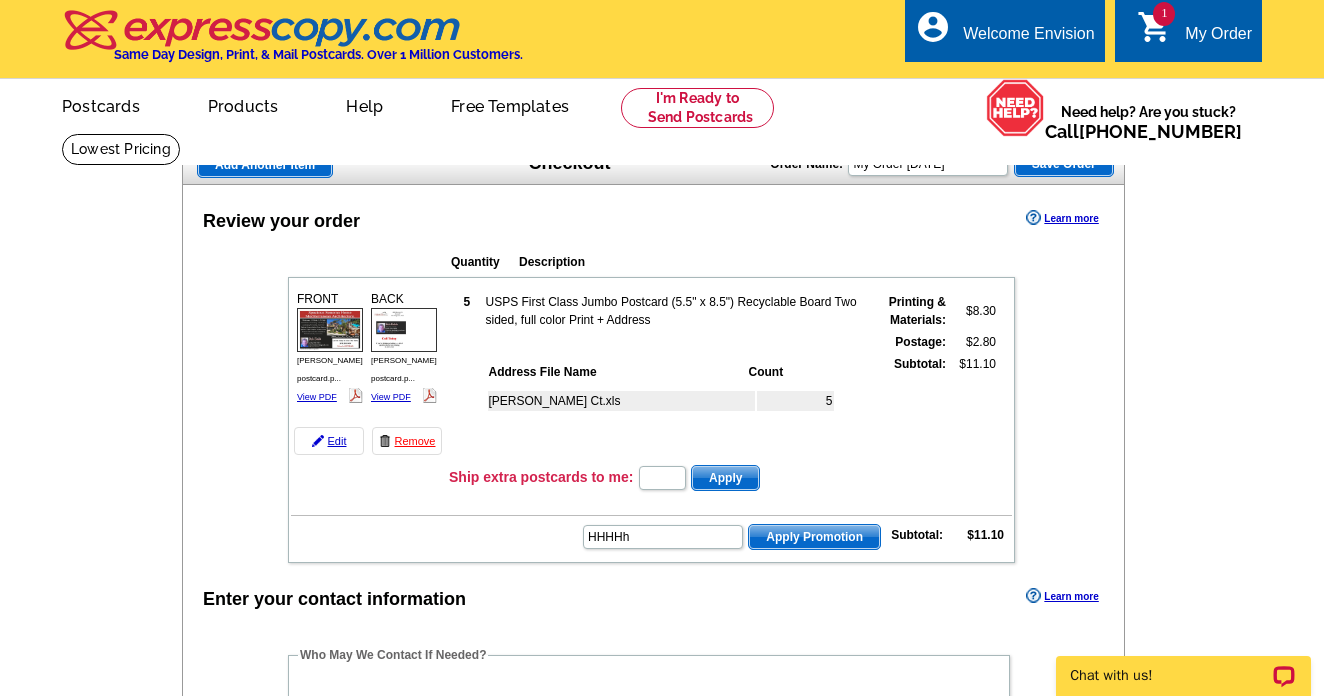 click on "Apply Promotion" at bounding box center [814, 537] 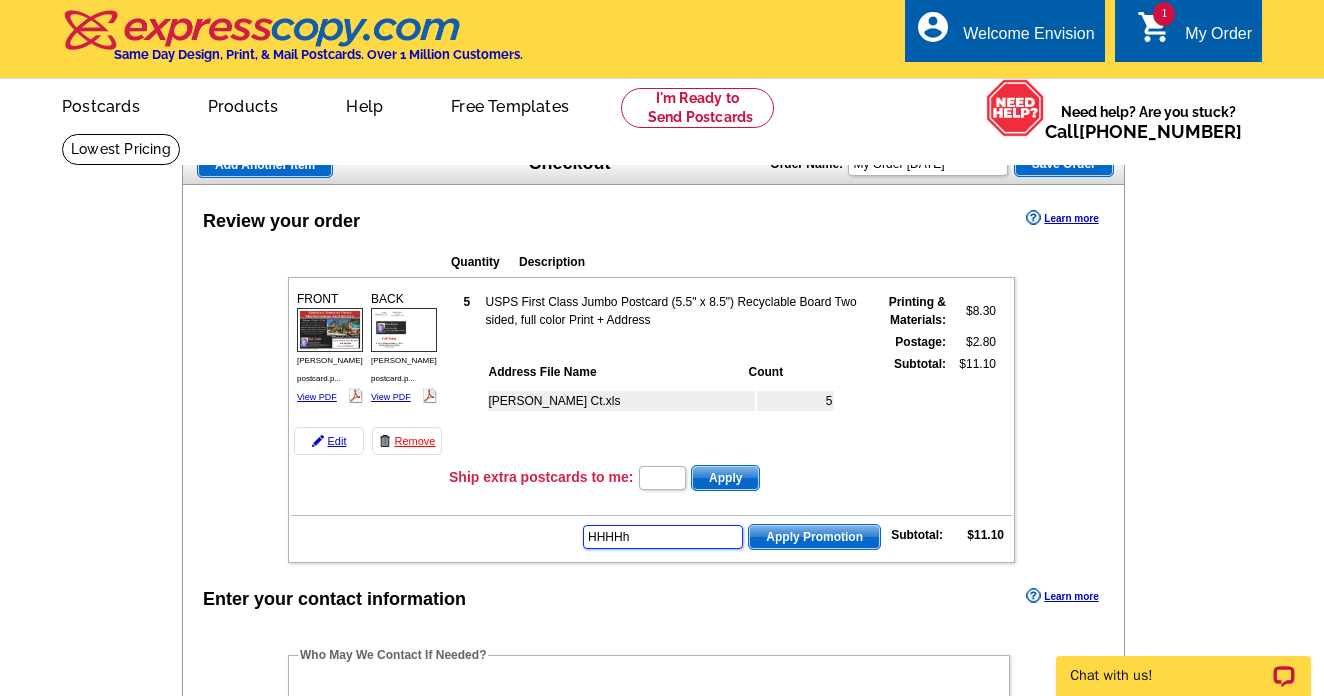 click on "HHHHh" at bounding box center (663, 537) 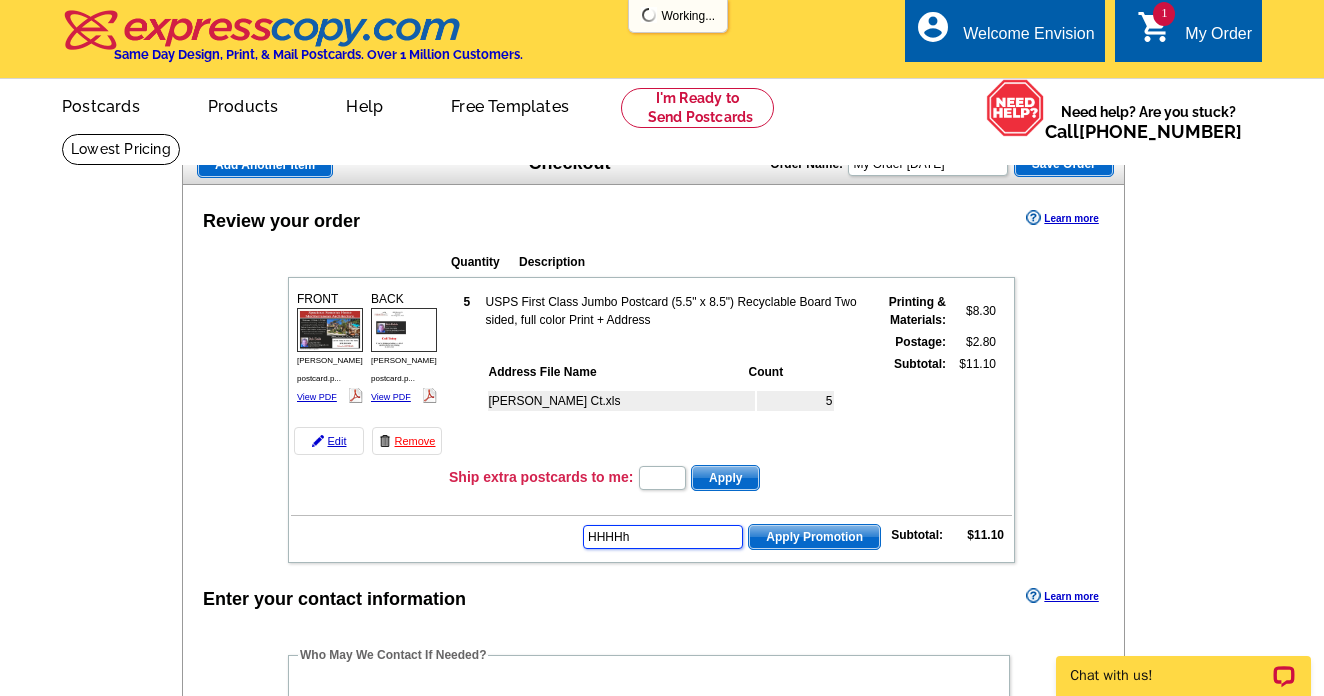 scroll, scrollTop: 0, scrollLeft: 0, axis: both 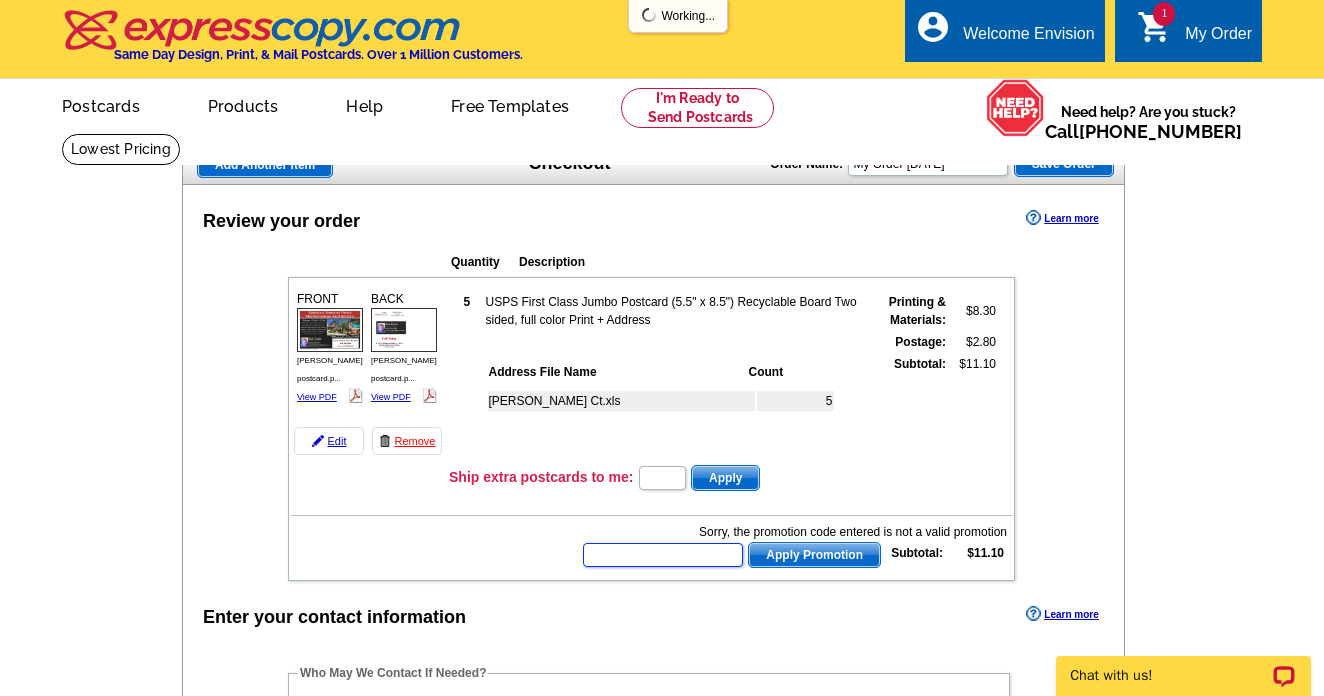 click at bounding box center [663, 555] 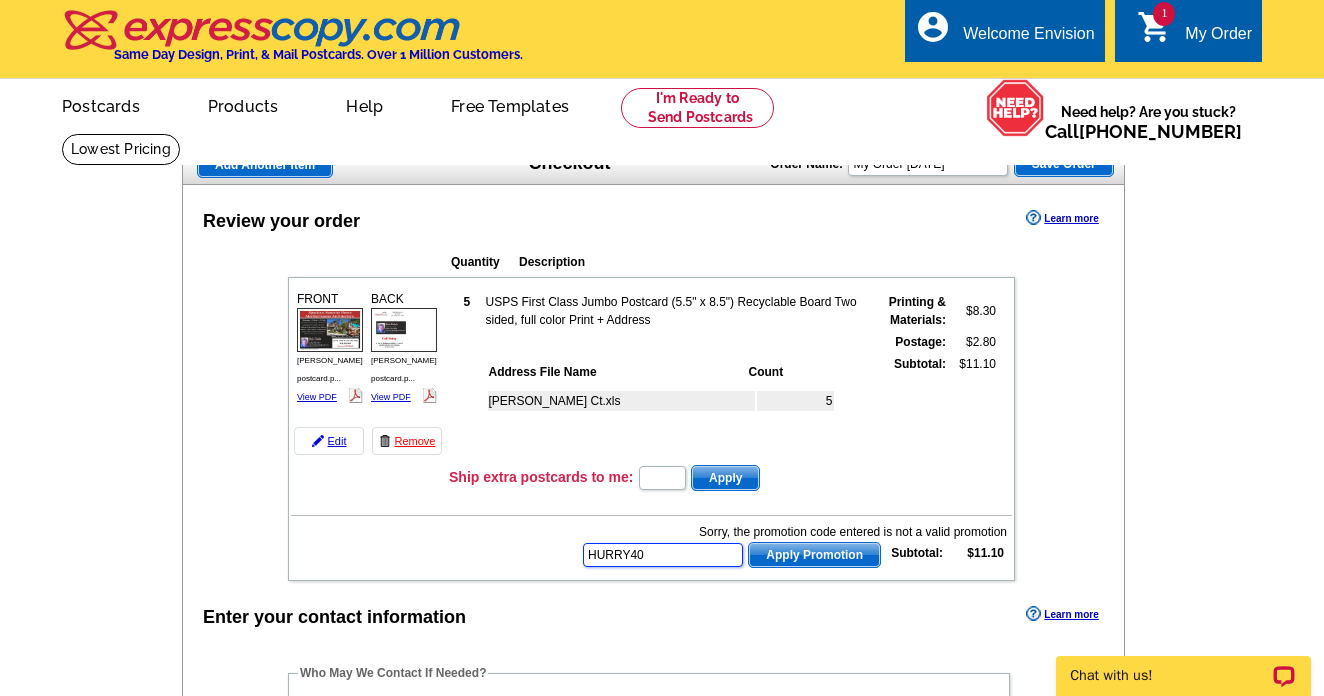 type on "HURRY40" 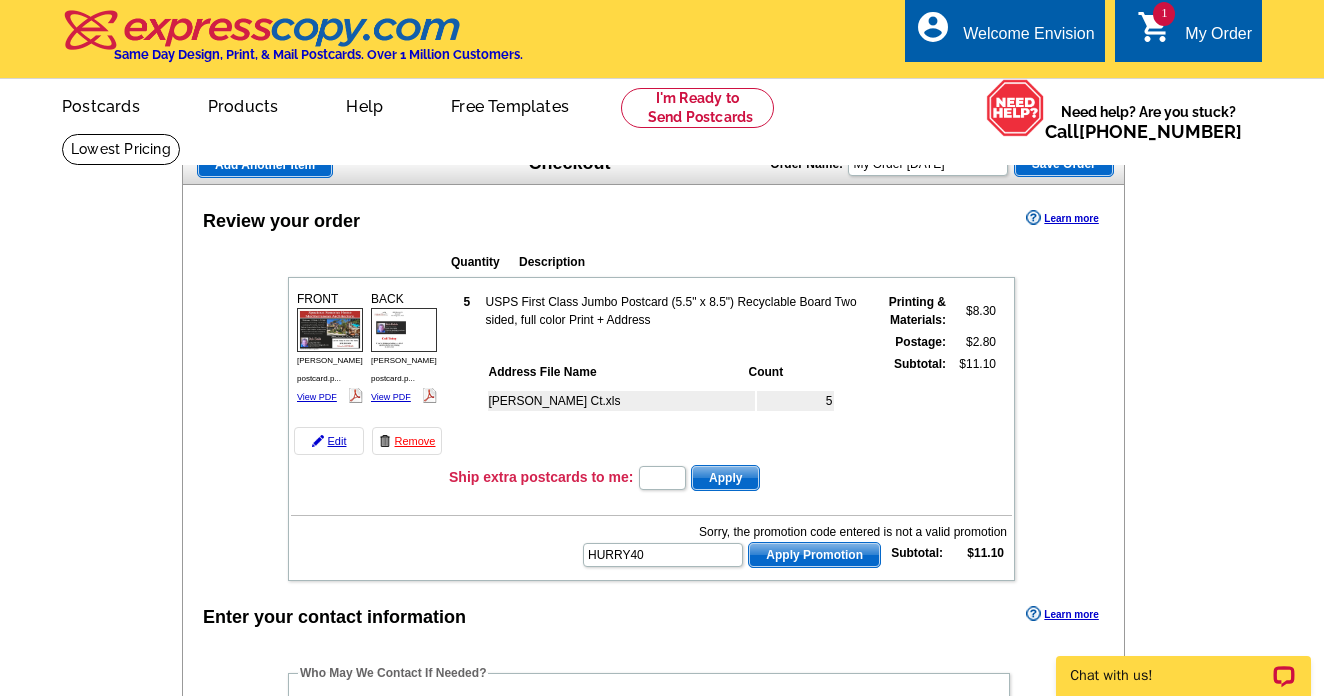 click on "Apply Promotion" at bounding box center [814, 555] 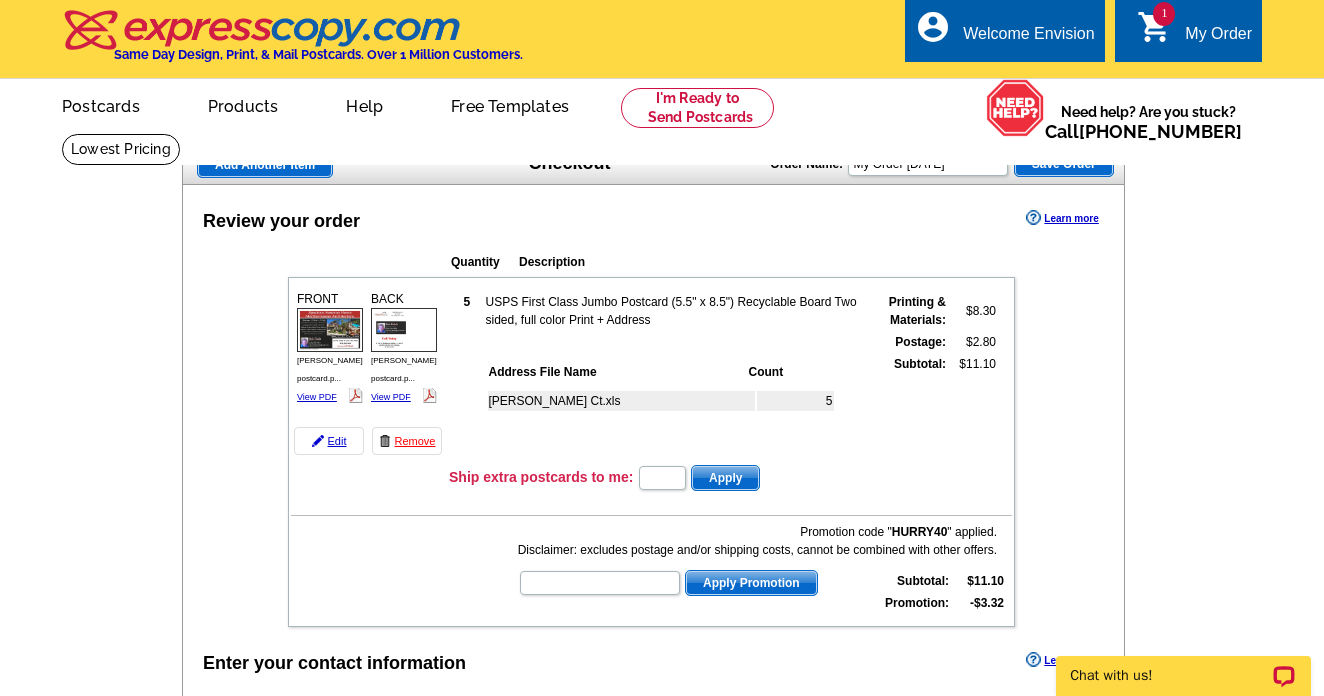 click on "Review your order
Learn more
Quantity
Description
FRONT
5 5" at bounding box center (653, 816) 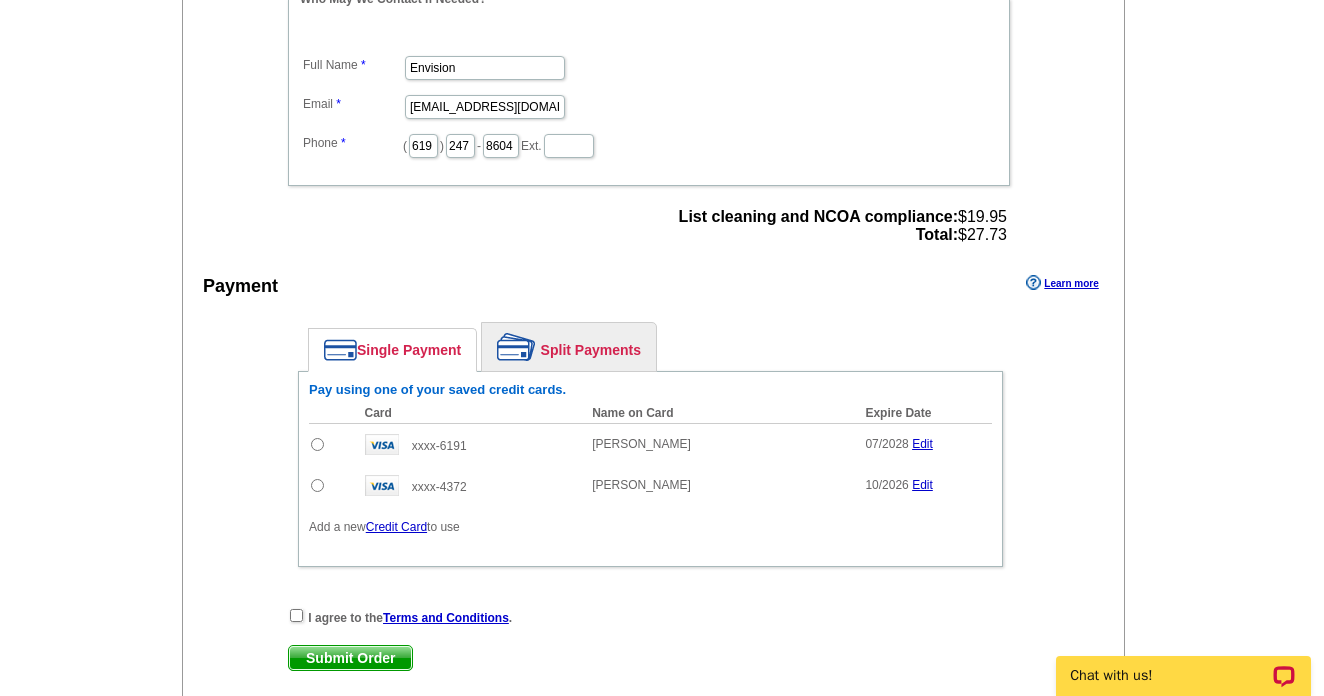 scroll, scrollTop: 760, scrollLeft: 0, axis: vertical 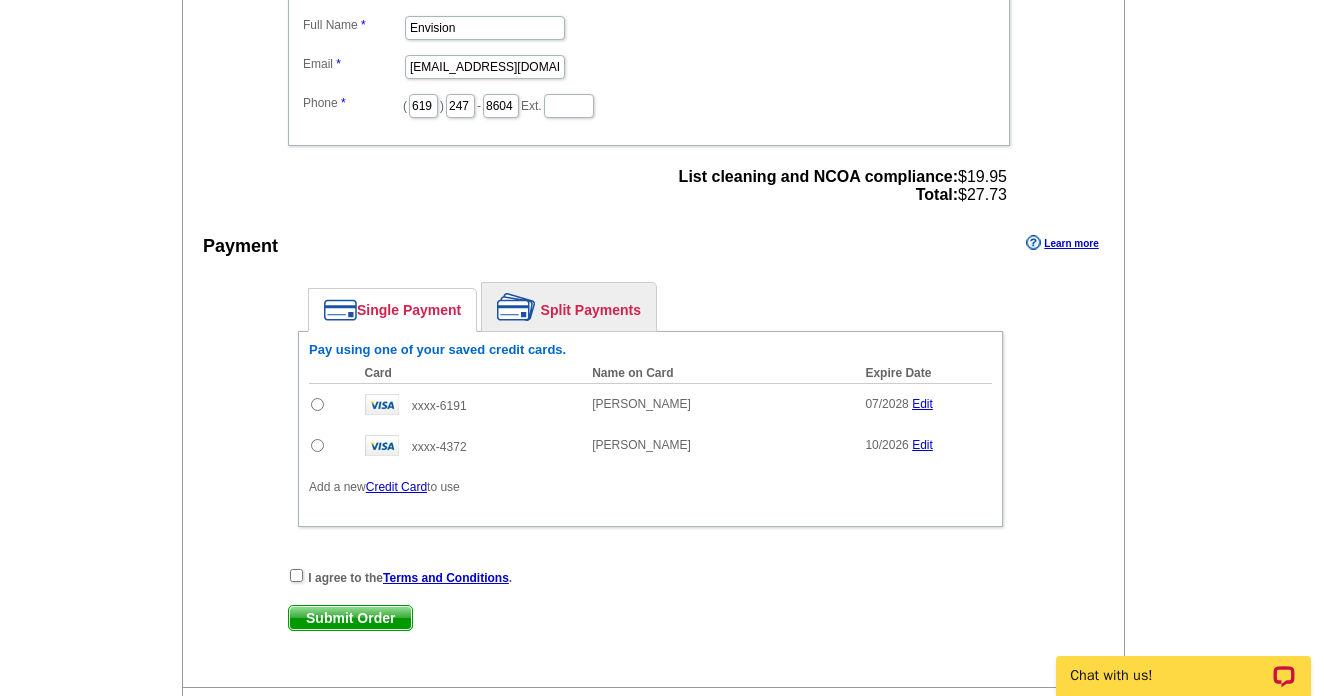 click at bounding box center [317, 404] 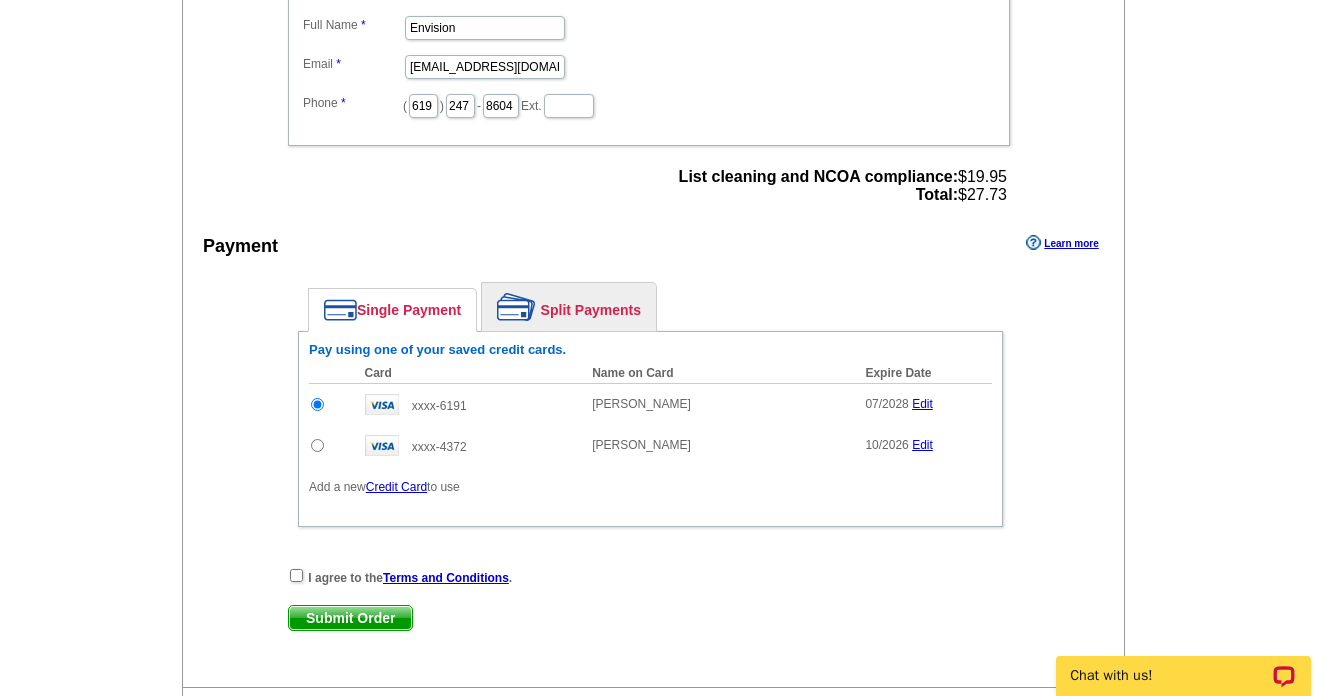 click at bounding box center (296, 575) 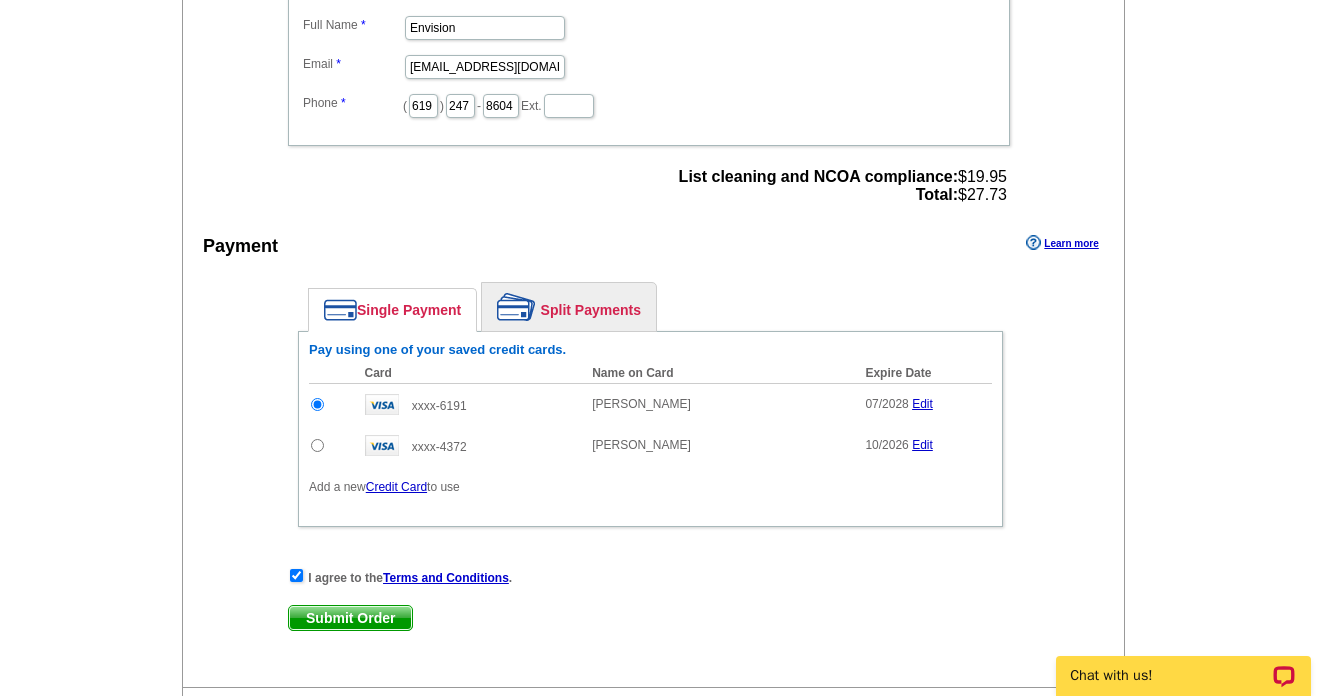 click on "I agree to the
Terms and Conditions
." at bounding box center (650, 577) 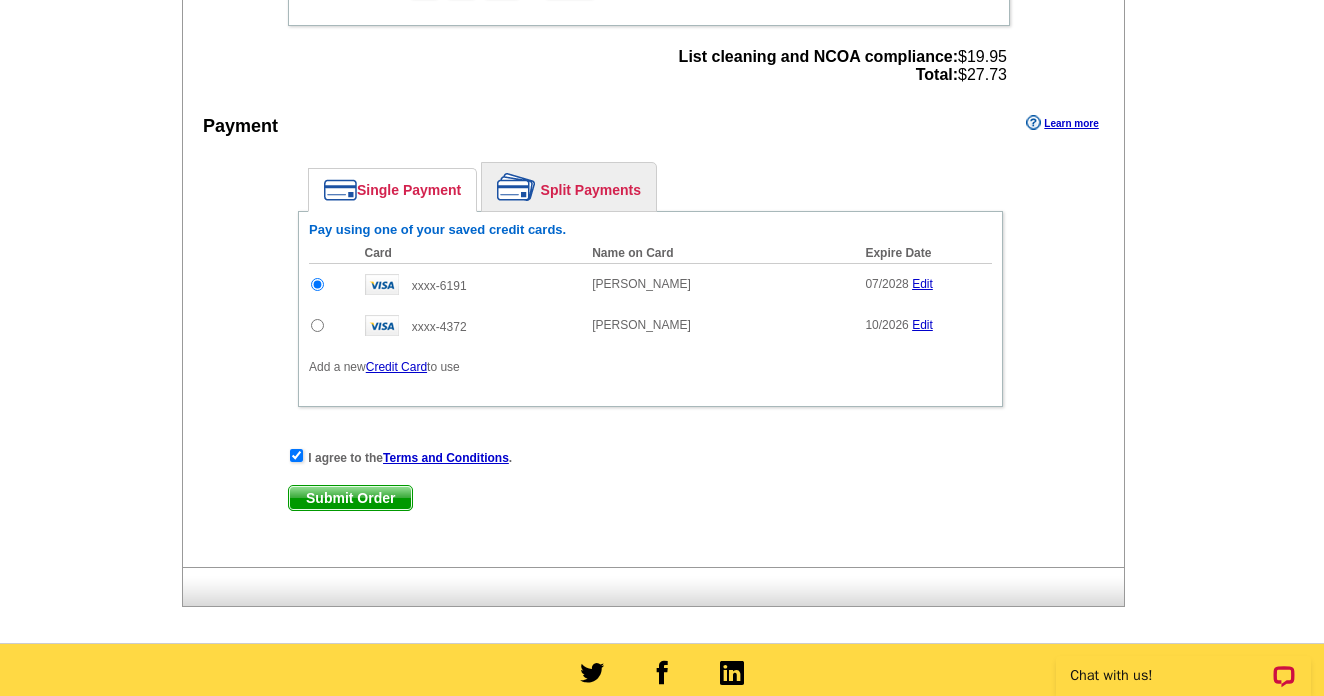 scroll, scrollTop: 920, scrollLeft: 0, axis: vertical 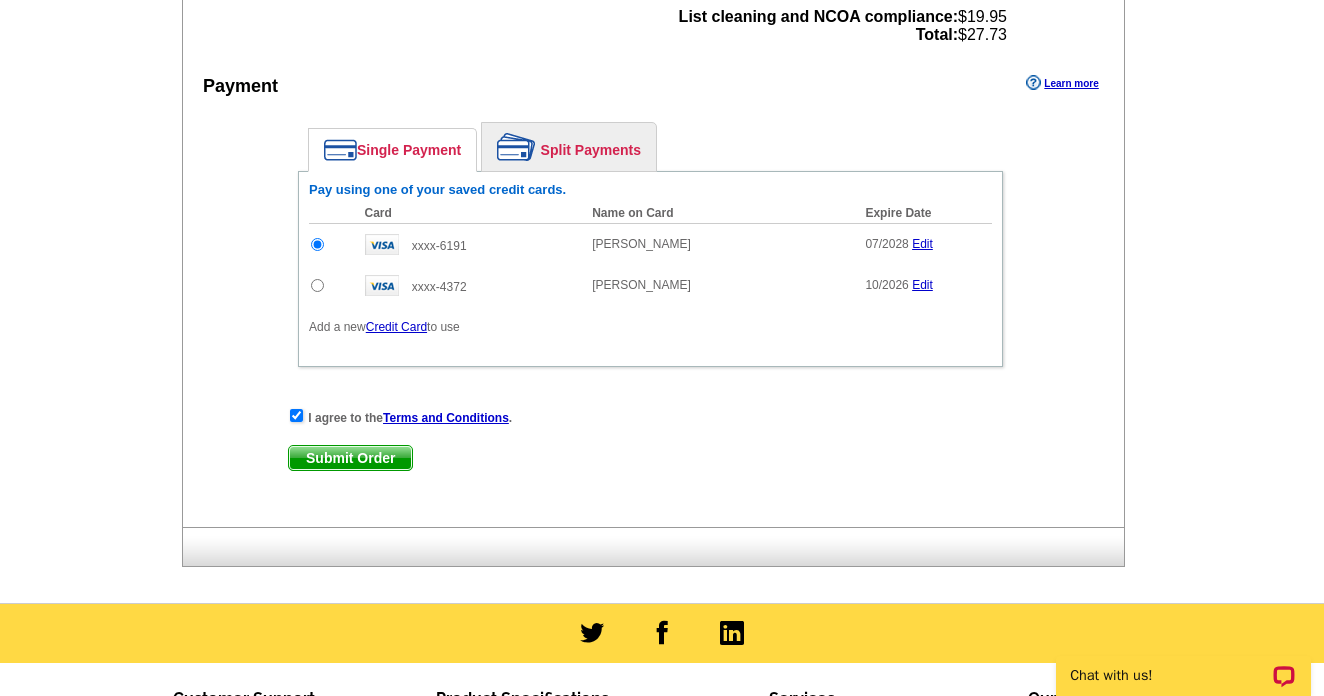 click on "Submit Order" at bounding box center (350, 458) 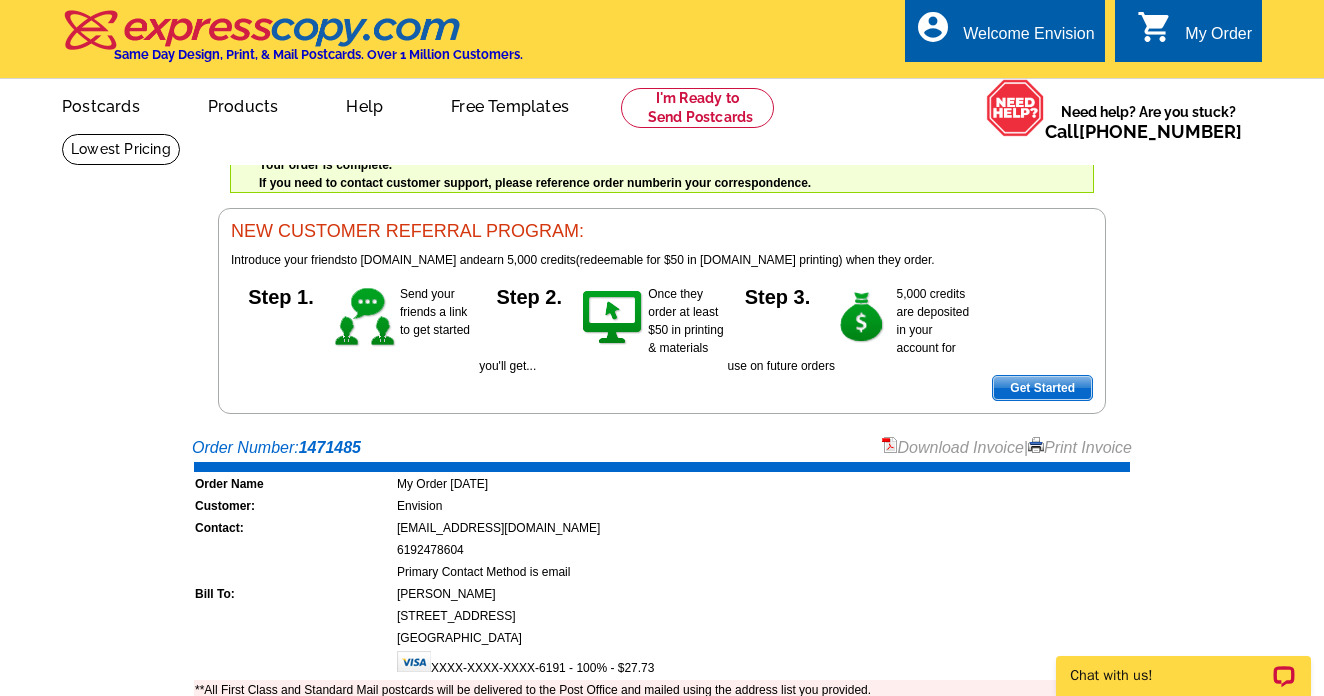 scroll, scrollTop: 0, scrollLeft: 0, axis: both 